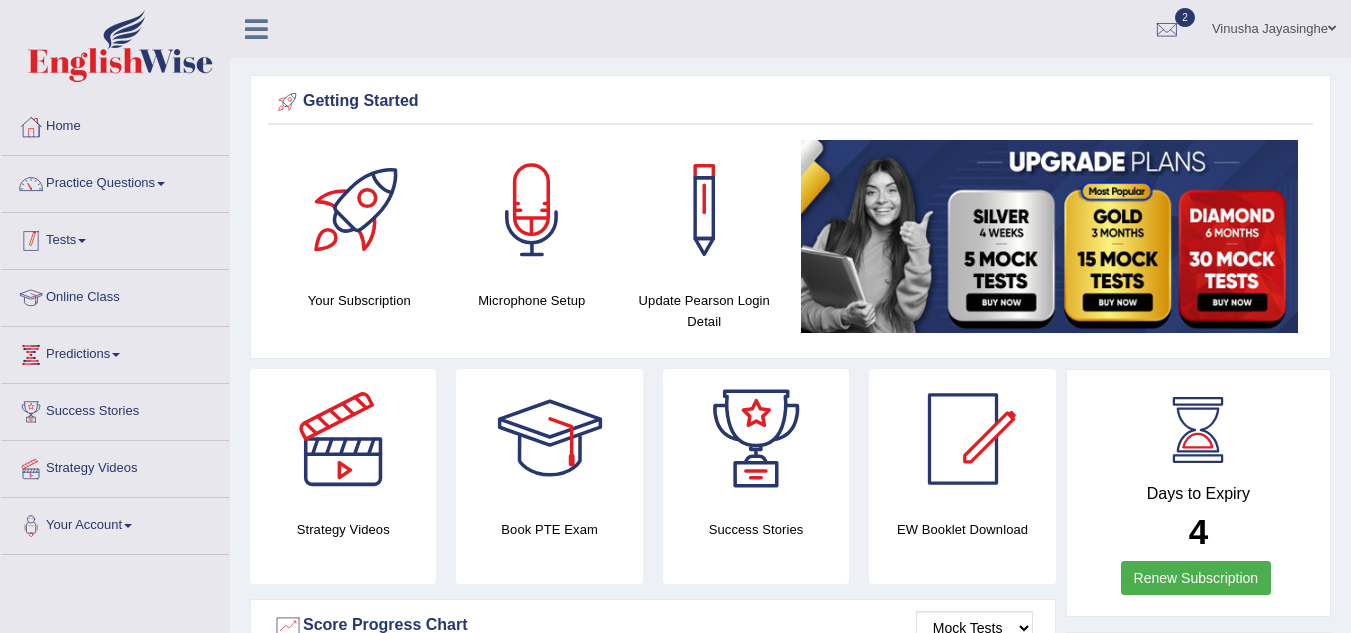 scroll, scrollTop: 0, scrollLeft: 0, axis: both 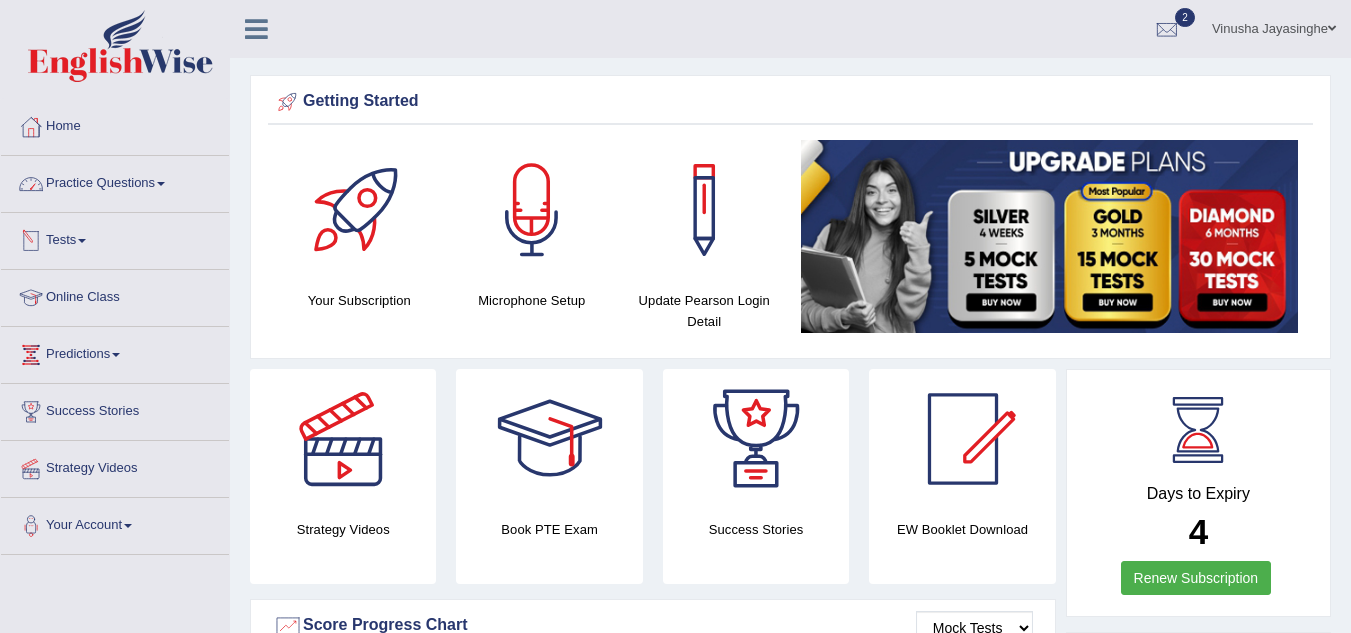 click on "Practice Questions" at bounding box center [115, 181] 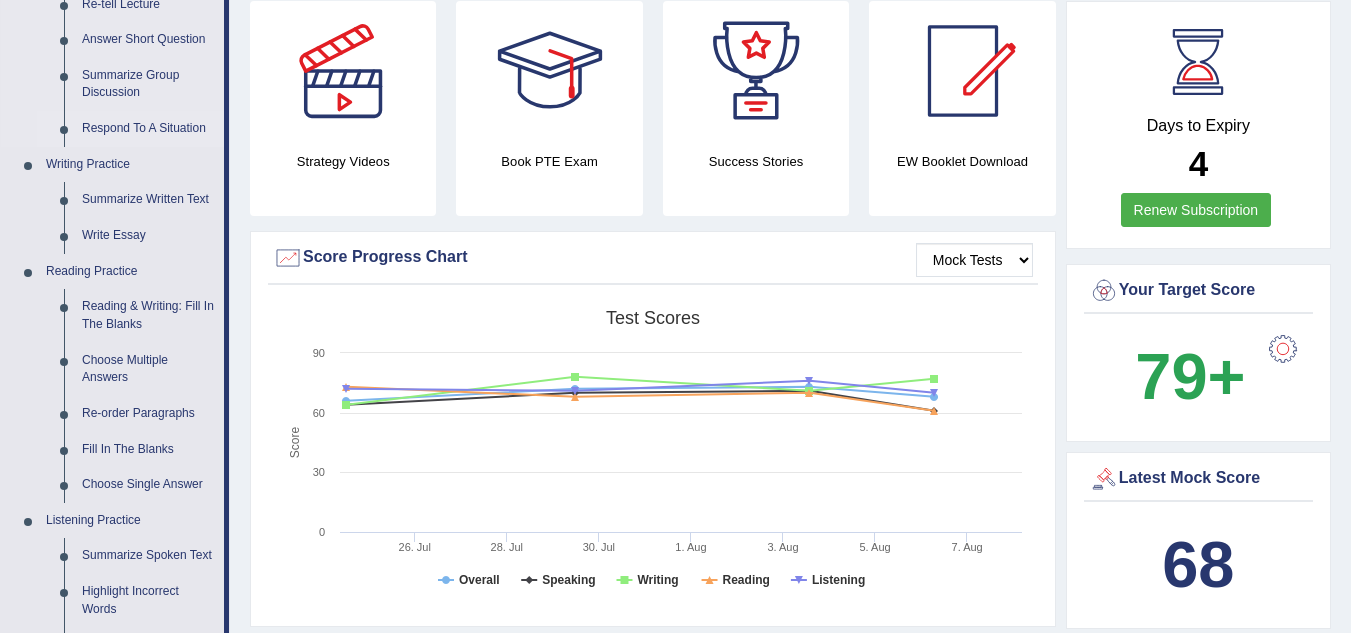 scroll, scrollTop: 400, scrollLeft: 0, axis: vertical 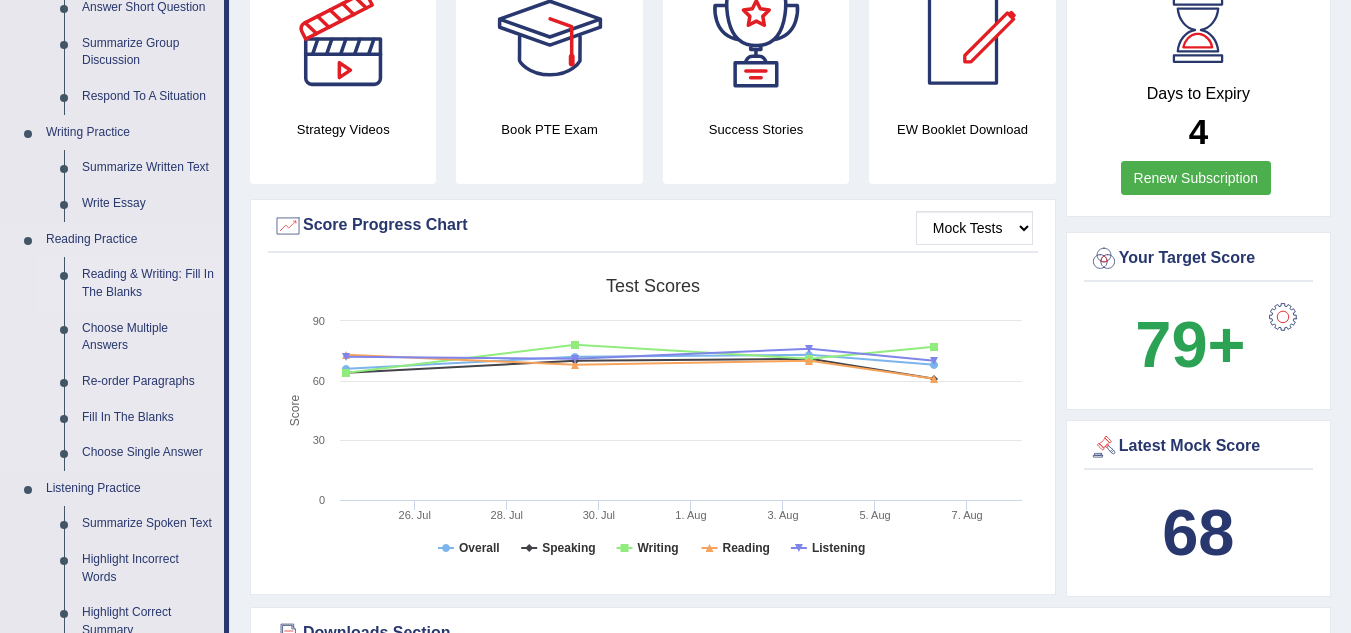 click on "Reading & Writing: Fill In The Blanks" at bounding box center [148, 283] 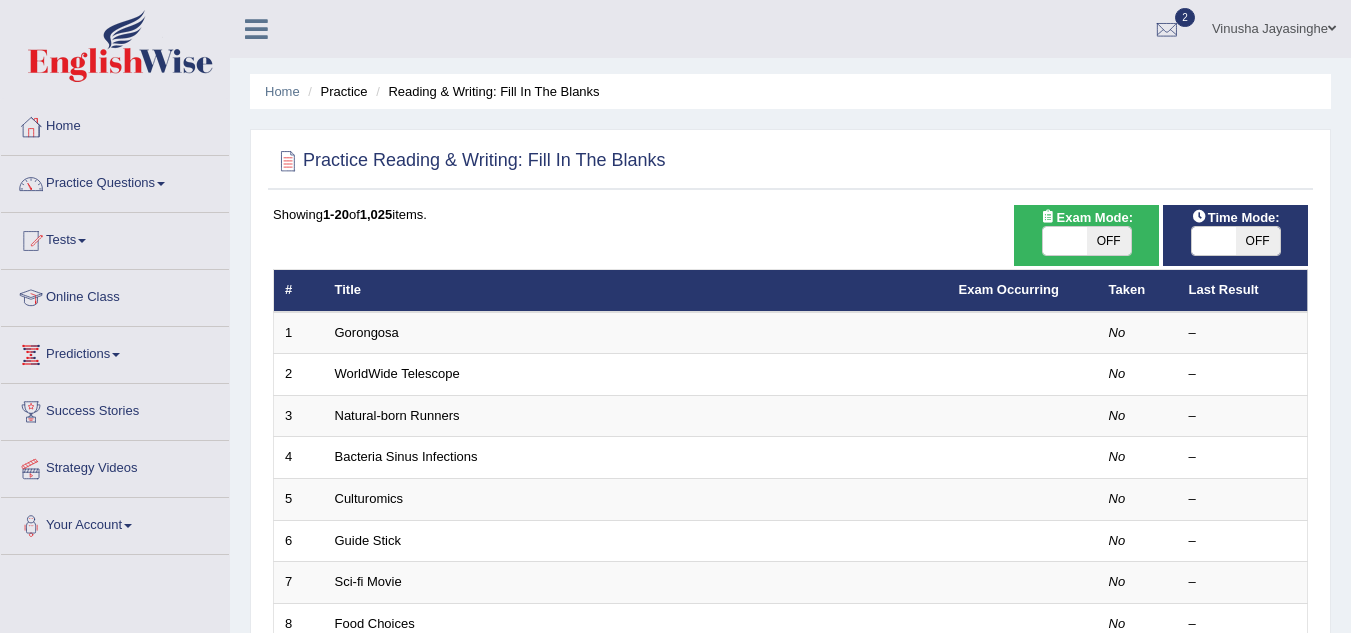 click on "OFF" at bounding box center [1109, 241] 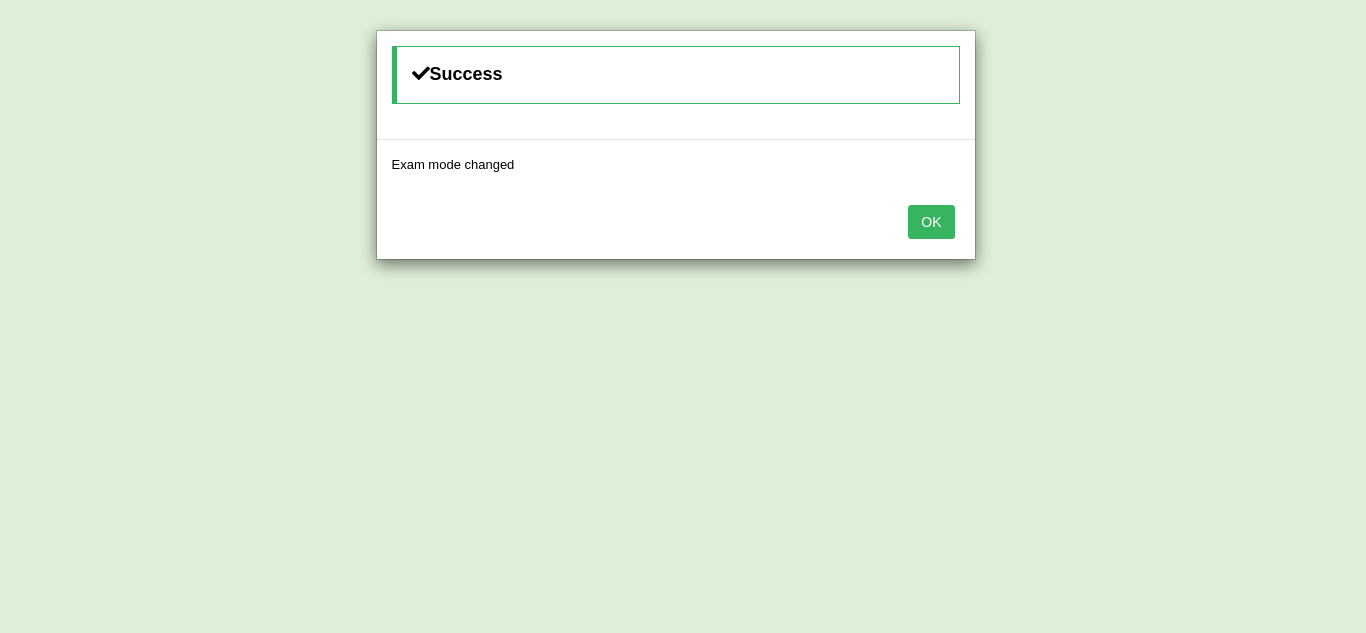 click on "OK" at bounding box center (931, 222) 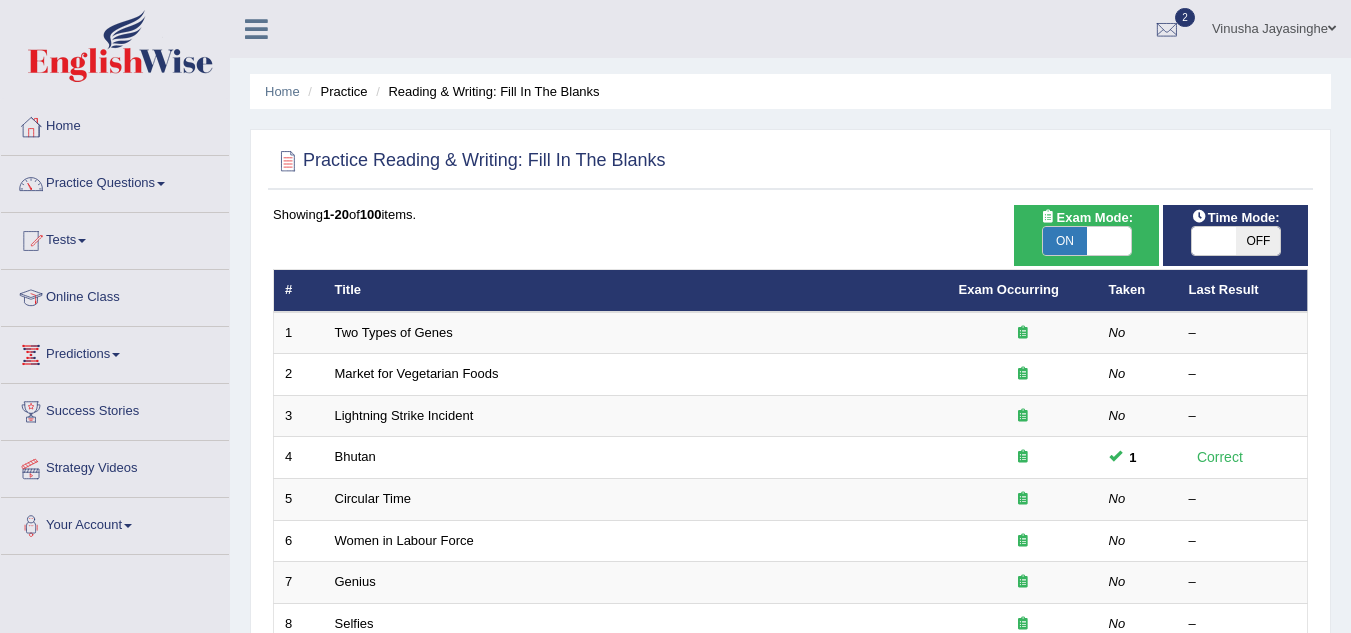 scroll, scrollTop: 0, scrollLeft: 0, axis: both 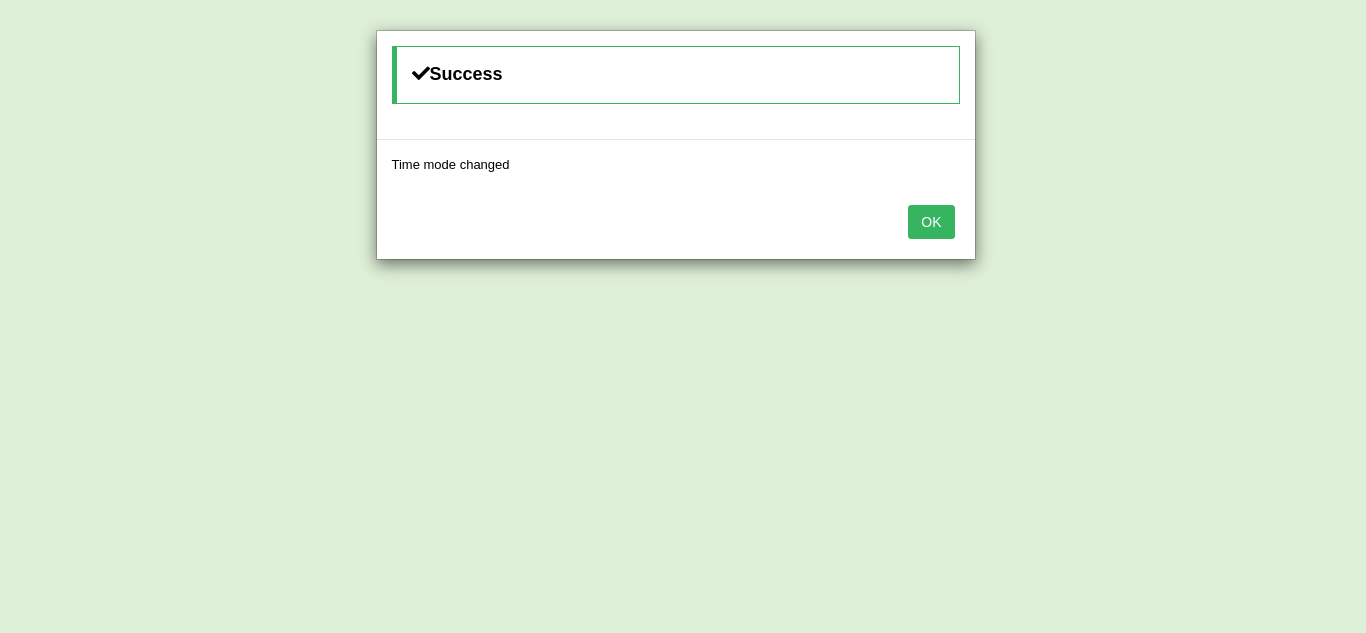 click on "OK" at bounding box center (931, 222) 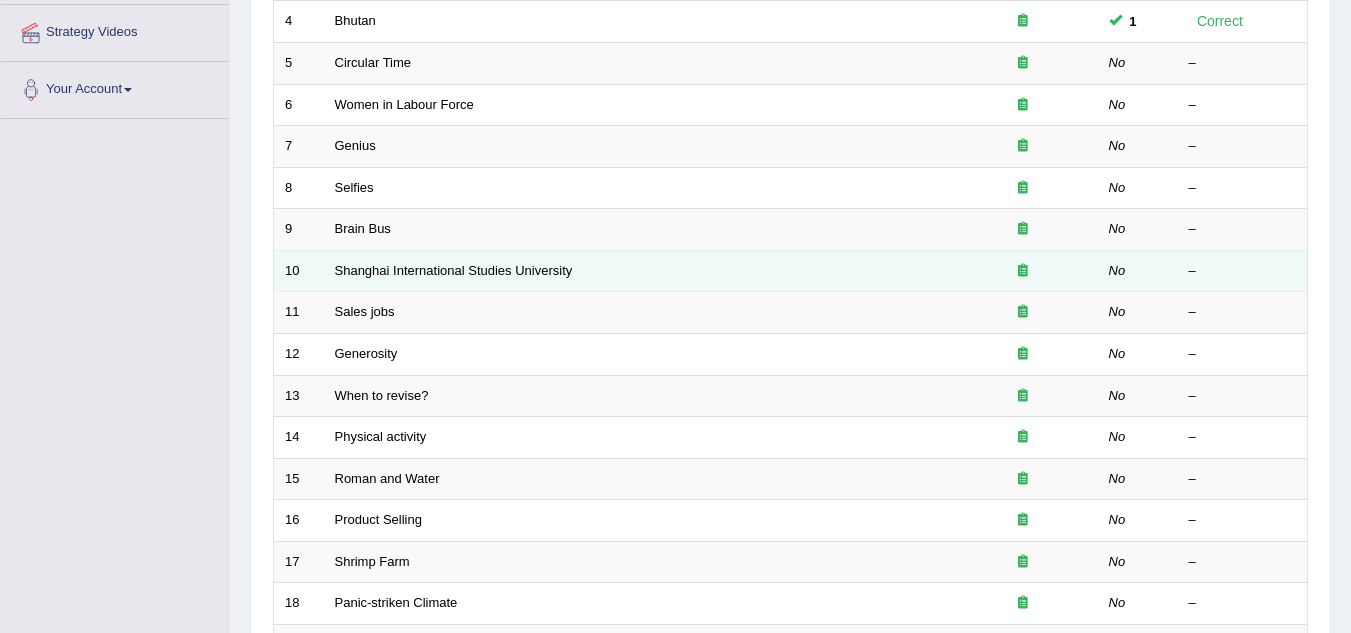 scroll, scrollTop: 400, scrollLeft: 0, axis: vertical 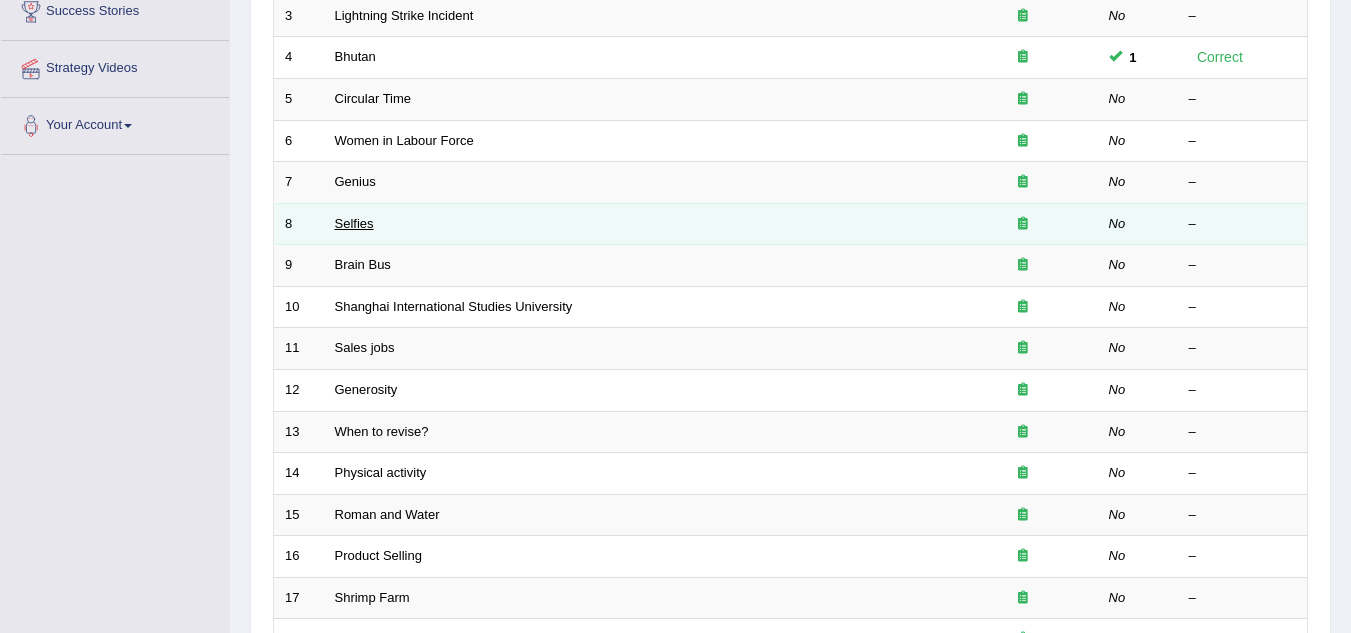 click on "Selfies" at bounding box center (354, 223) 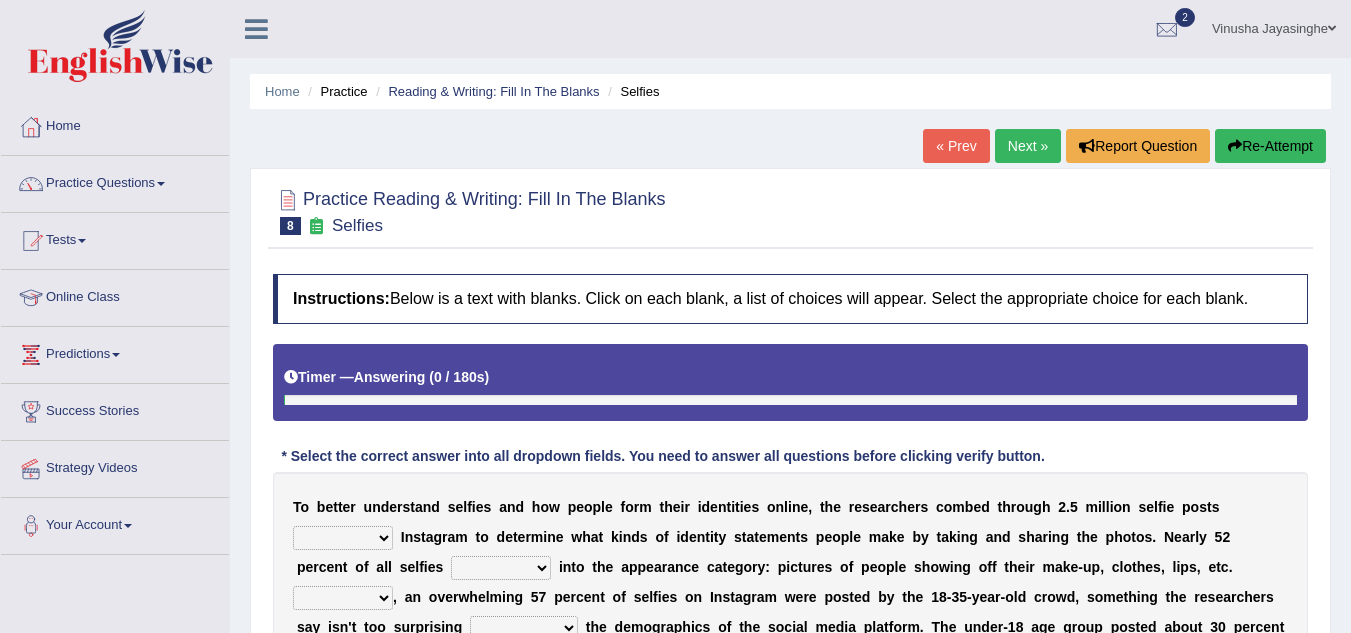 scroll, scrollTop: 0, scrollLeft: 0, axis: both 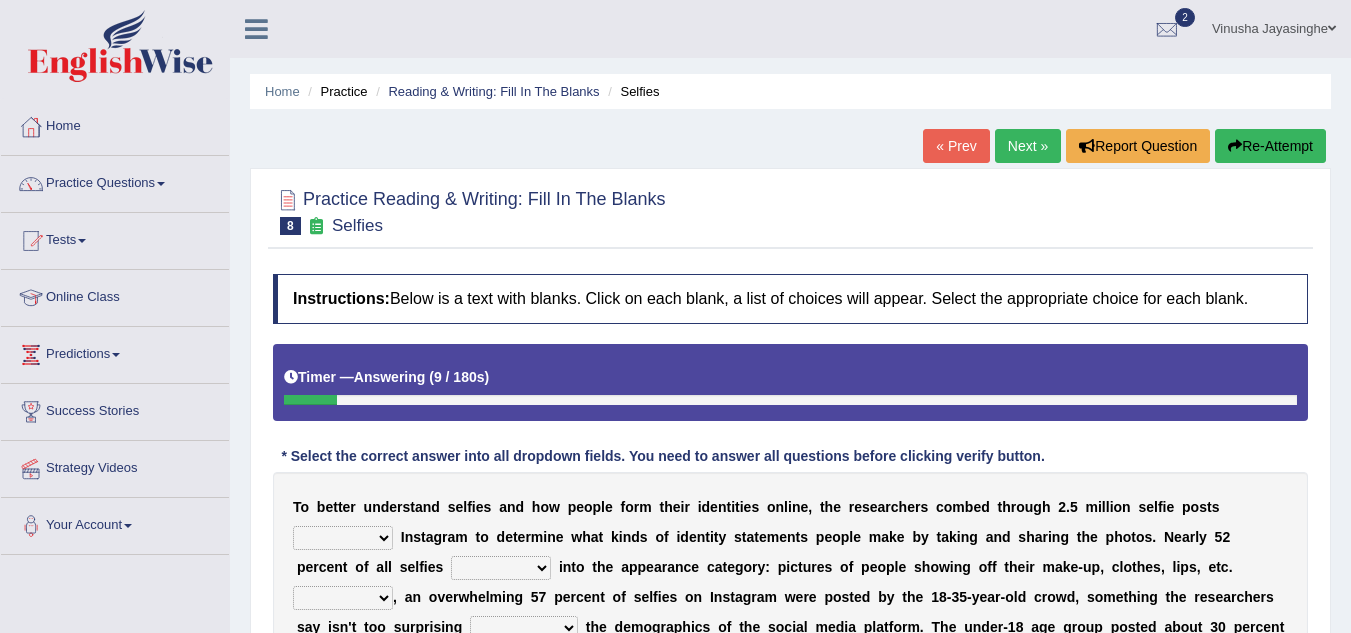 click on "of in above on" at bounding box center [343, 538] 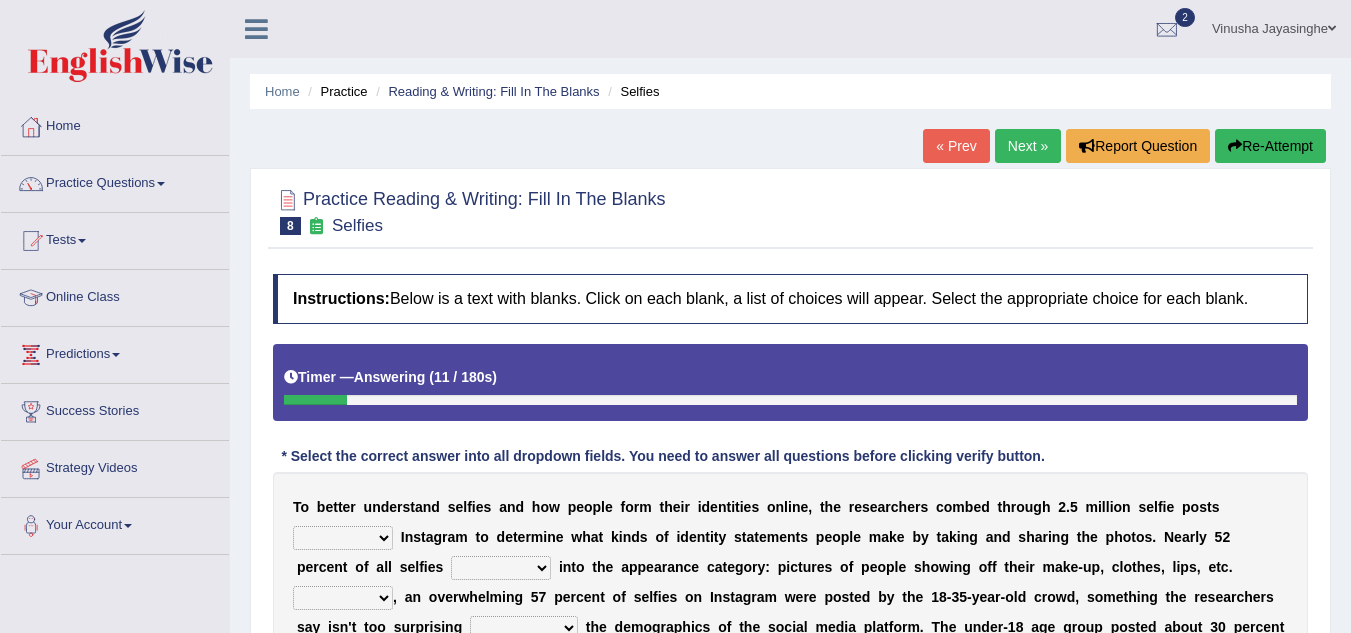 select on "in" 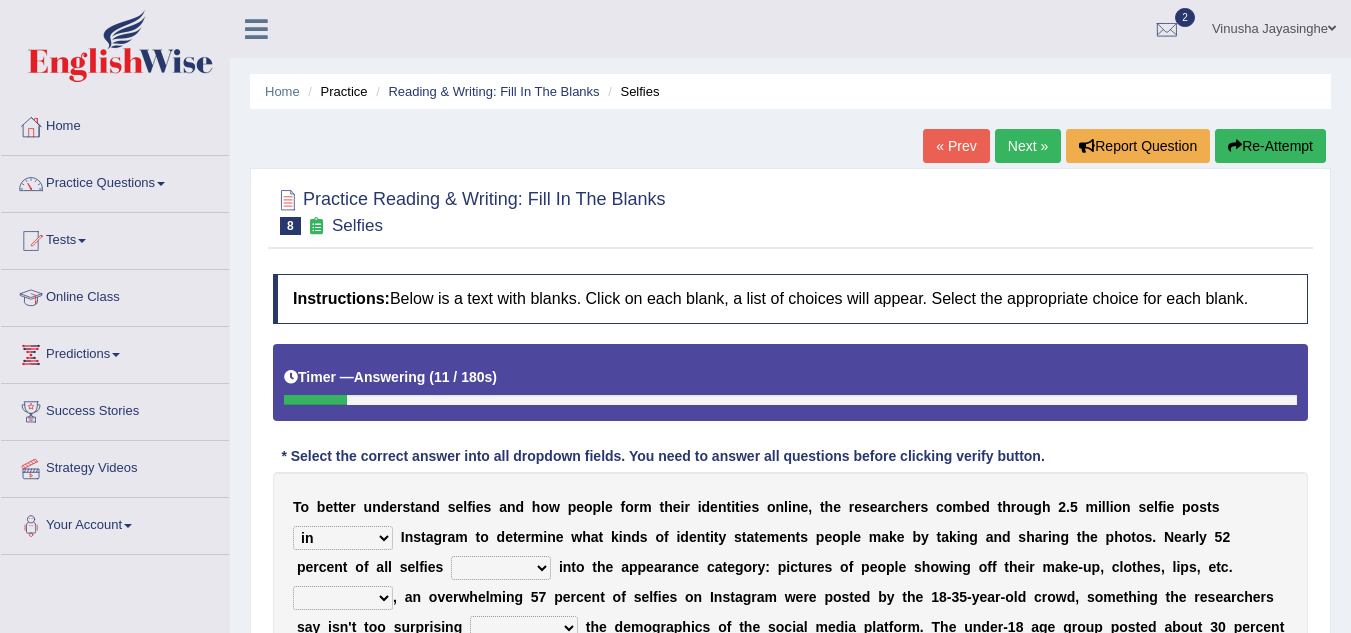 click on "of in above on" at bounding box center [343, 538] 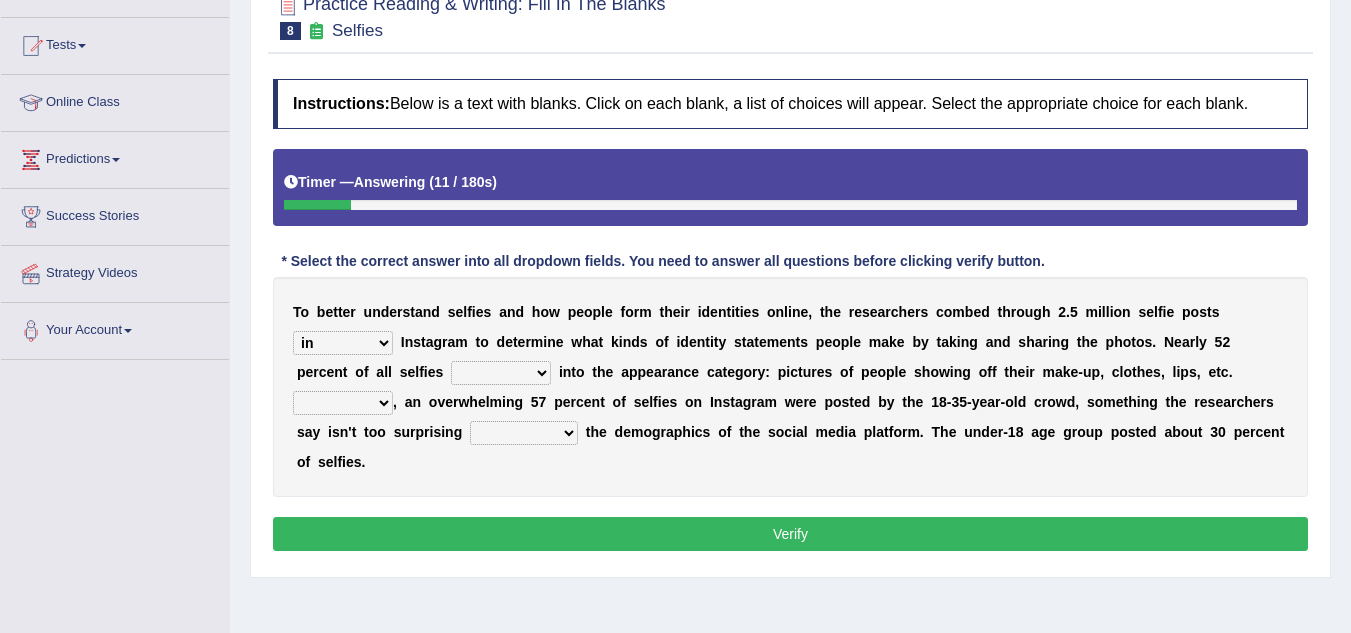 scroll, scrollTop: 200, scrollLeft: 0, axis: vertical 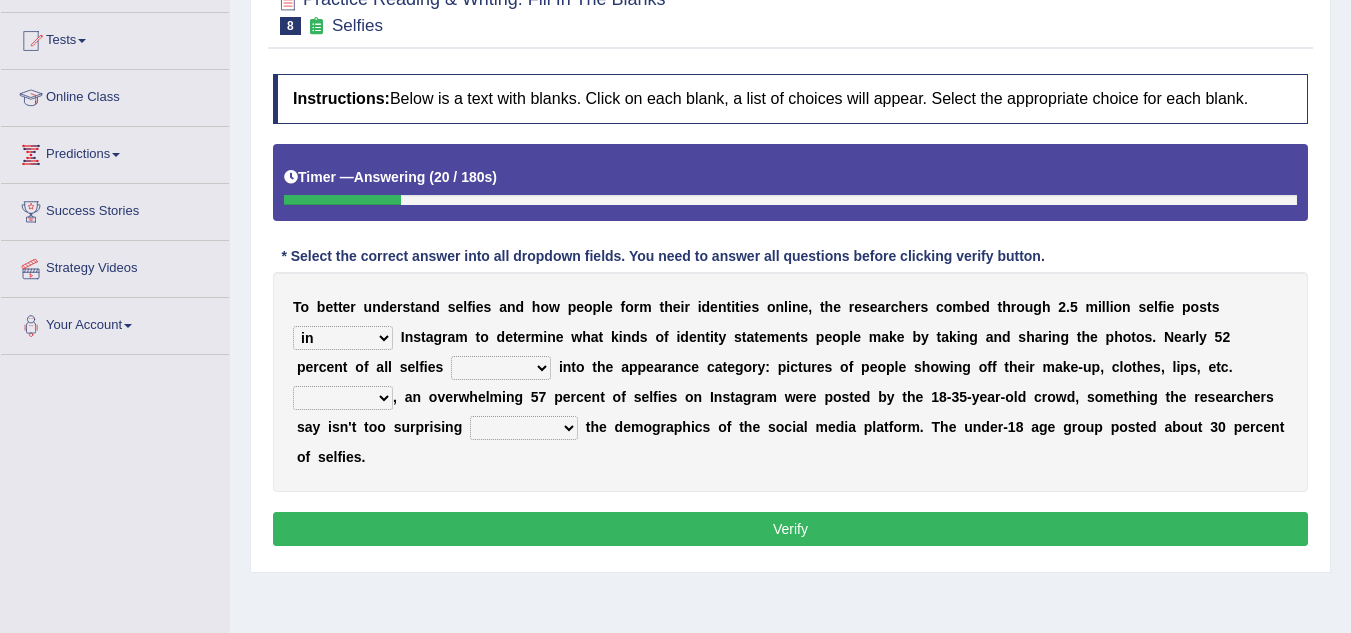 click on "fall fallen fell falls" at bounding box center [501, 368] 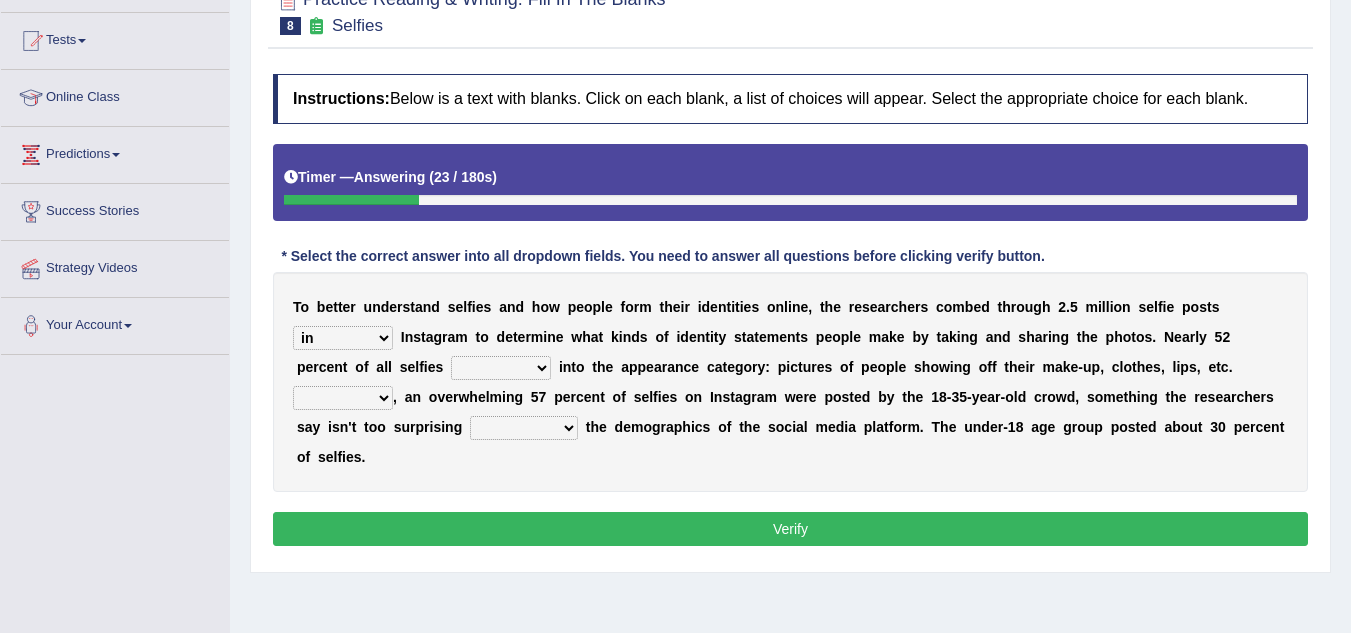 select on "fall" 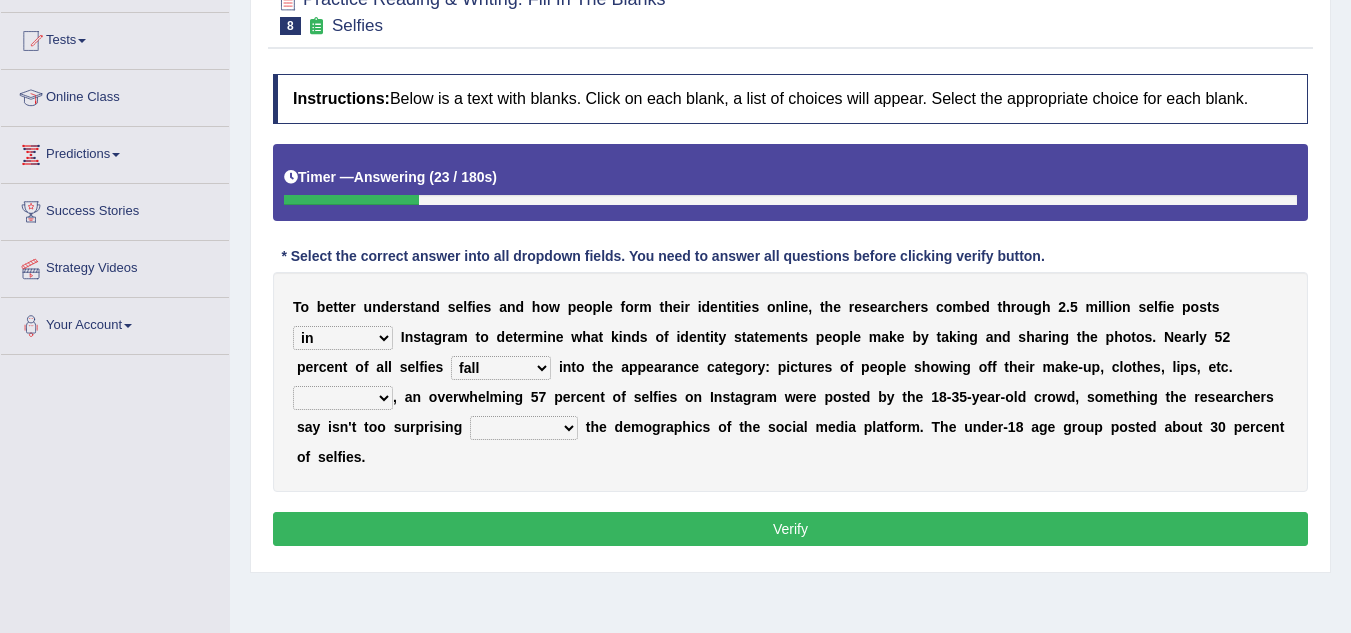 click on "fall fallen fell falls" at bounding box center (501, 368) 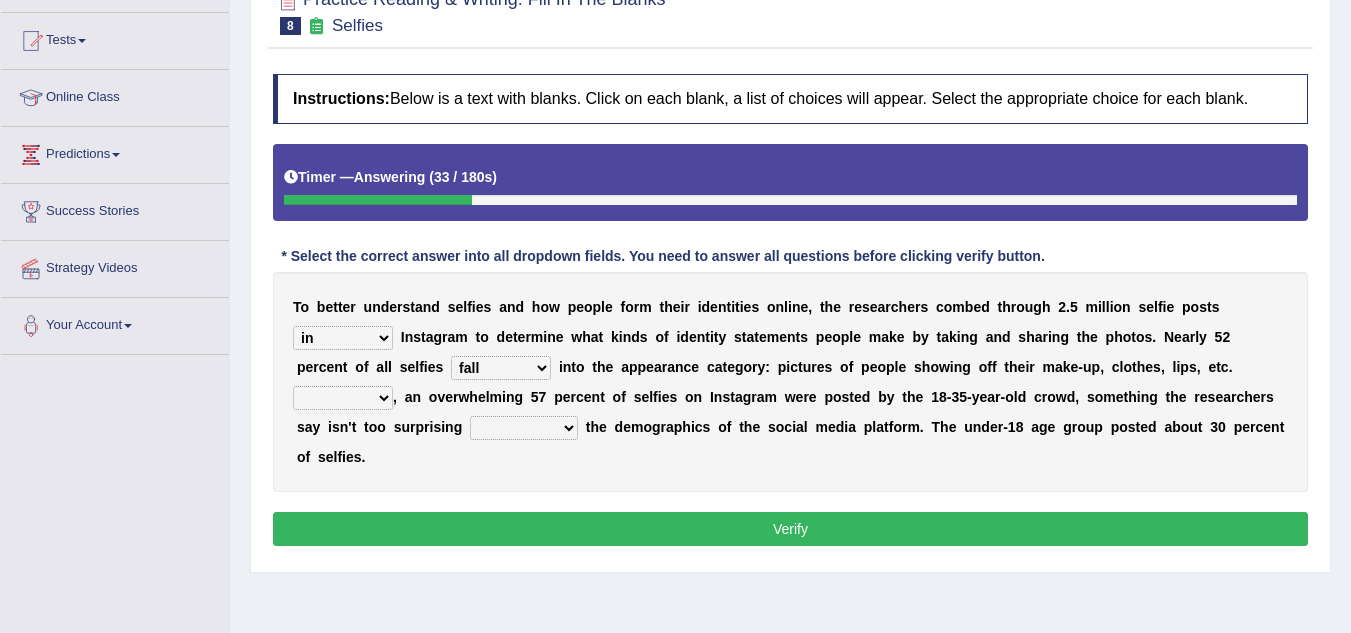click on "Along with Although Overall However" at bounding box center [343, 398] 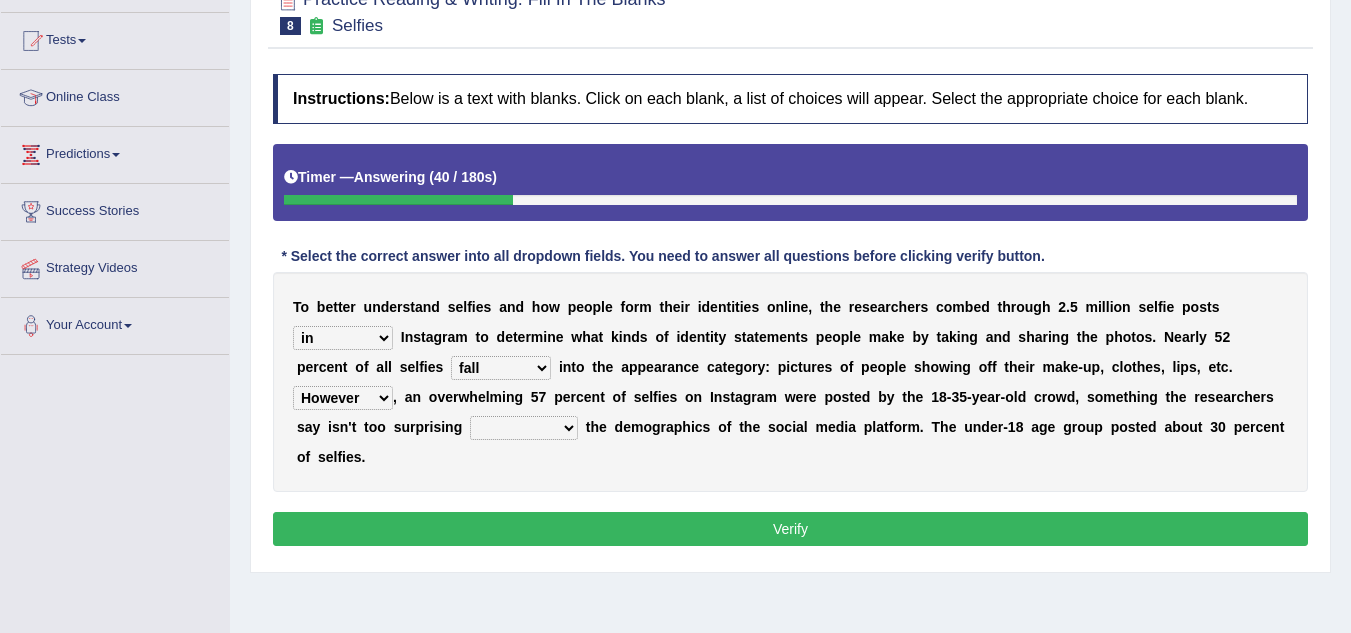 click on "Along with Although Overall However" at bounding box center [343, 398] 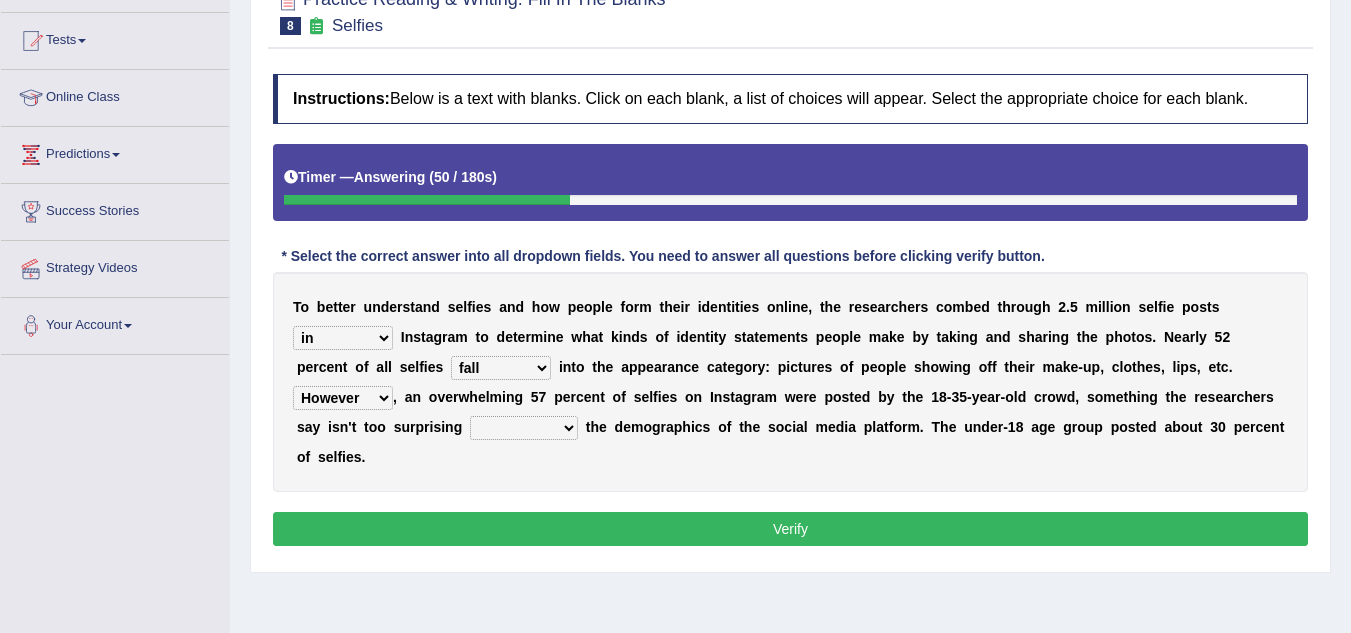 click on "Along with Although Overall However" at bounding box center [343, 398] 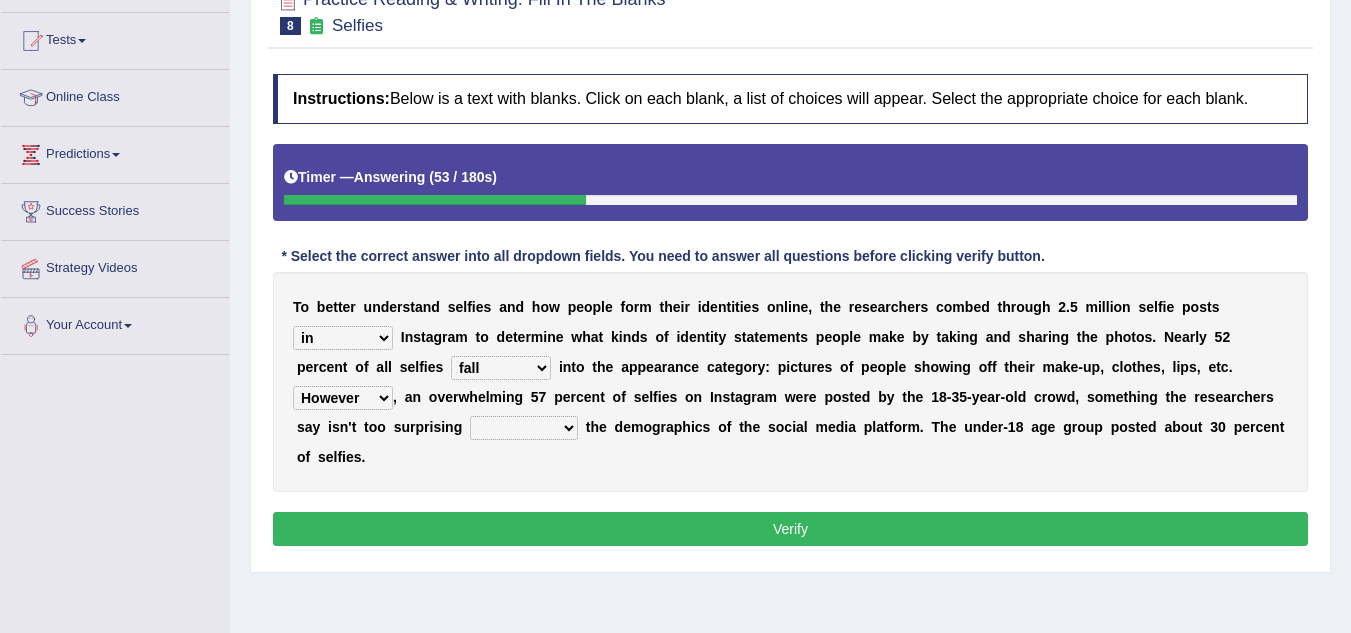 select on "Overall" 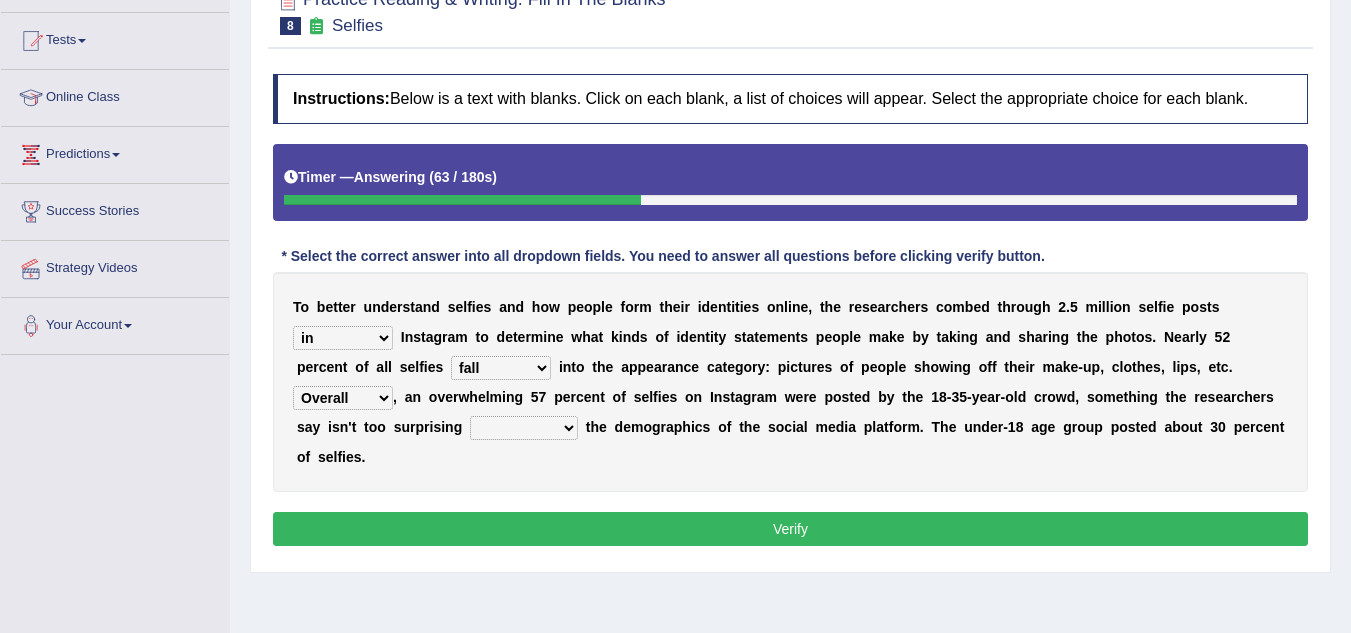 click on "consider considered considering to consider" at bounding box center (524, 428) 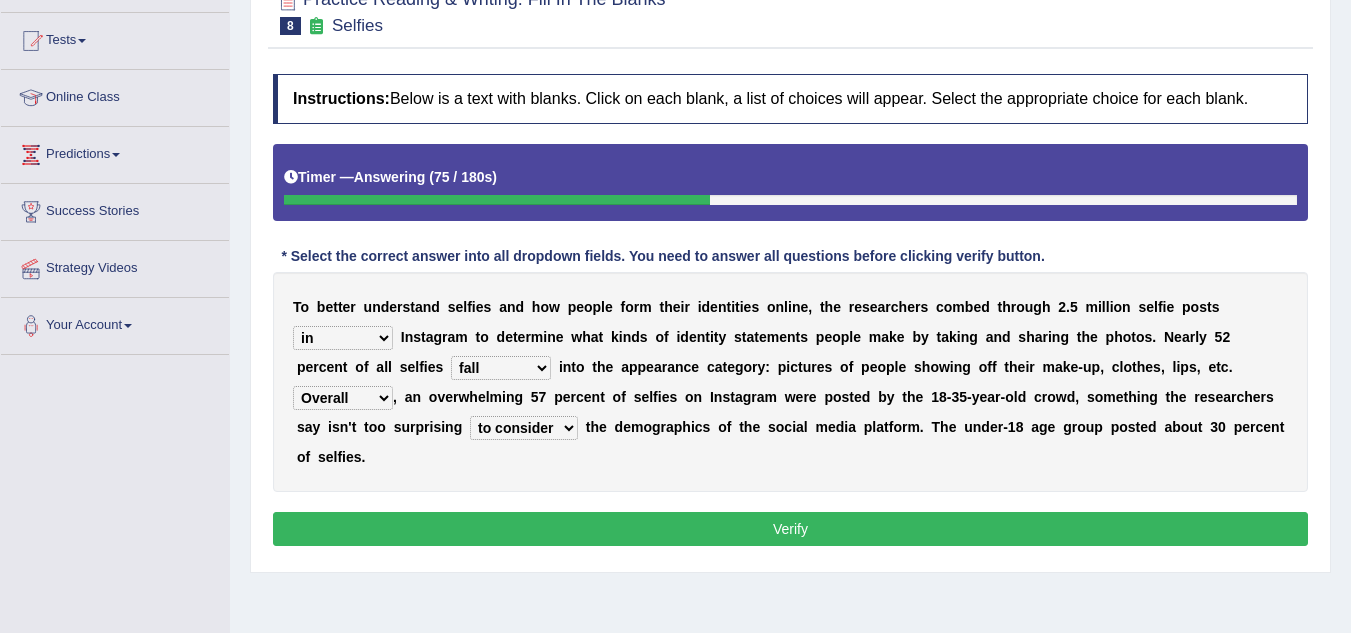 click on "consider considered considering to consider" at bounding box center [524, 428] 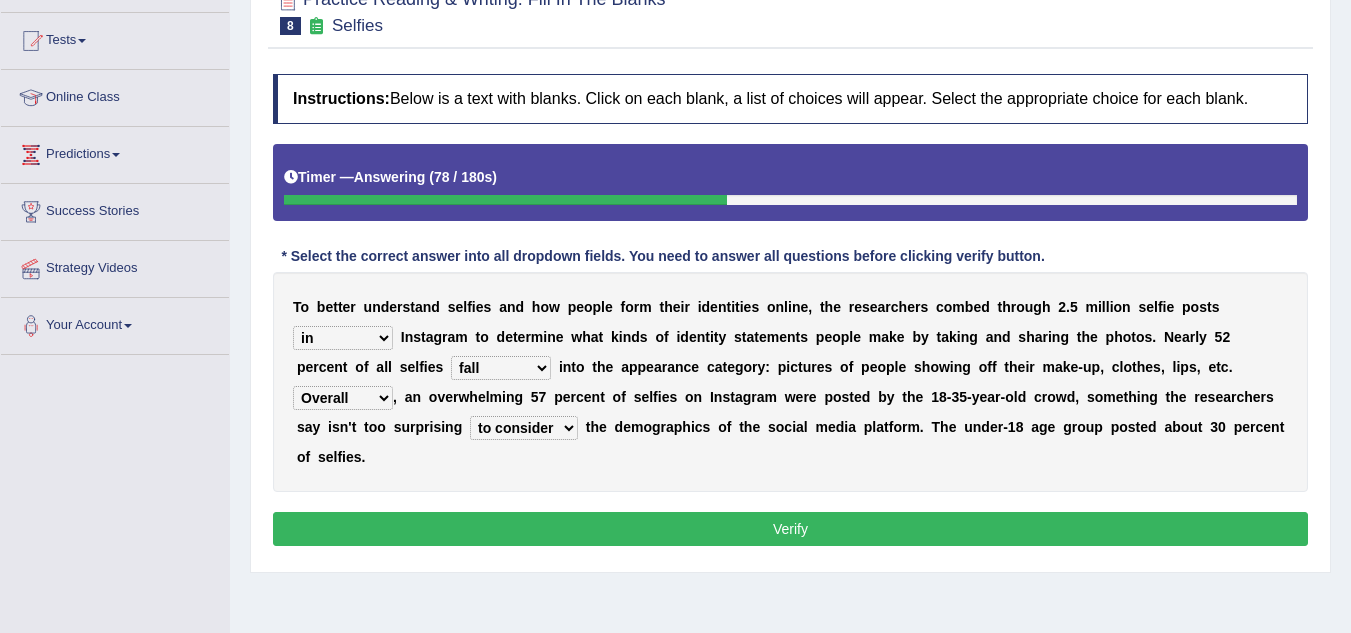 click on "consider considered considering to consider" at bounding box center [524, 428] 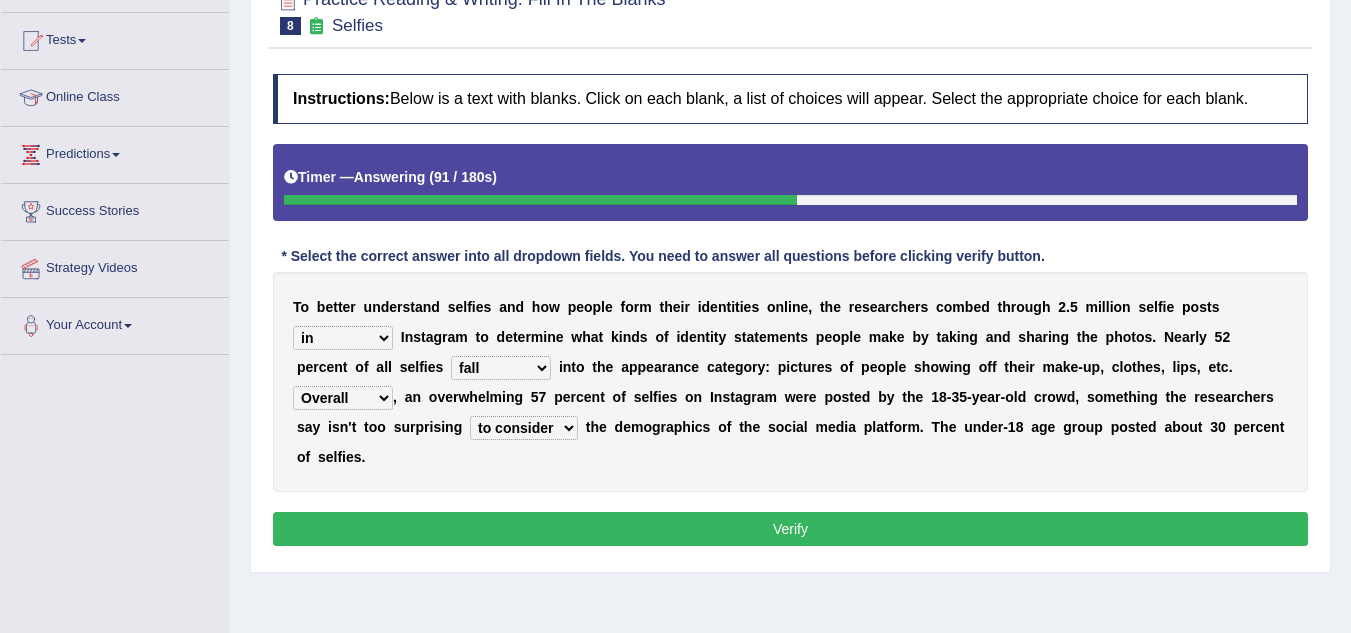 select on "considered" 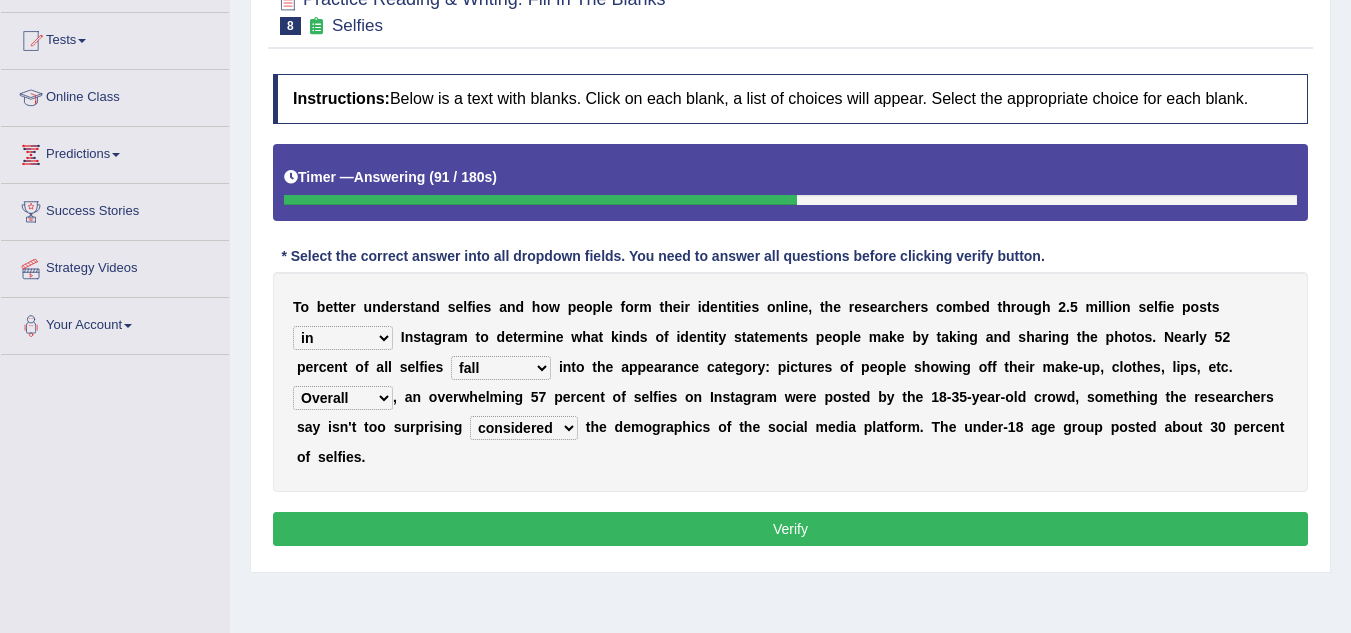 click on "consider considered considering to consider" at bounding box center (524, 428) 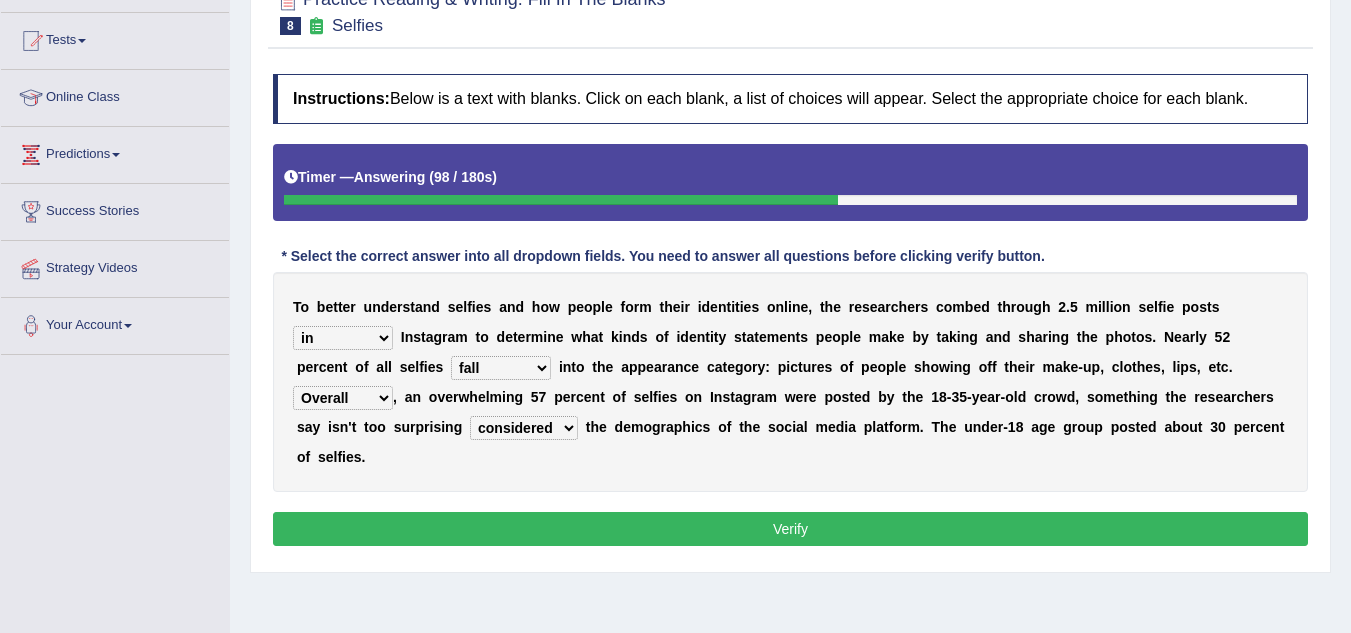 click on "Verify" at bounding box center [790, 529] 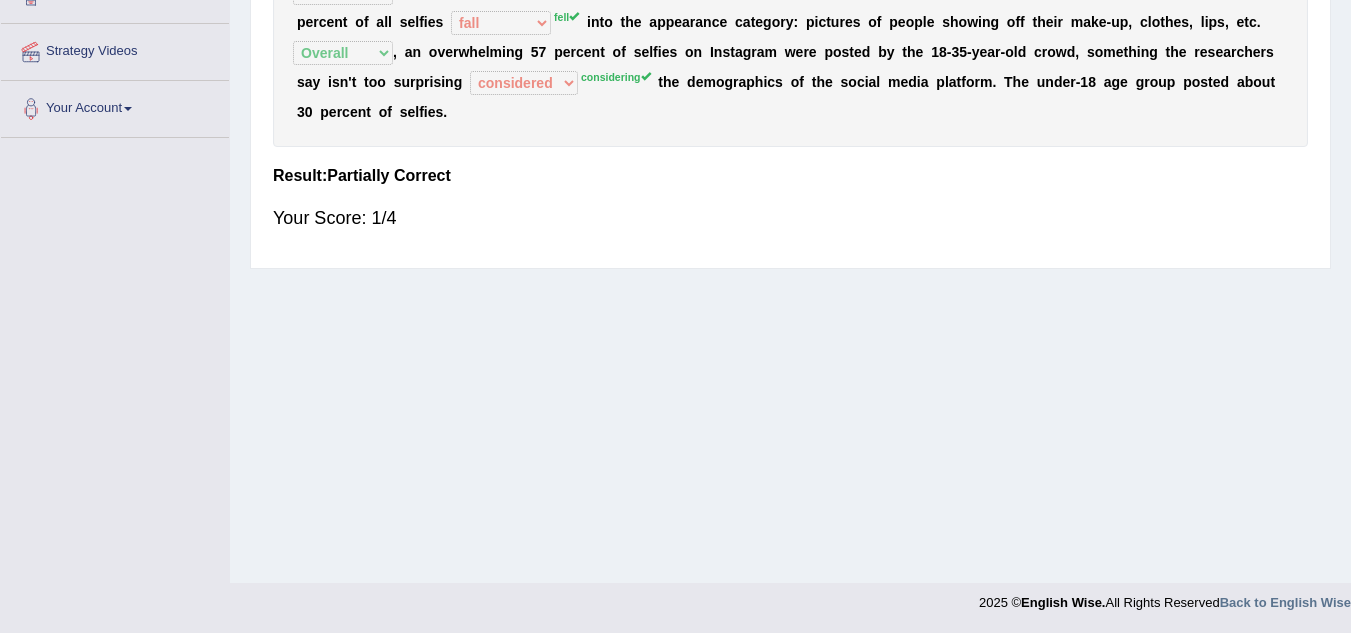 scroll, scrollTop: 0, scrollLeft: 0, axis: both 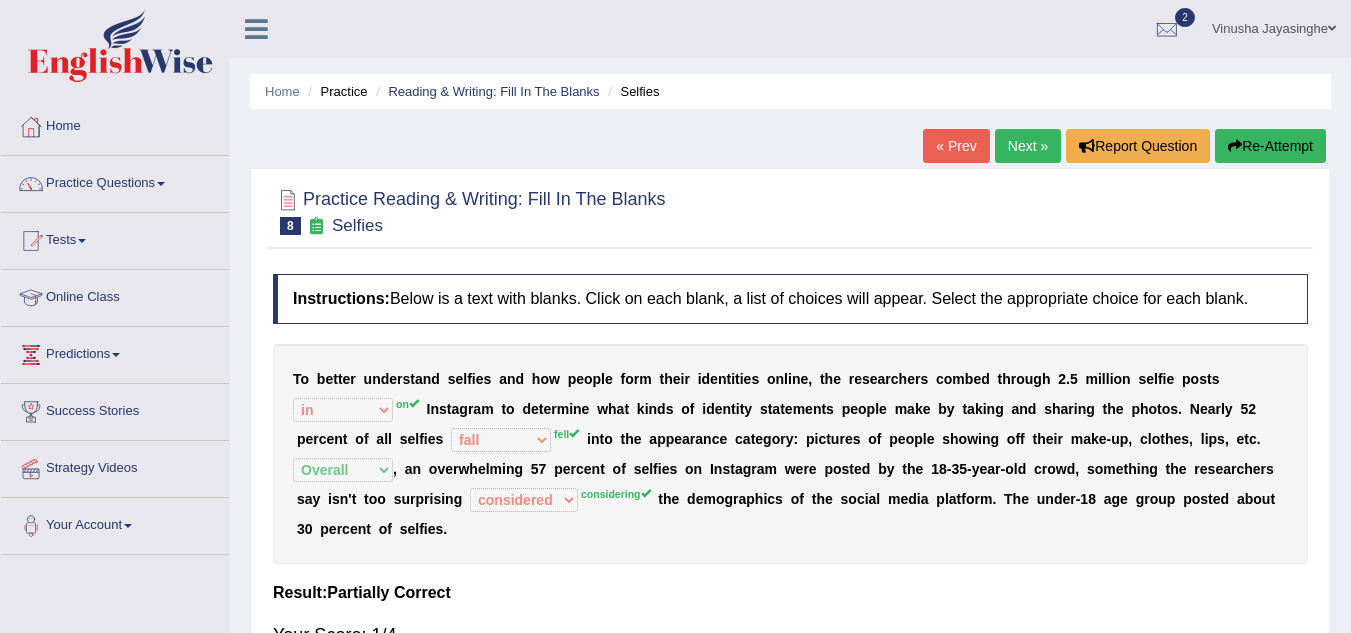 click on "Next »" at bounding box center [1028, 146] 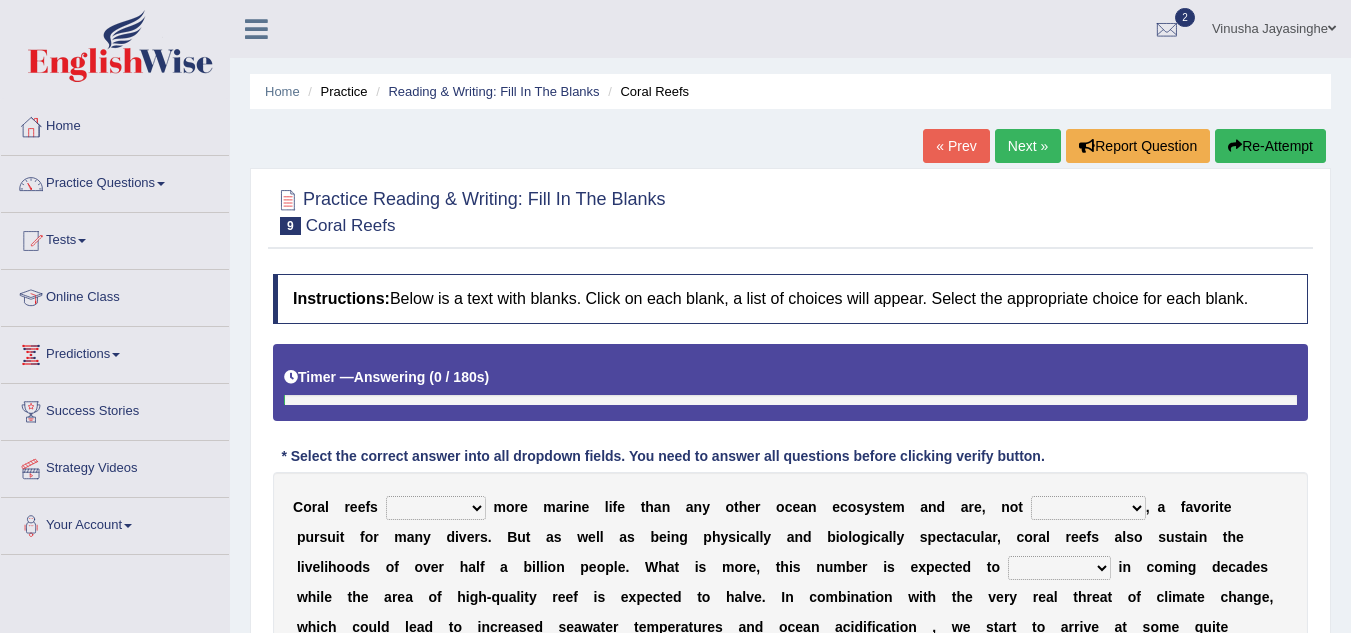scroll, scrollTop: 0, scrollLeft: 0, axis: both 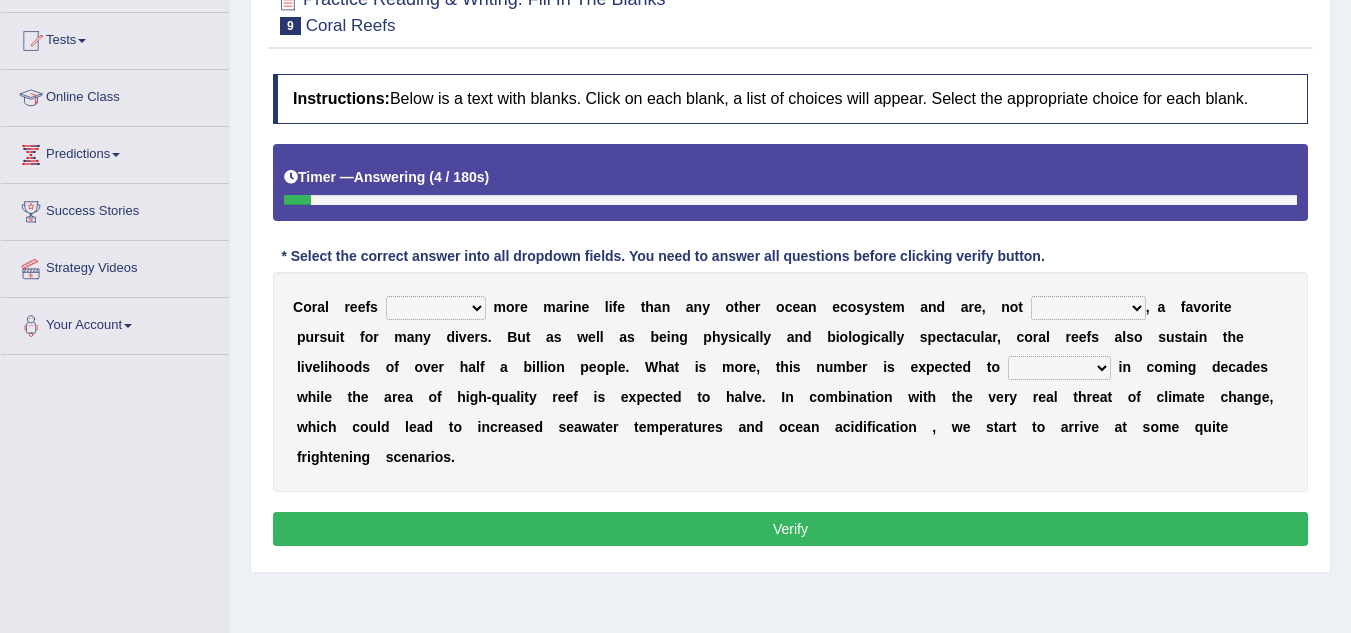 click on "curb harvest support cultivate" at bounding box center [436, 308] 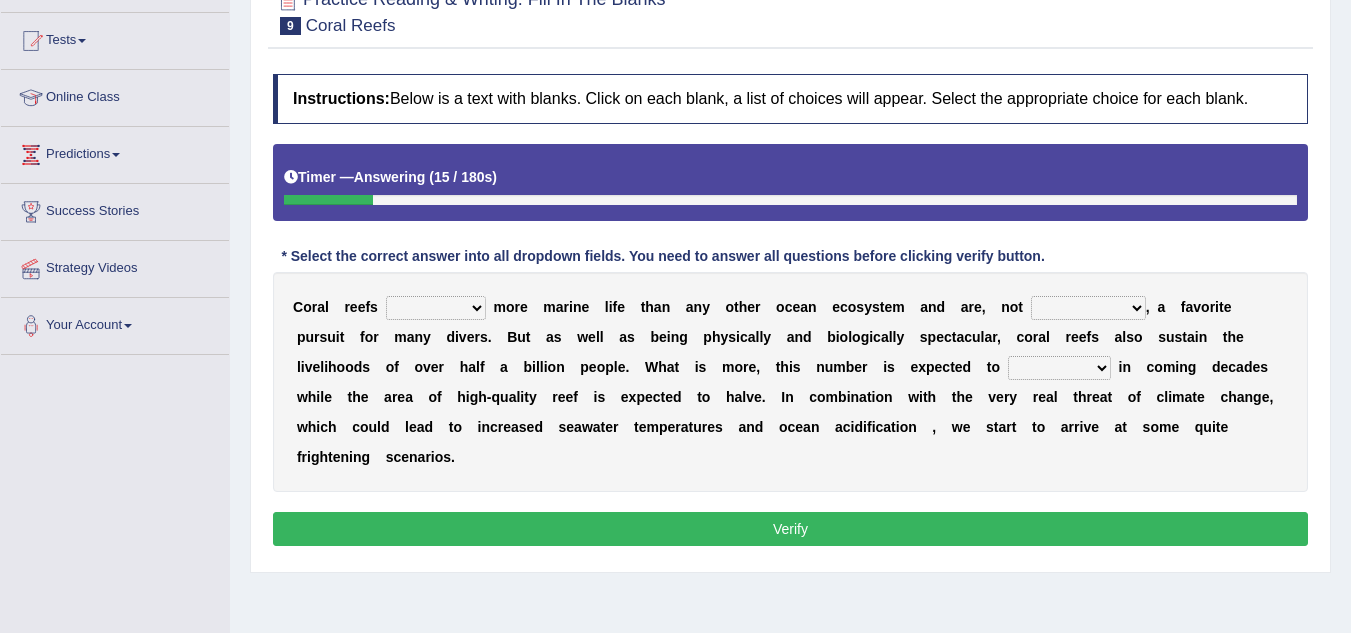 select on "support" 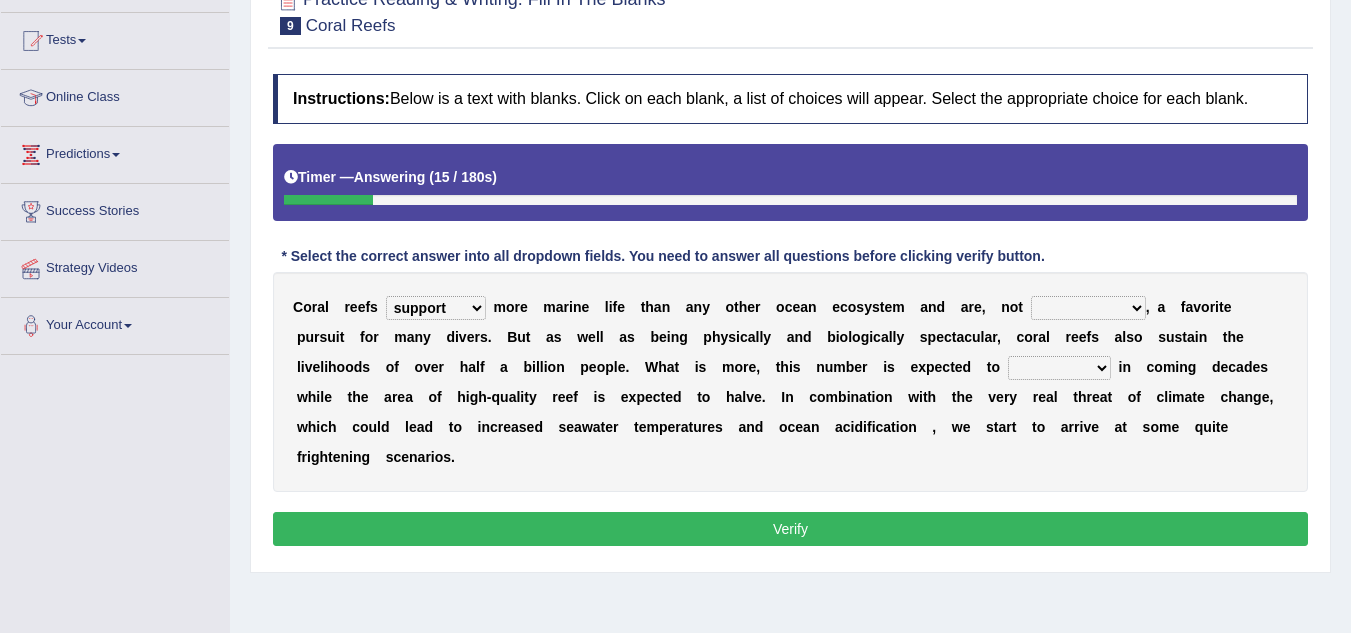click on "curb harvest support cultivate" at bounding box center [436, 308] 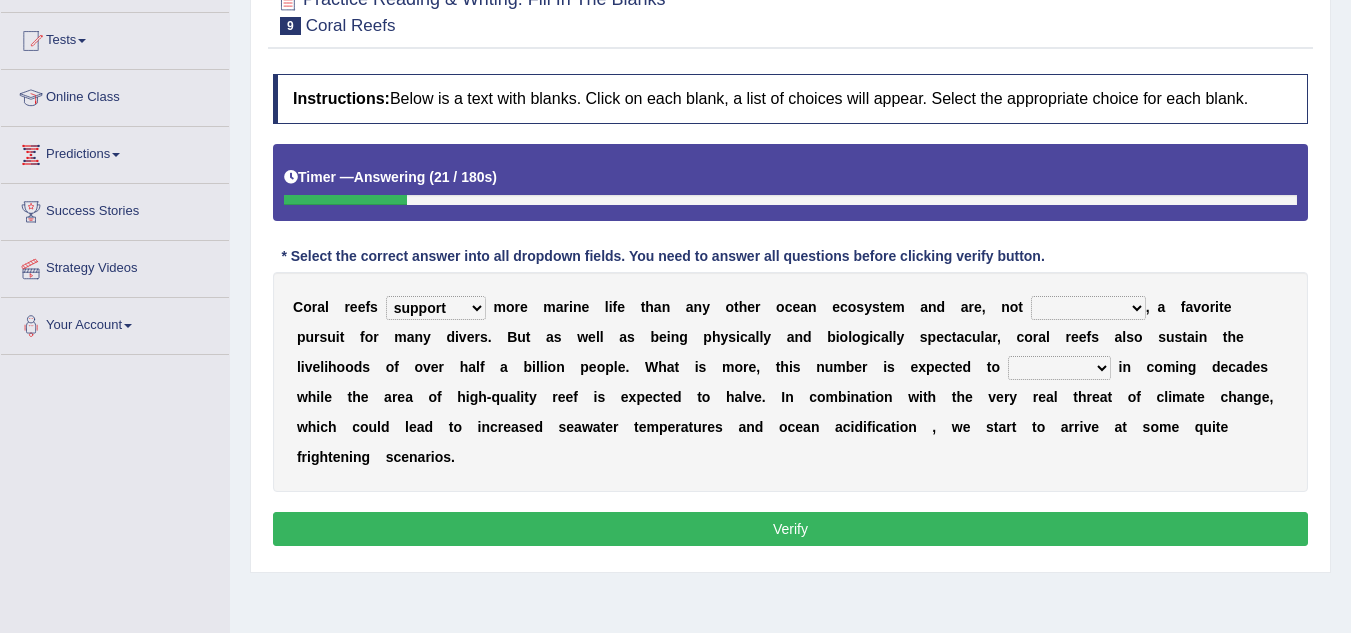 click on "C o r a l    r e e f s   curb harvest support cultivate   m o r e    m a r i n e    l i f e    t h a n    a n y    o c e a n    e c o s y s t e m    a n d    a r e ,    n o t   seemingly specifically demandingly surprisingly ,   a    f a v o r i t e    p u r s u i t    f o r    m a n y    d i v e r s .    B u t    a s    w e l l    a s    b e i n g    p h y s i c a l l y    a n d    b i o l o g i c a l l y    s p e c t a c u l a r ,    c o r a l    r e e f s    a l s o    s u s t a i n    t h e    l i v e l i h o o d s    o f    o v e r    h a l f    a    b i l l i o n    p e o p l e .    W h a t    i s    m o r e ,    t h i s    n u m b e r    i s    e x p e c t e d    t o   appear double countdown unravel   i n    c o m i n g    d e c a d e s    w" at bounding box center (790, 382) 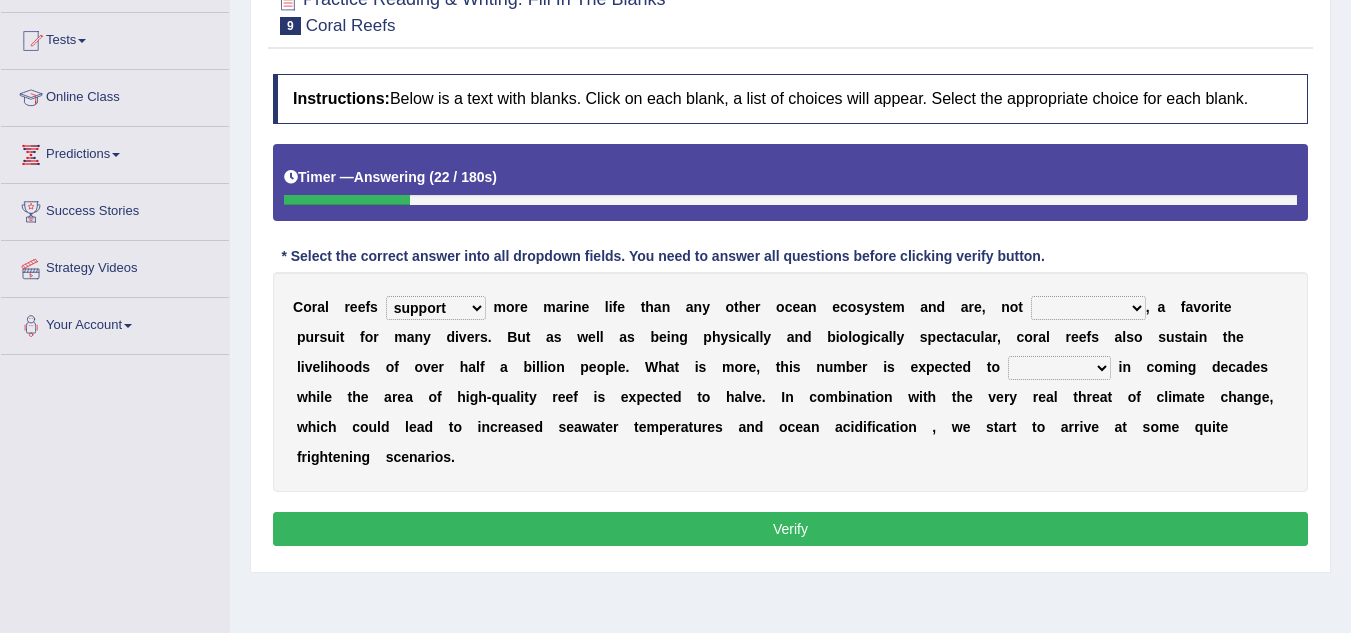 click on "seemingly specifically demandingly surprisingly" at bounding box center (1088, 308) 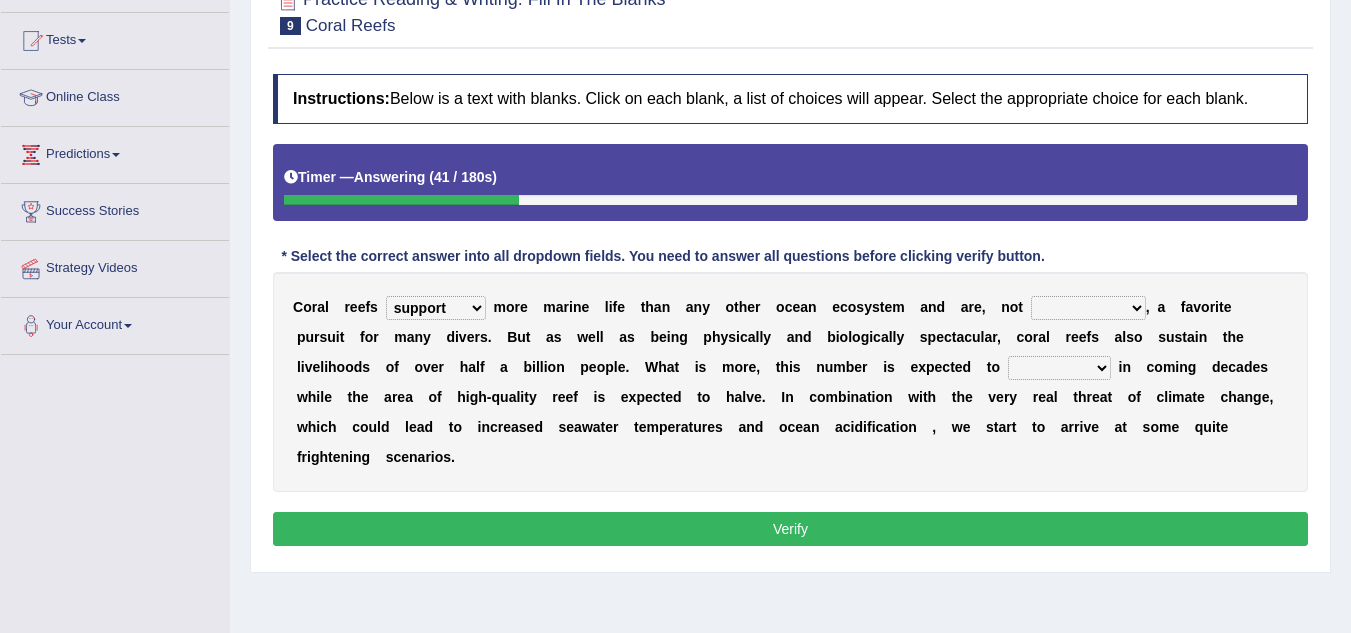 select on "seemingly" 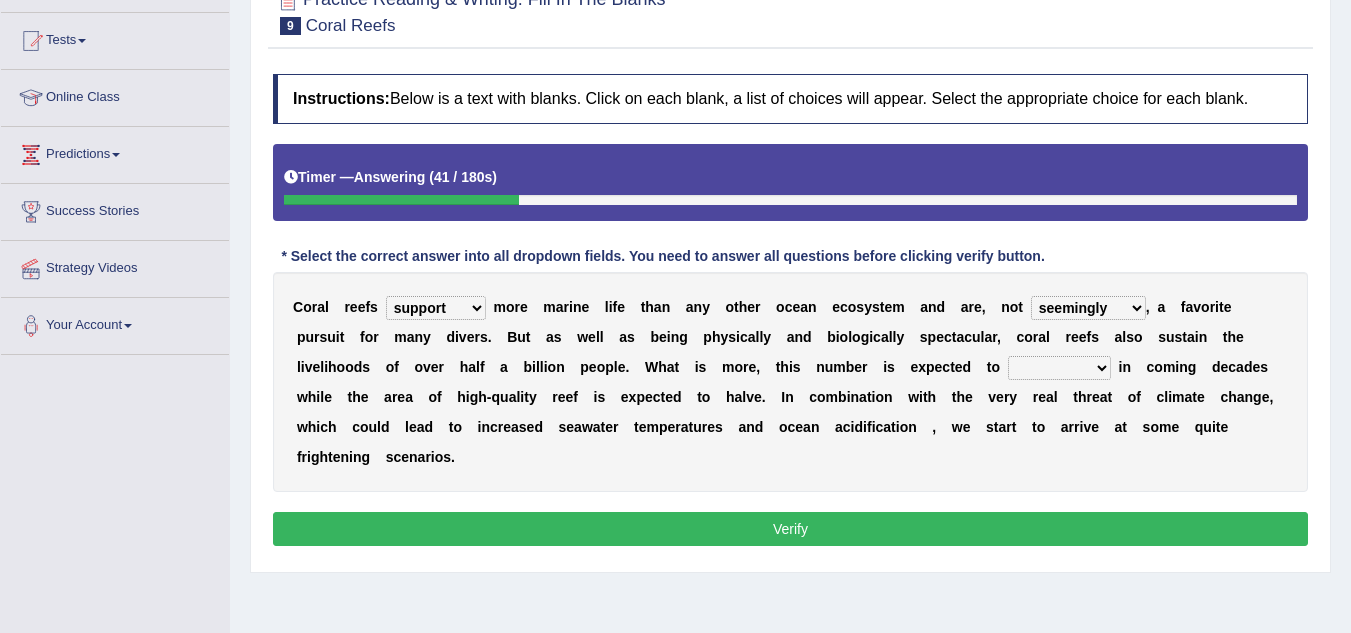 click on "seemingly specifically demandingly surprisingly" at bounding box center [1088, 308] 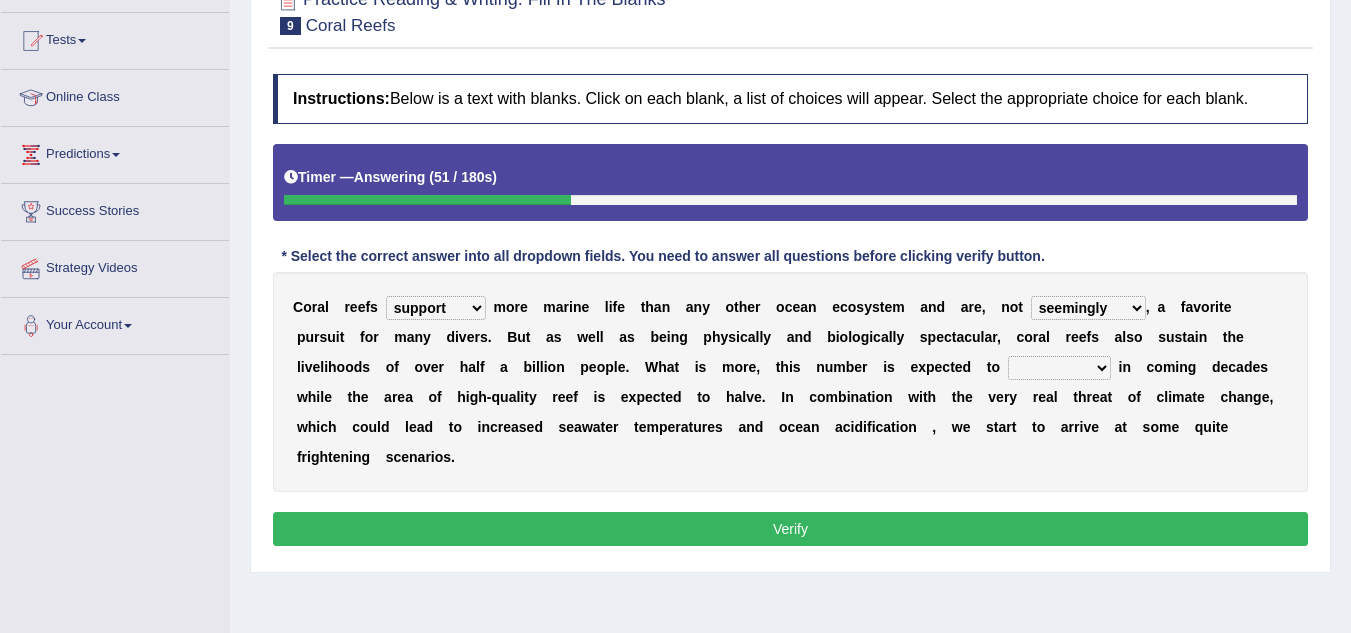 click on "appear double countdown unravel" at bounding box center (1059, 368) 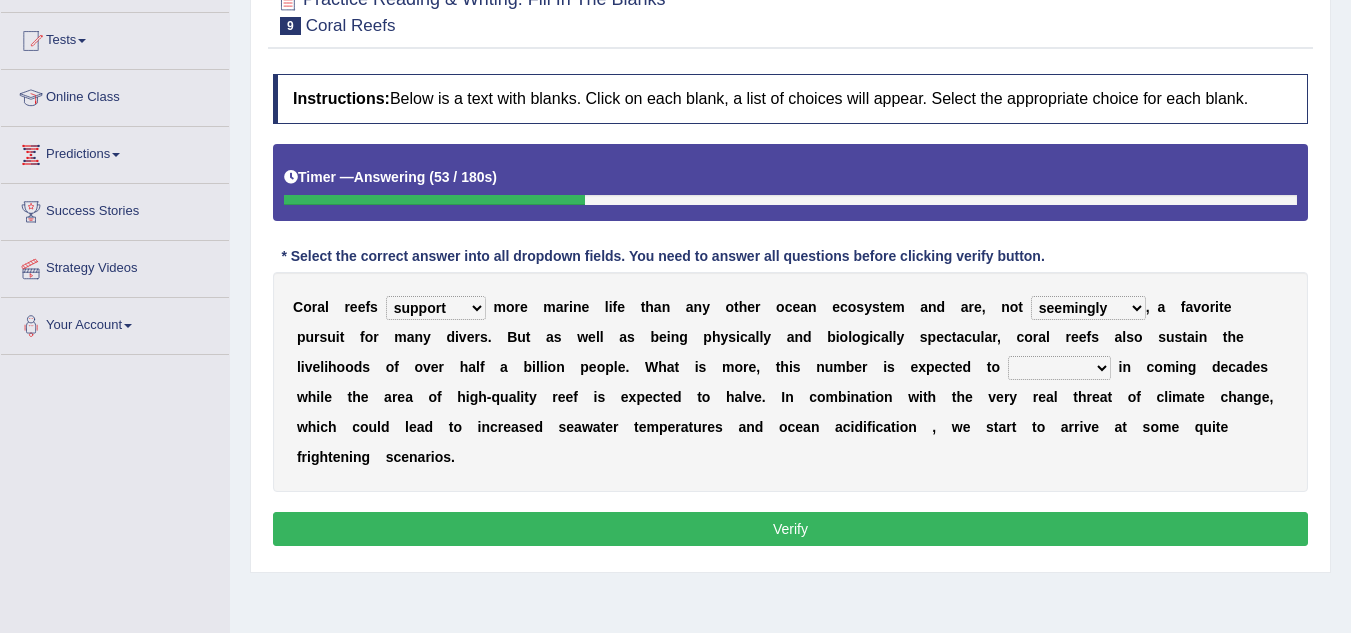 click on "appear double countdown unravel" at bounding box center [1059, 368] 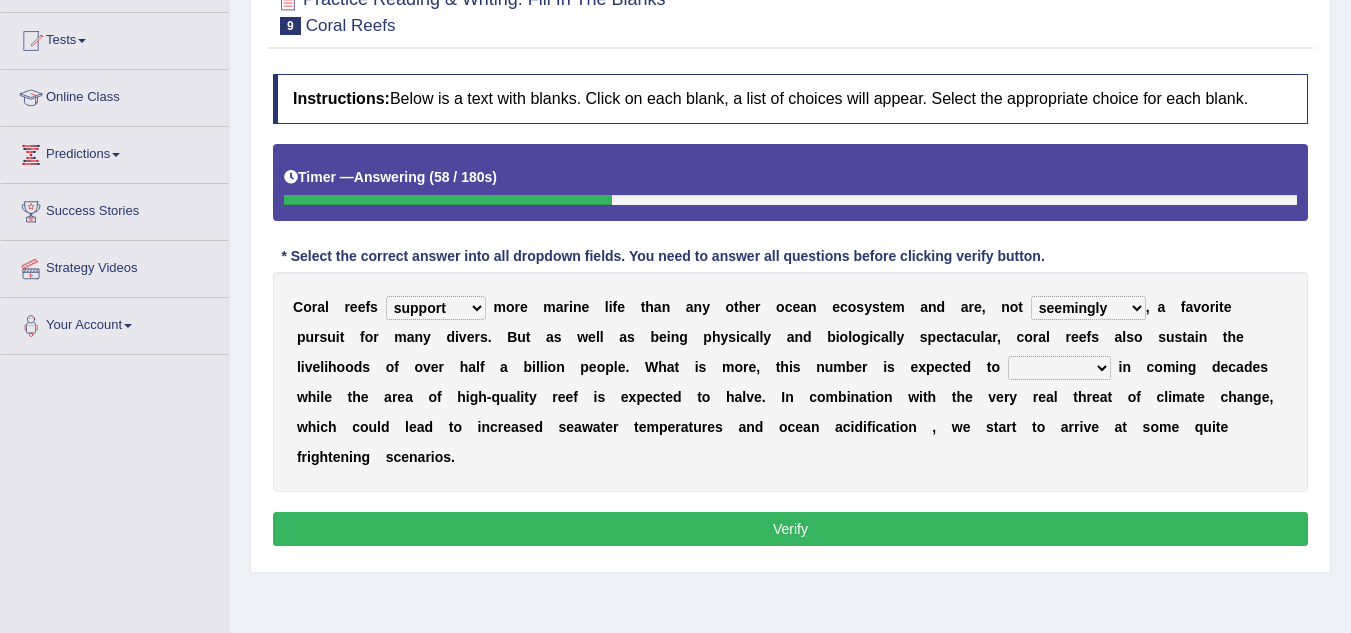 click on "appear double countdown unravel" at bounding box center (1059, 368) 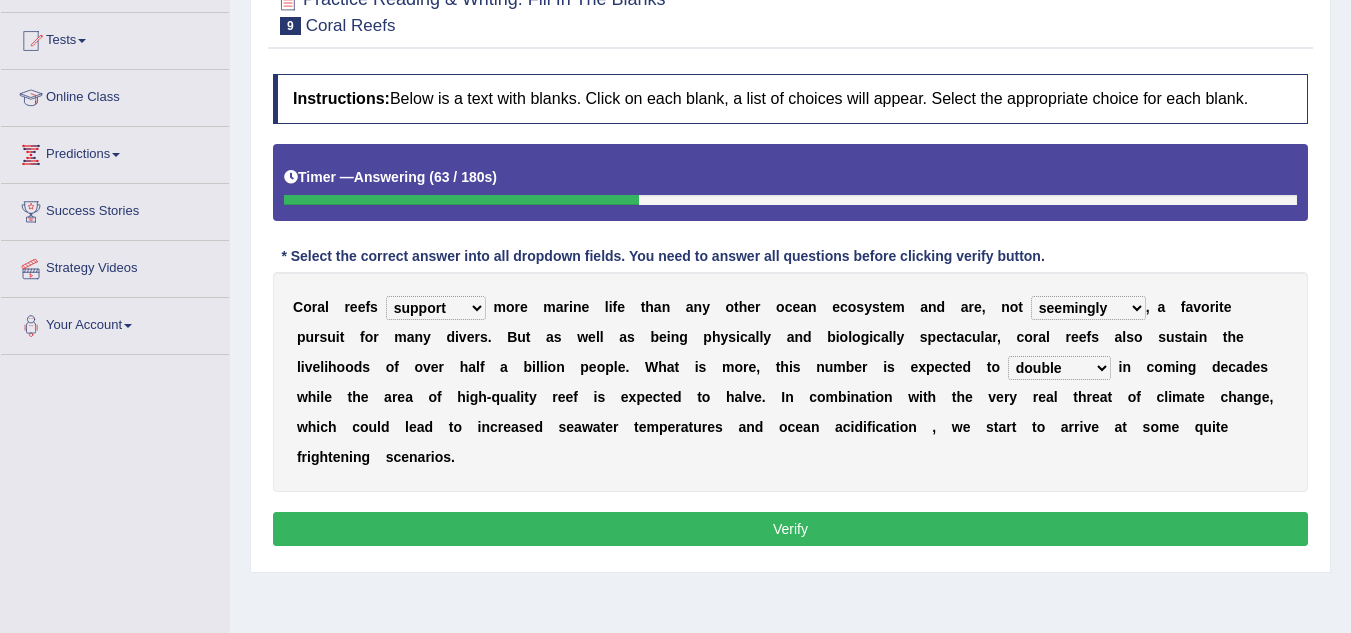 click on "appear double countdown unravel" at bounding box center [1059, 368] 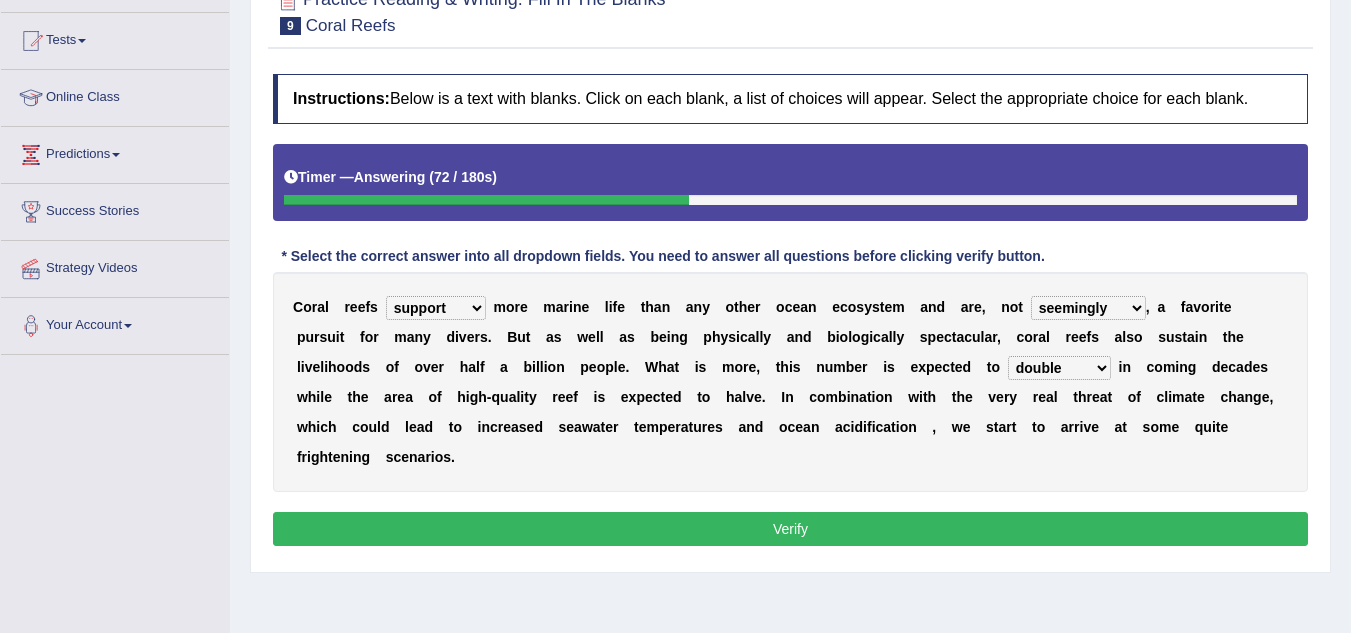 click on "appear double countdown unravel" at bounding box center [1059, 368] 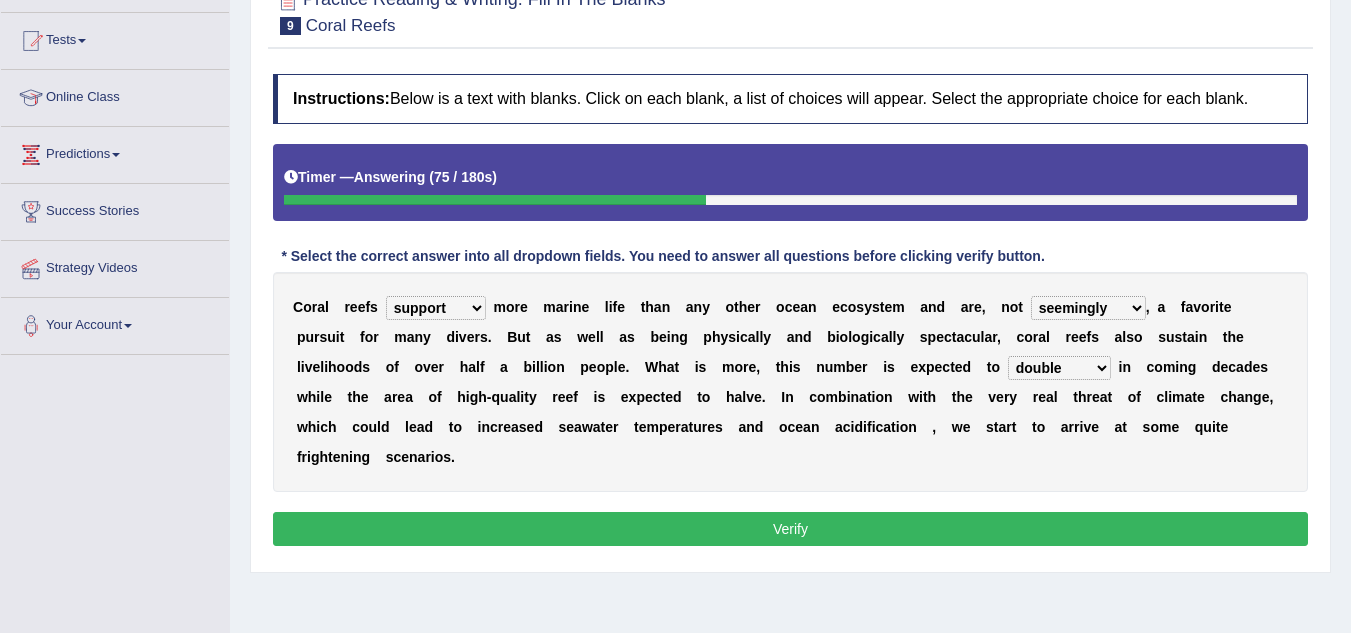 select on "countdown" 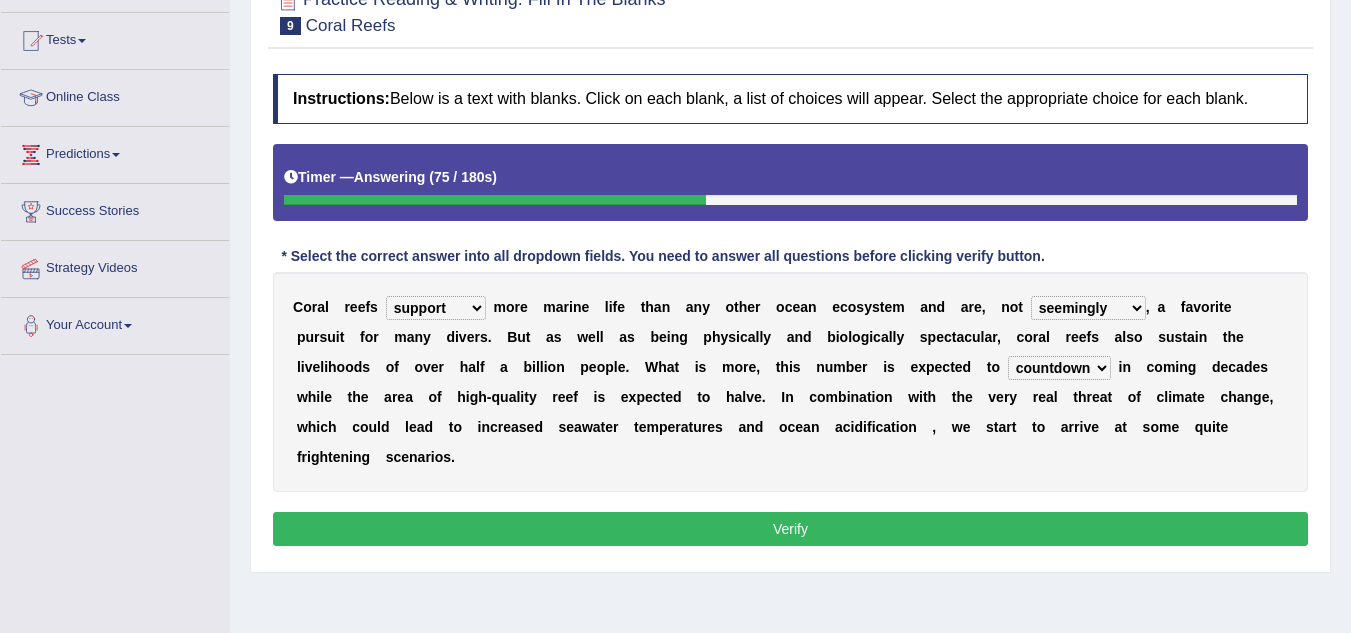 click on "appear double countdown unravel" at bounding box center (1059, 368) 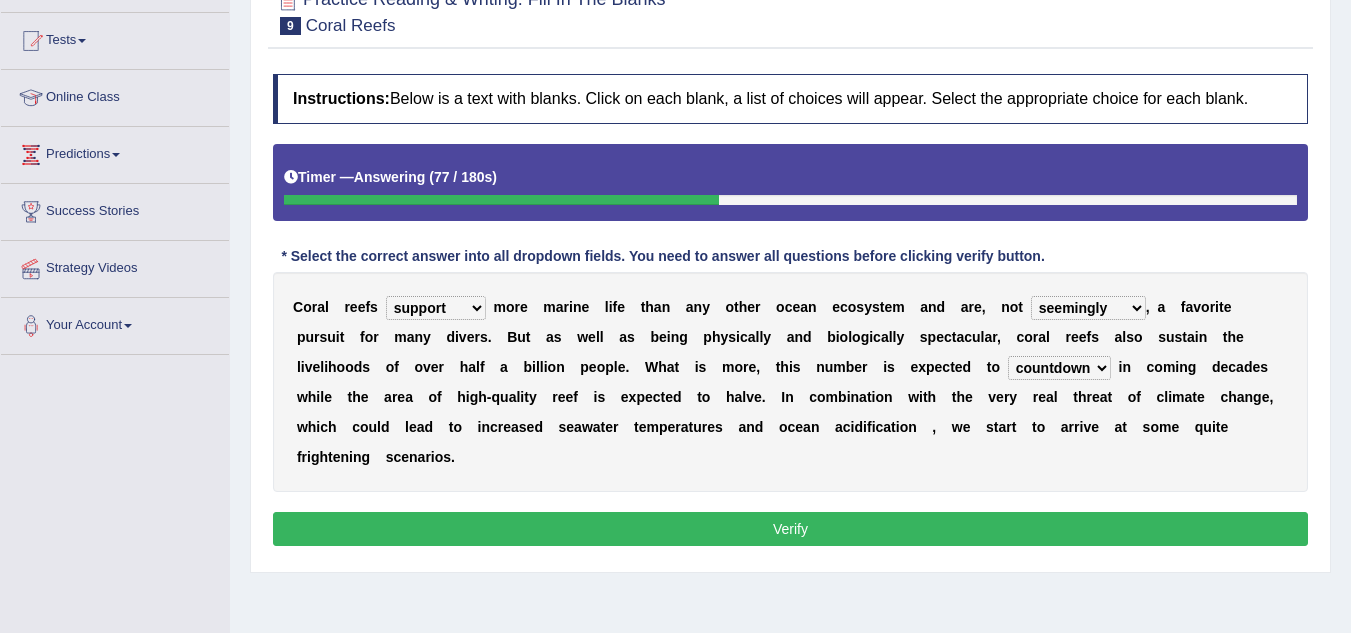 click on "appear double countdown unravel" at bounding box center (1059, 368) 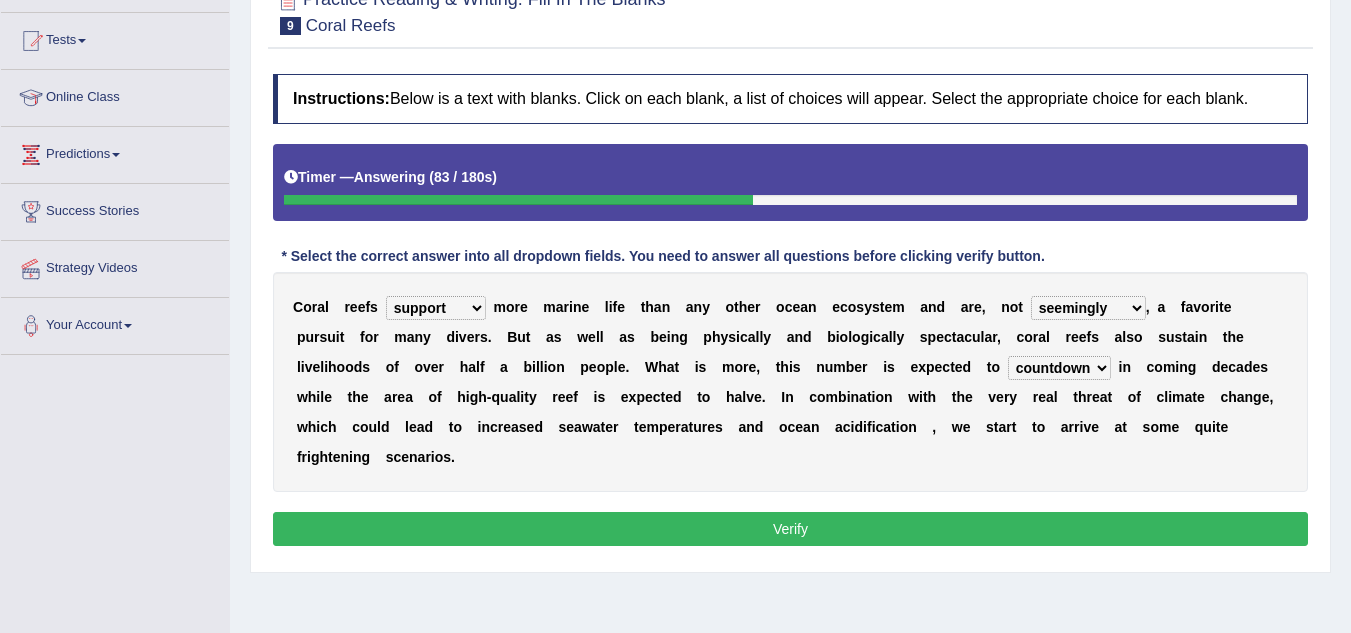 click on "appear double countdown unravel" at bounding box center [1059, 368] 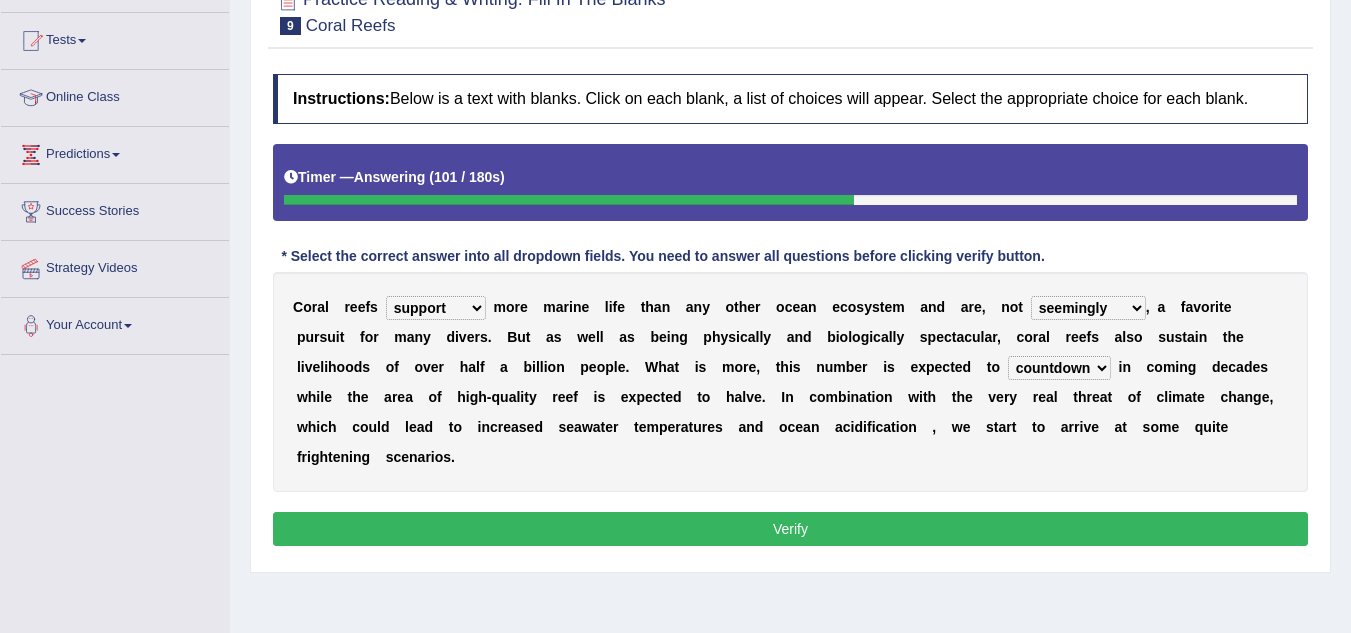 click on "appear double countdown unravel" at bounding box center (1059, 368) 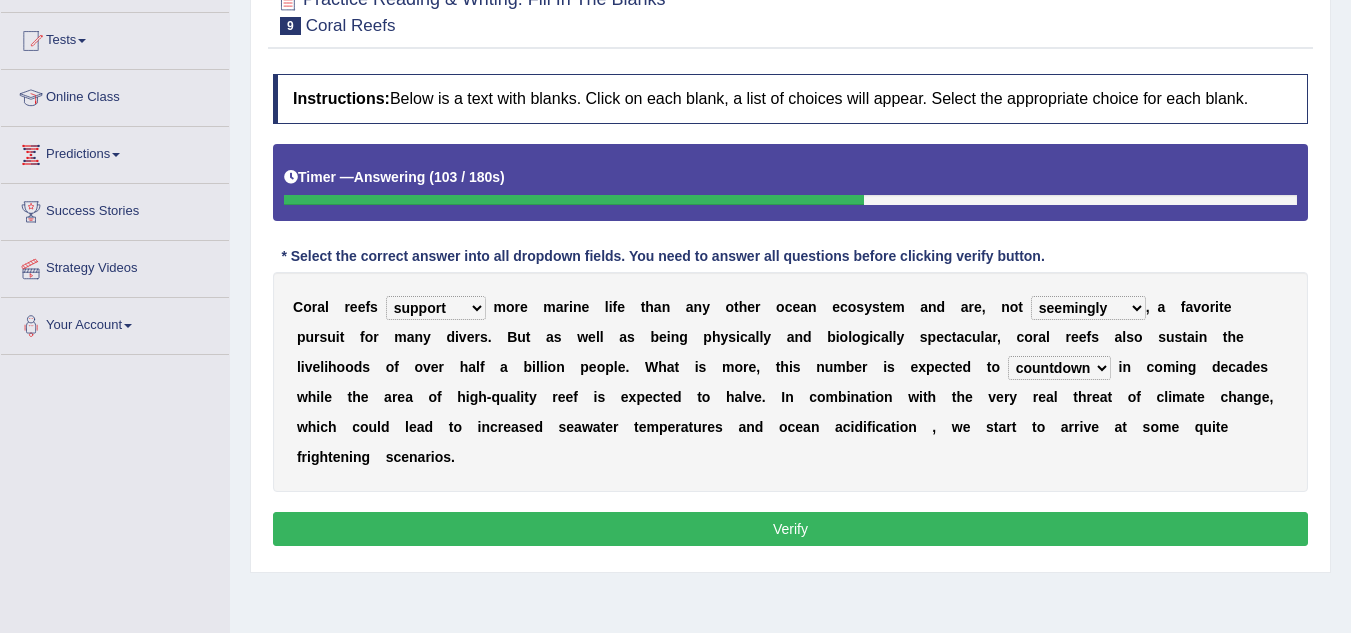 click on "appear double countdown unravel" at bounding box center [1059, 368] 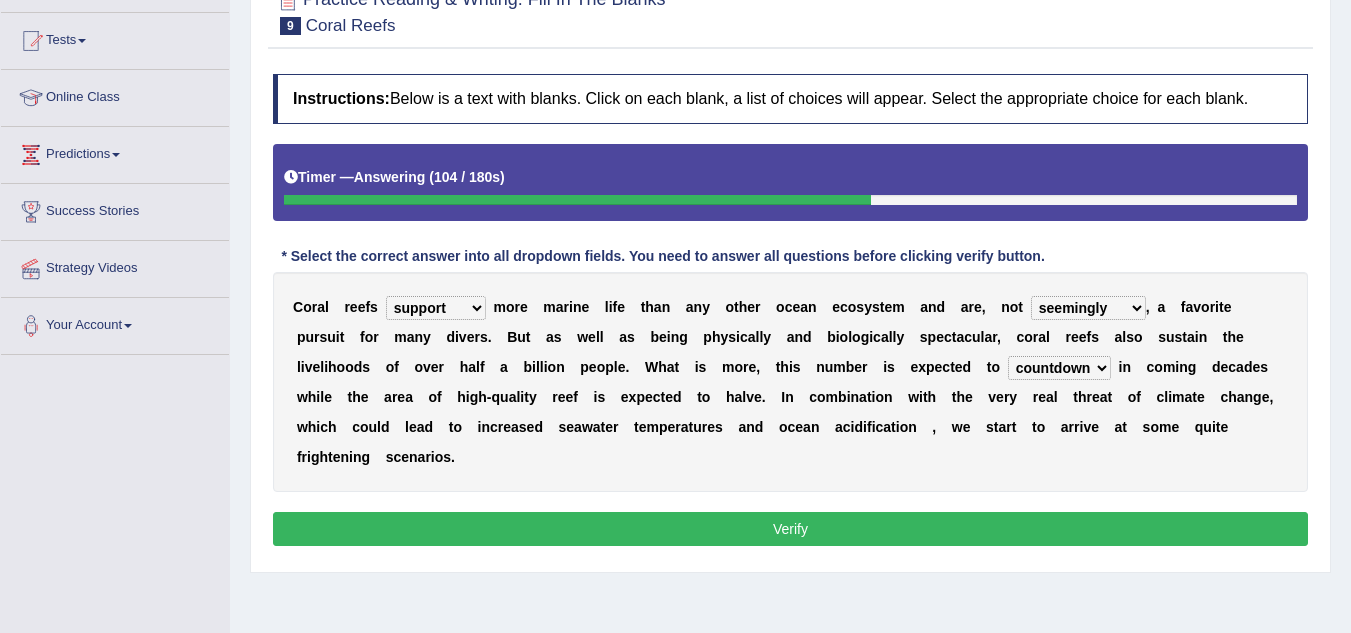 click on "Verify" at bounding box center [790, 529] 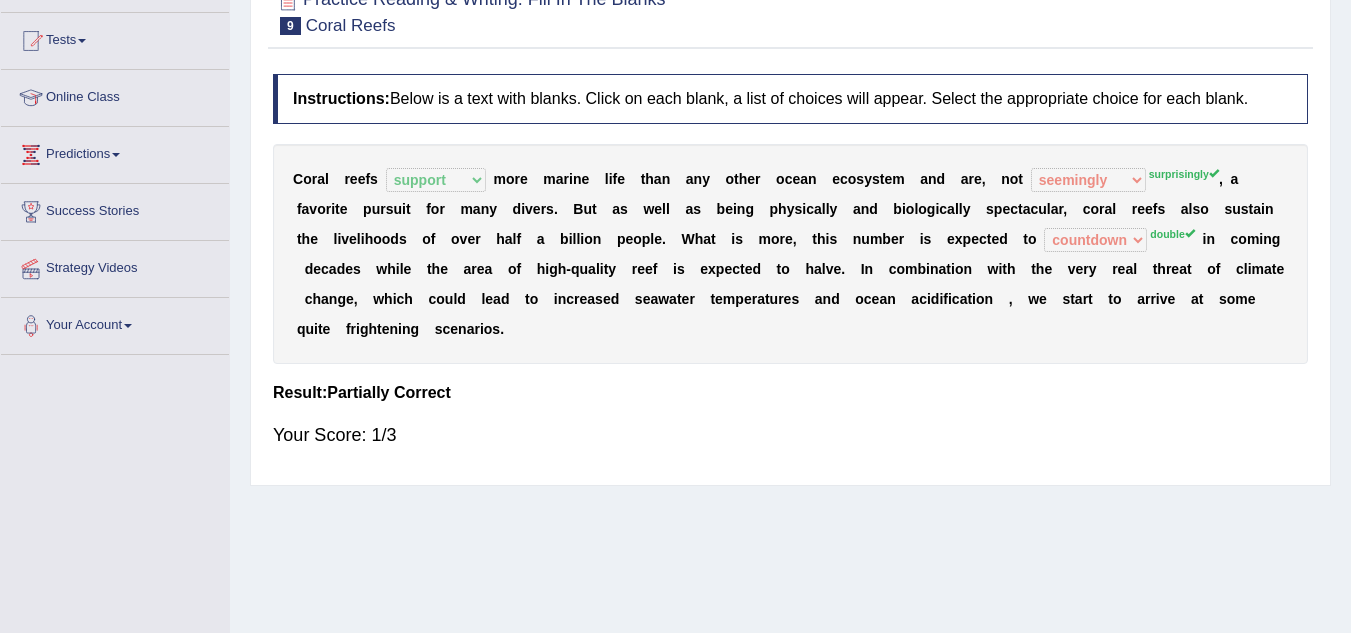 drag, startPoint x: 687, startPoint y: 237, endPoint x: 1171, endPoint y: 247, distance: 484.1033 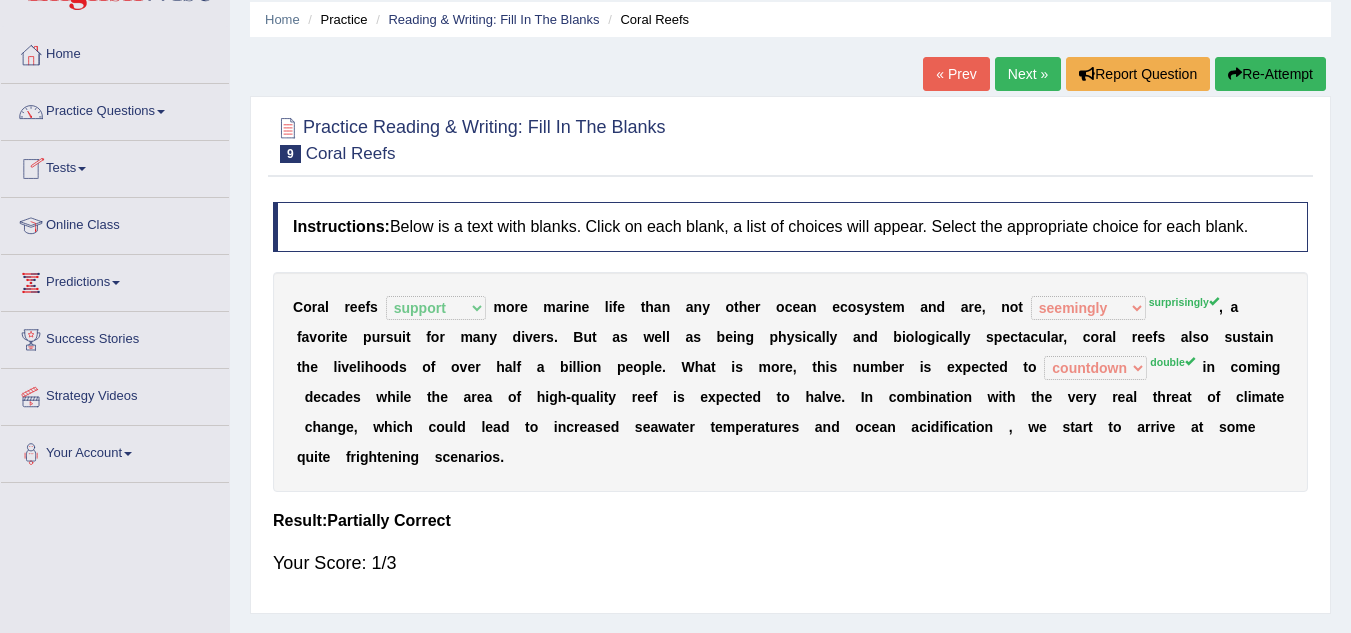 scroll, scrollTop: 0, scrollLeft: 0, axis: both 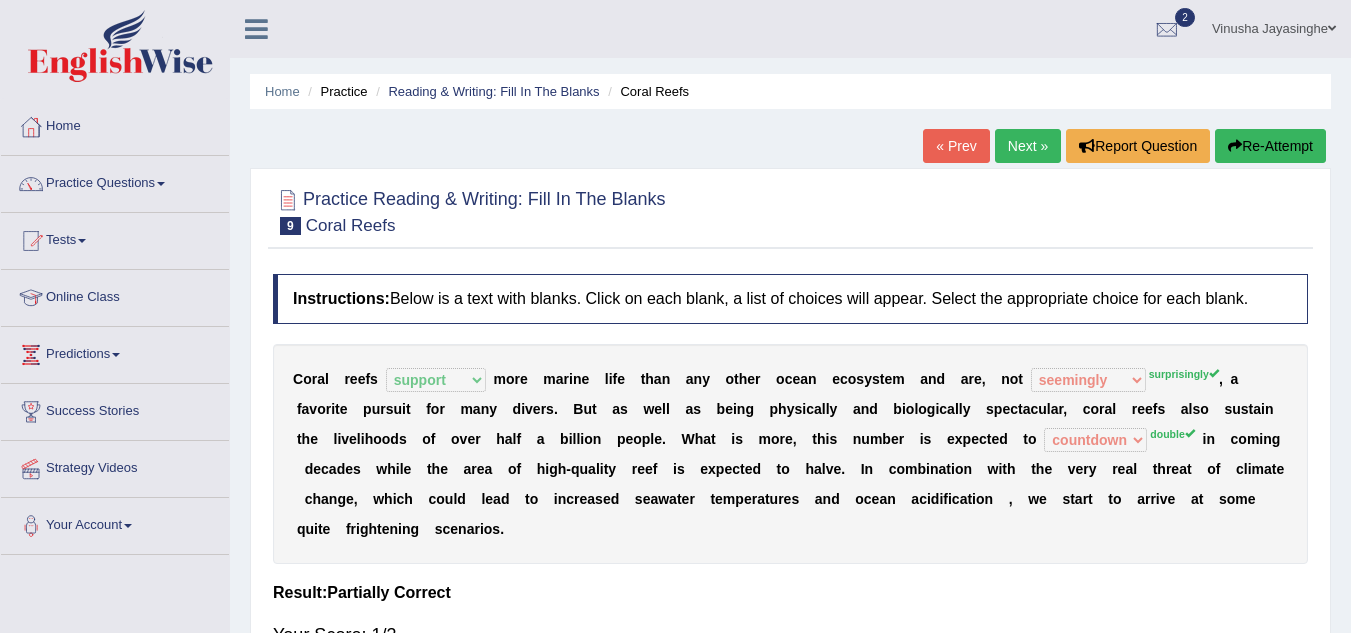 click on "Next »" at bounding box center [1028, 146] 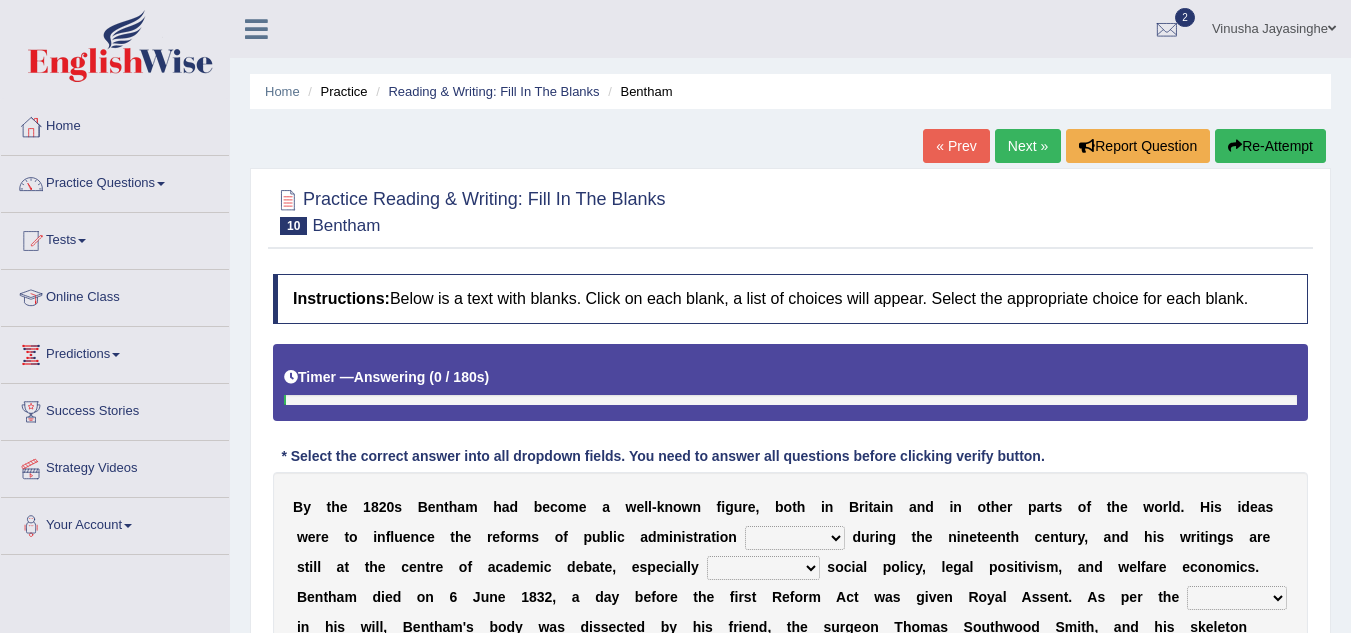 scroll, scrollTop: 0, scrollLeft: 0, axis: both 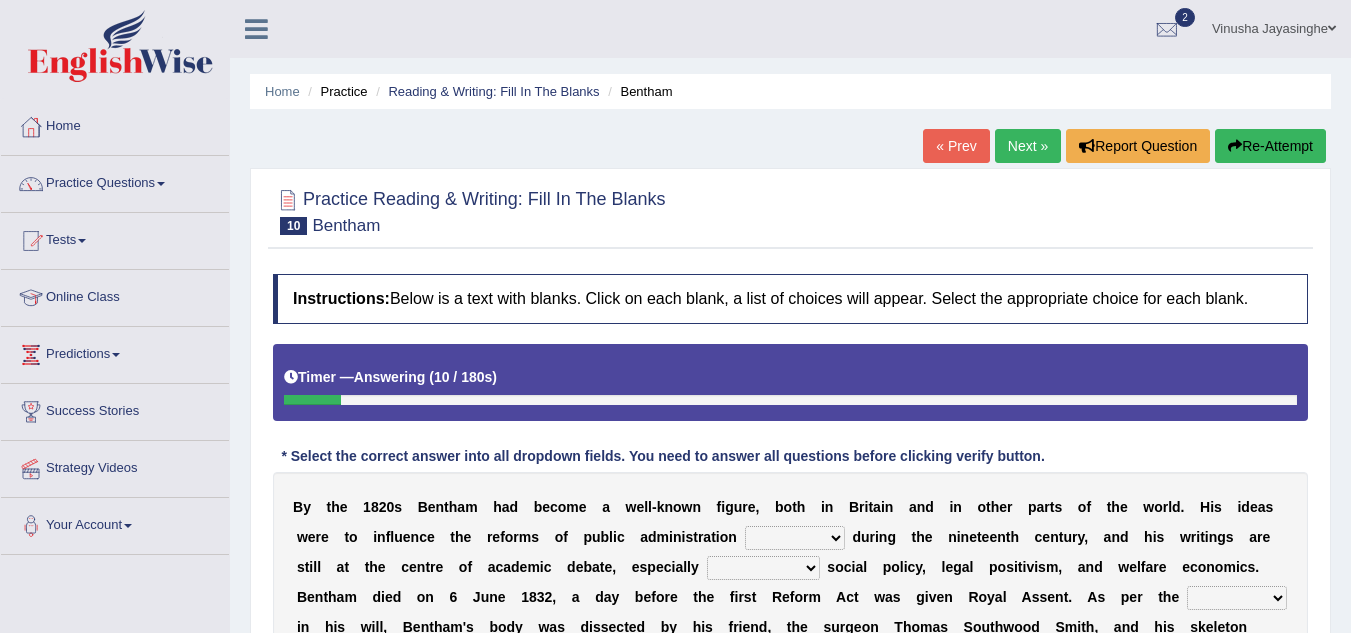 click on "made caused taken happened" at bounding box center [795, 538] 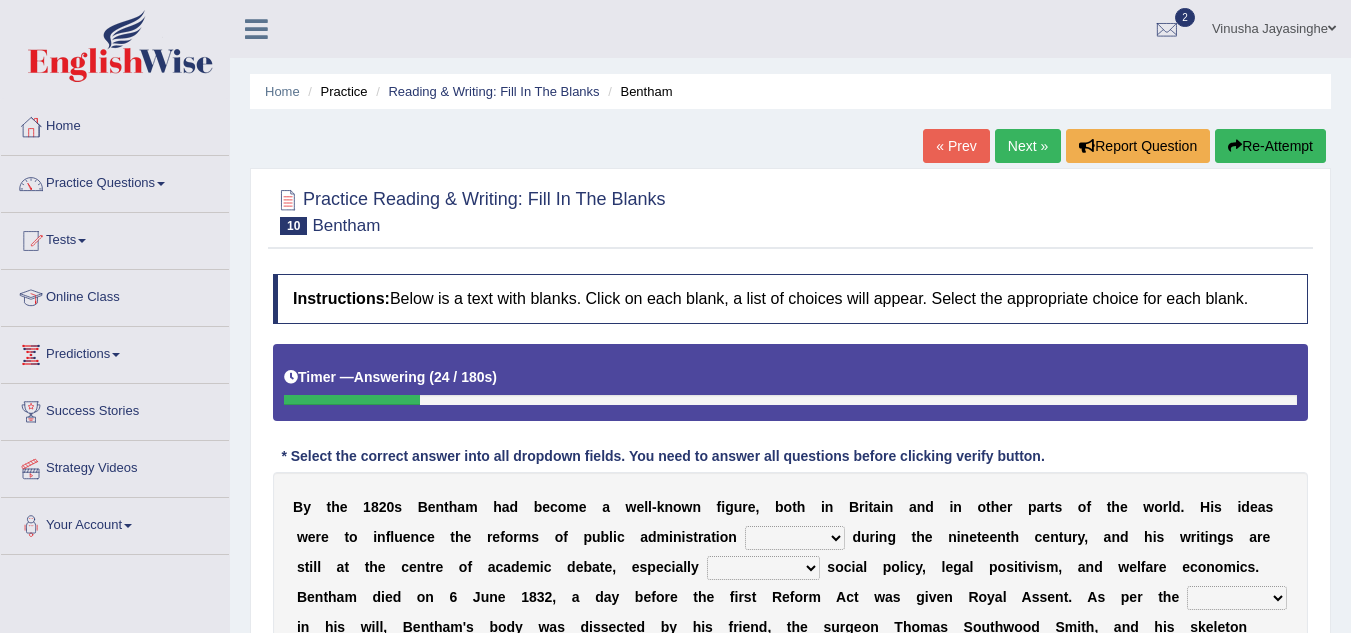 select on "made" 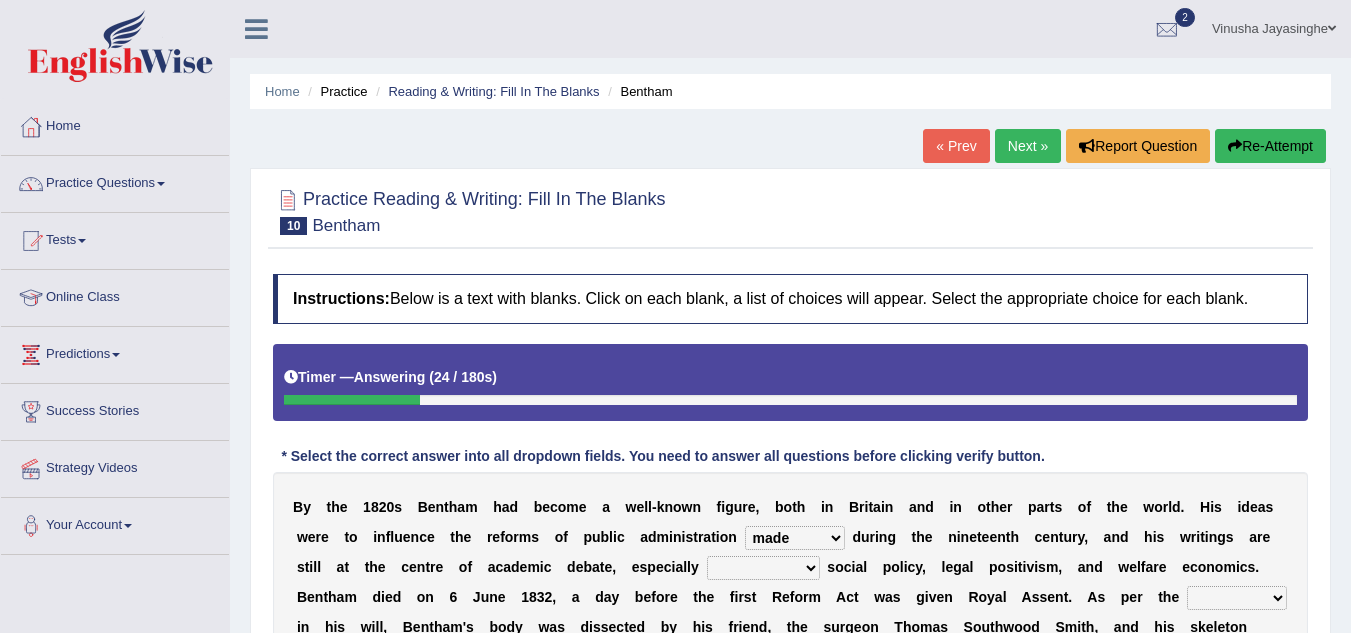 click on "made caused taken happened" at bounding box center (795, 538) 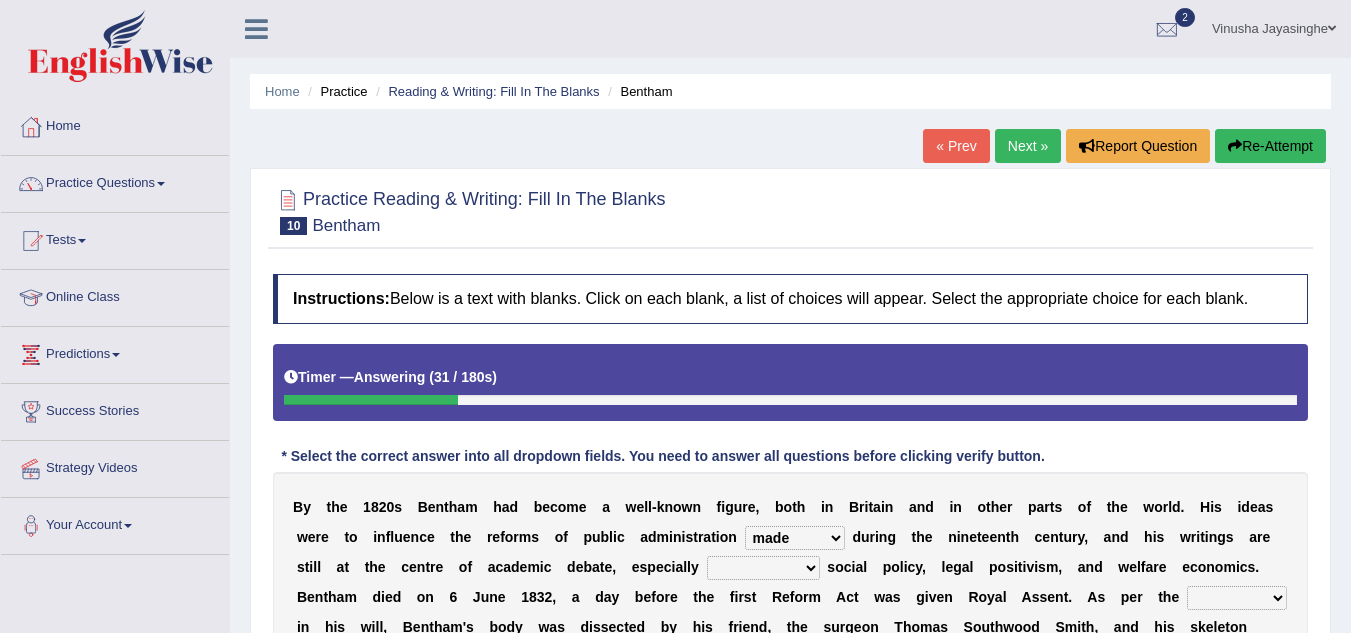 click on "as regards compared to as long as in case of" at bounding box center (763, 568) 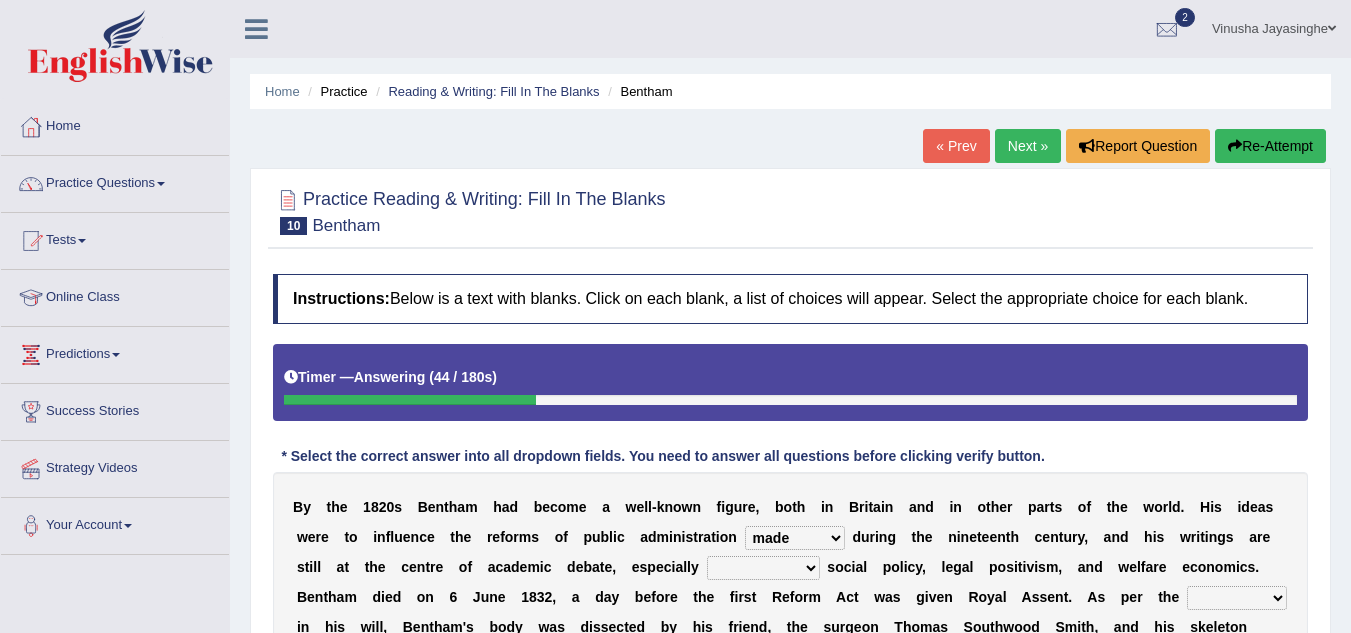 select on "in case of" 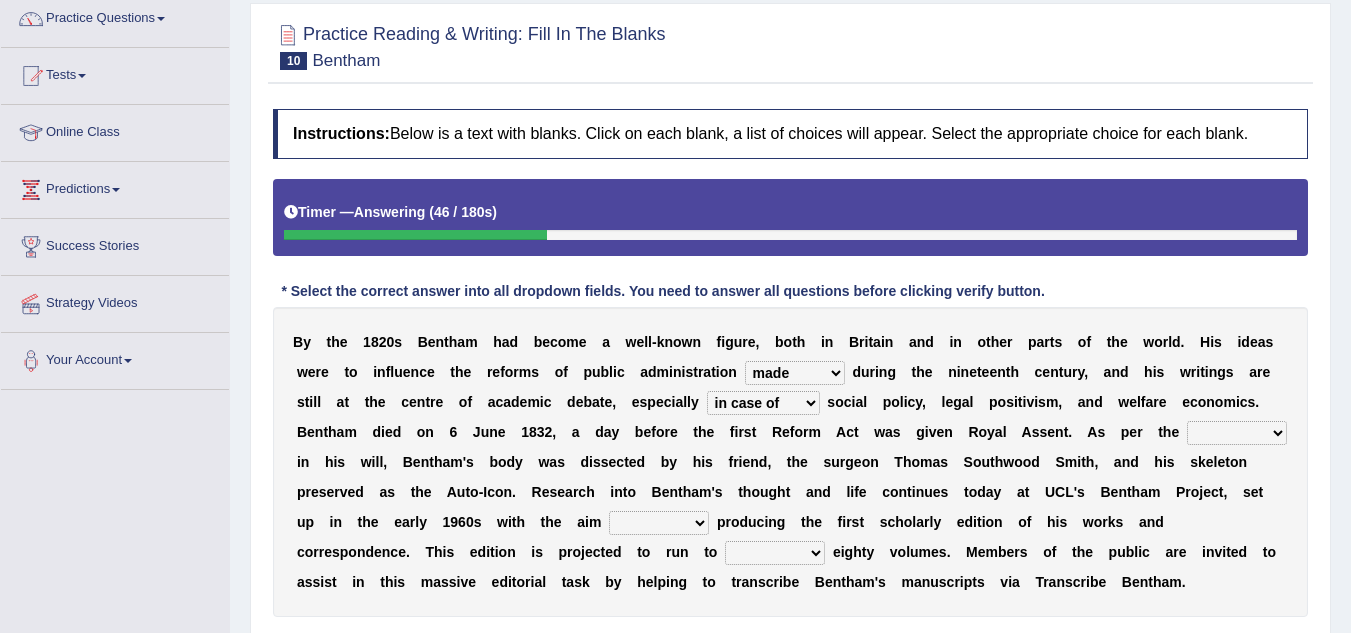 scroll, scrollTop: 200, scrollLeft: 0, axis: vertical 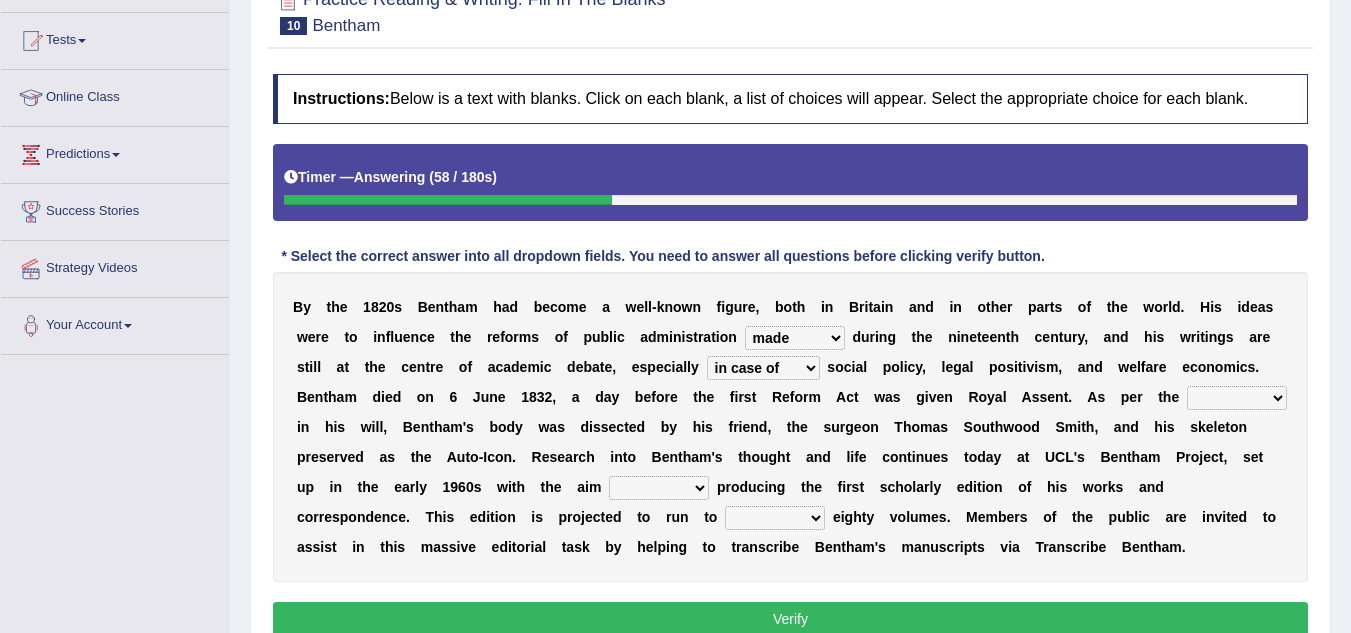 click on "directions parts categories levels" at bounding box center (1237, 398) 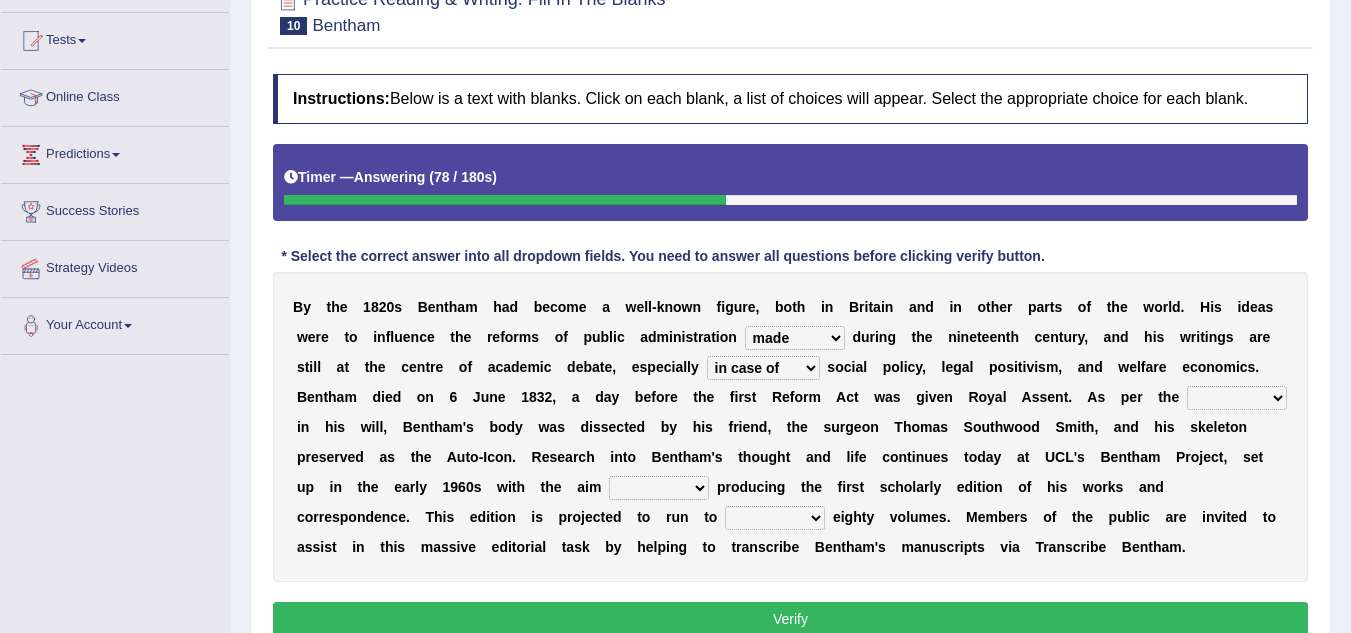 select on "directions" 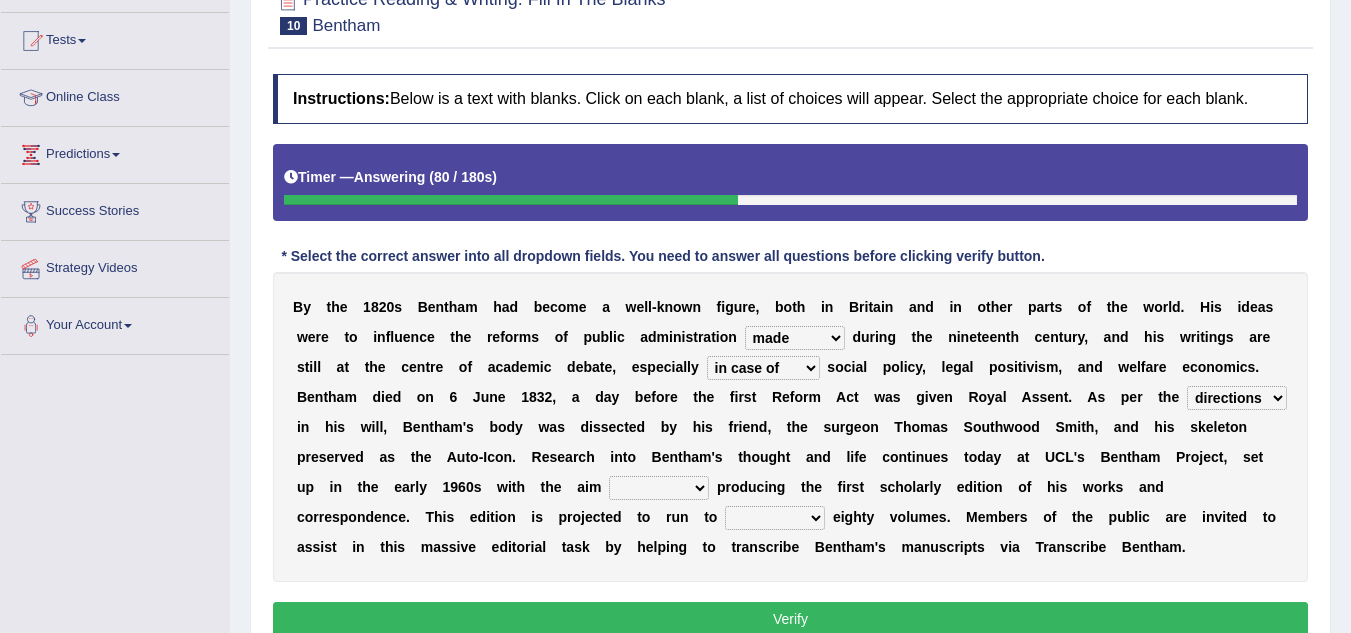 click on "directions parts categories levels" at bounding box center [1237, 398] 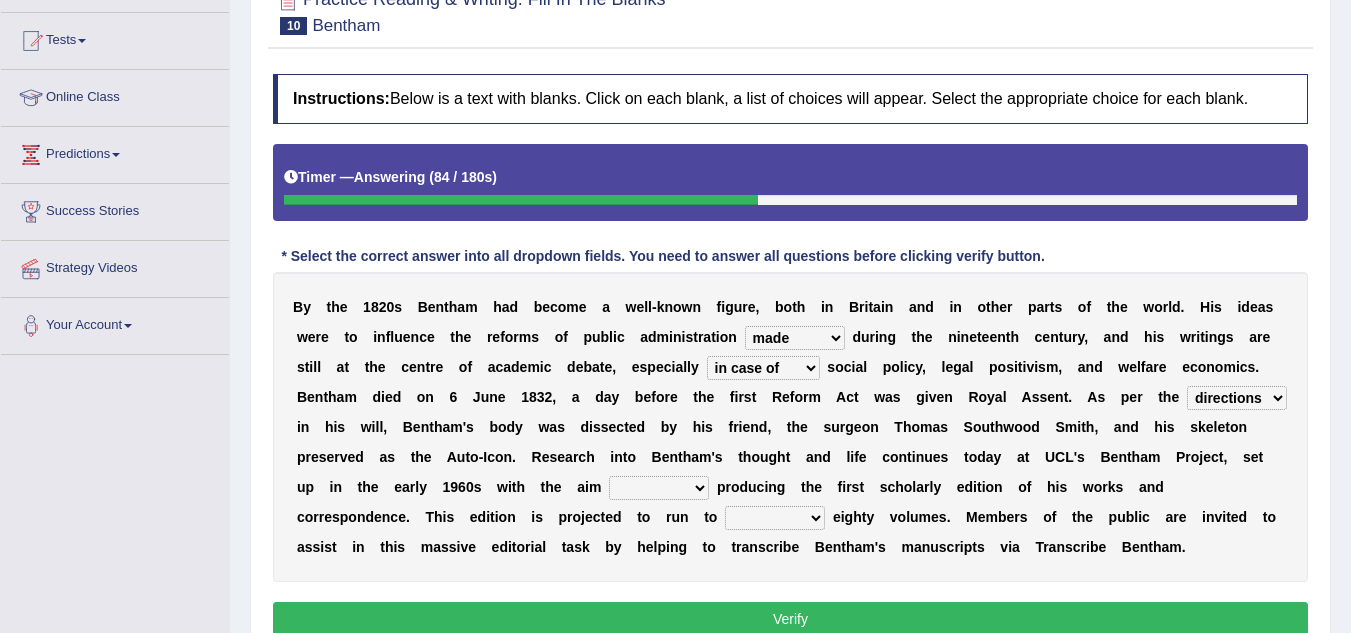 click on "directions parts categories levels" at bounding box center (1237, 398) 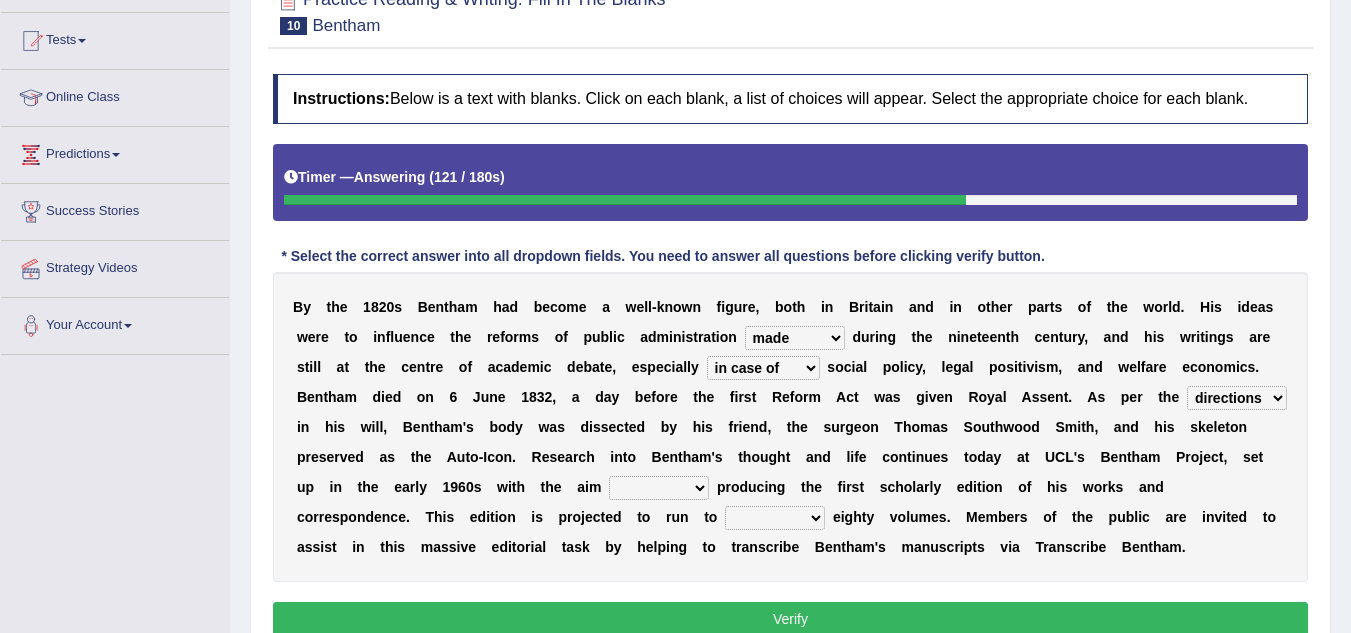 click on "for about as of" at bounding box center (659, 488) 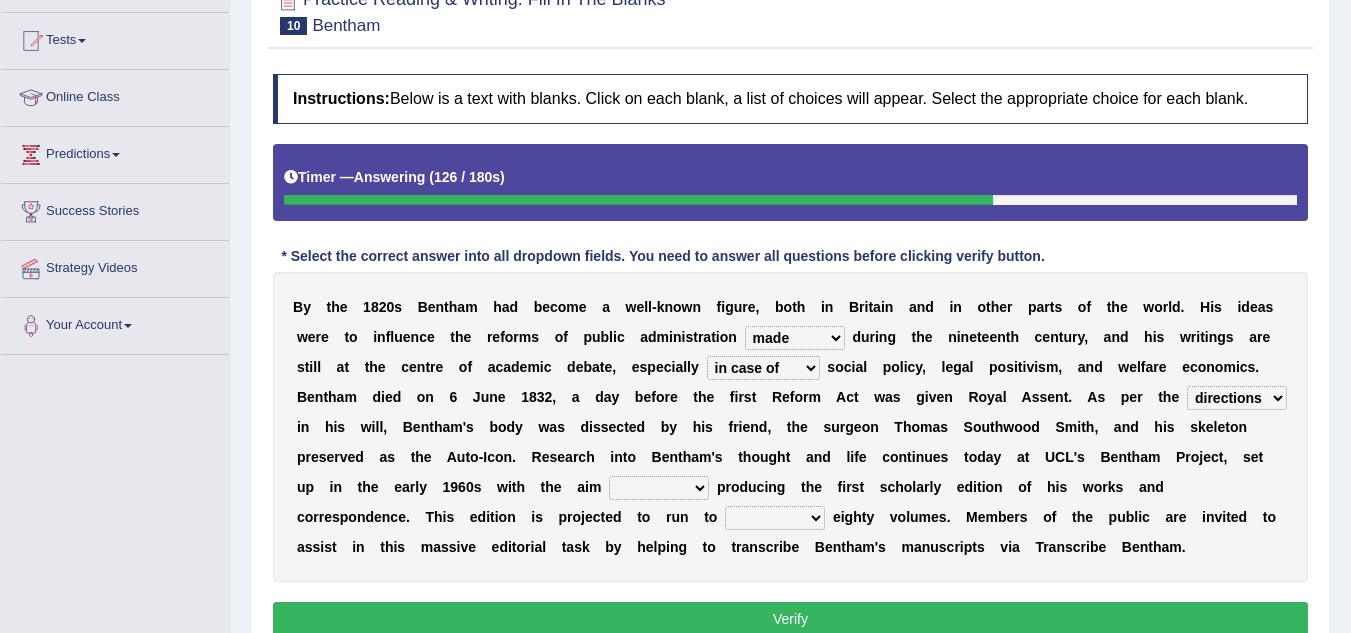 select on "of" 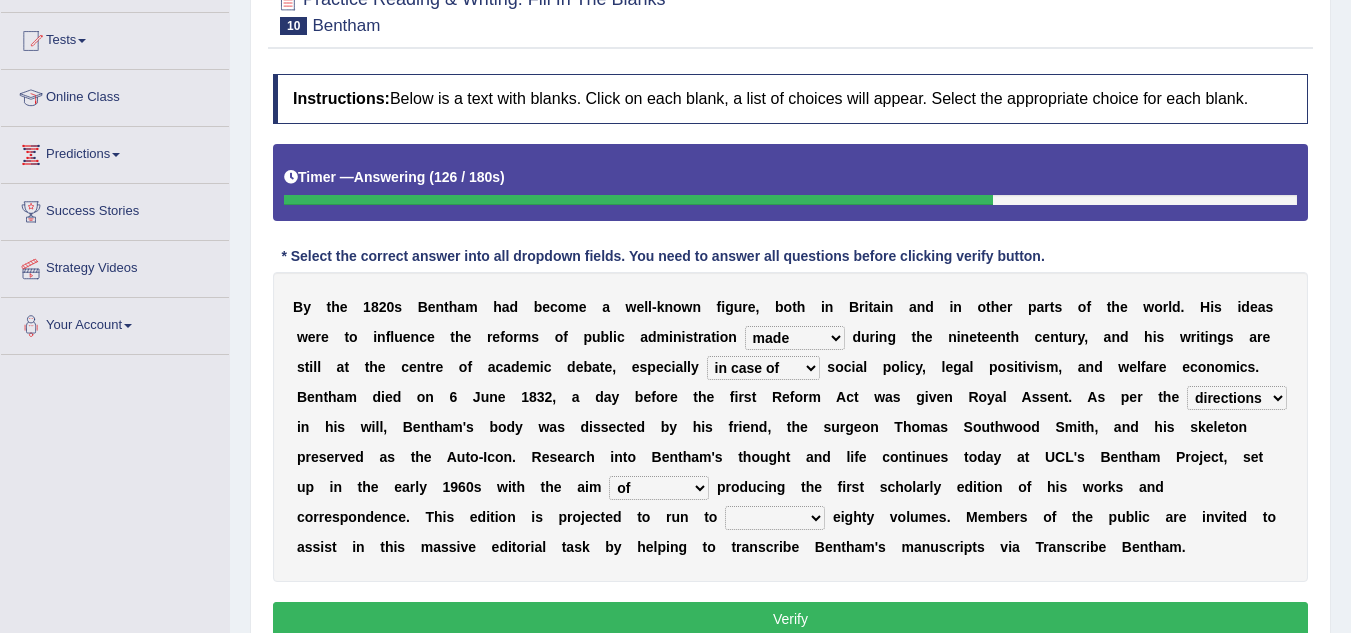 click on "for about as of" at bounding box center (659, 488) 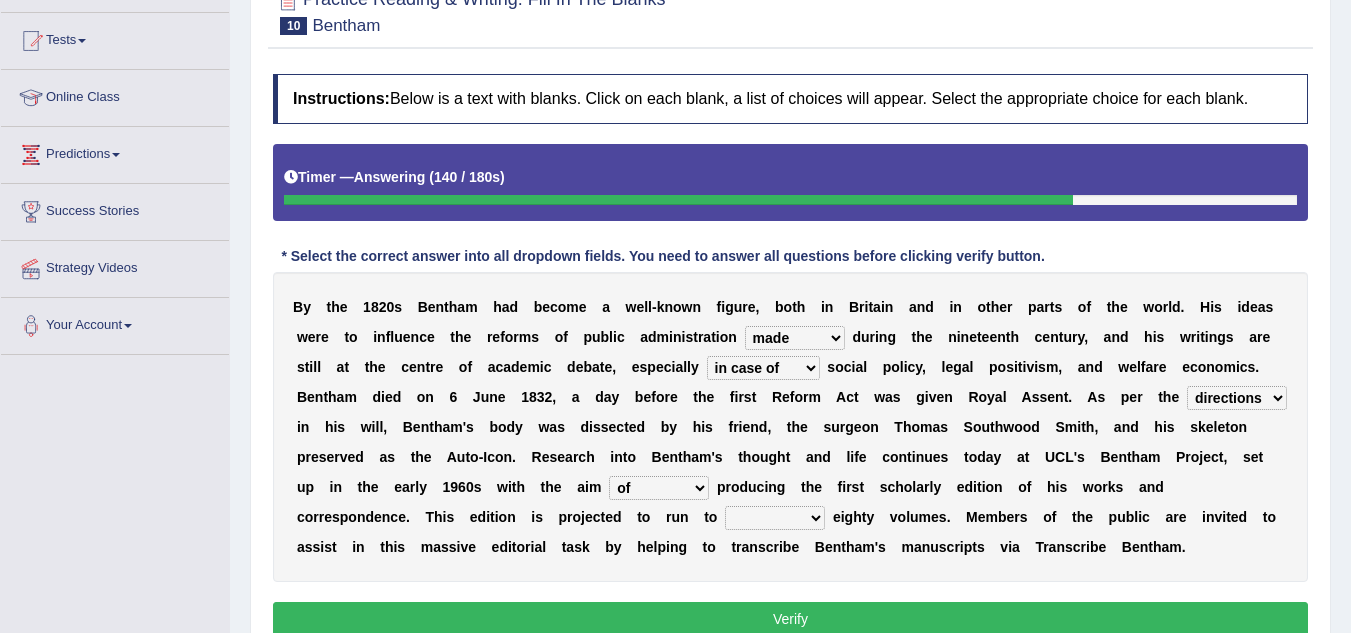 click on "mostly almost just some" at bounding box center [775, 518] 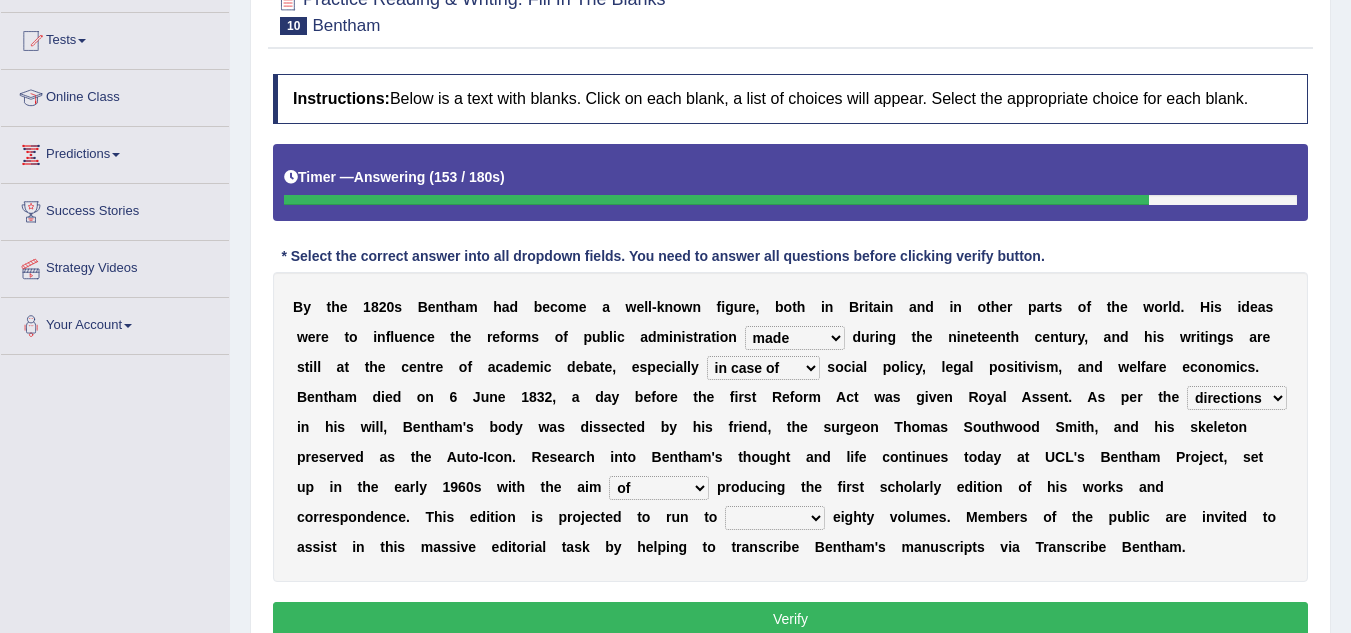 select on "almost" 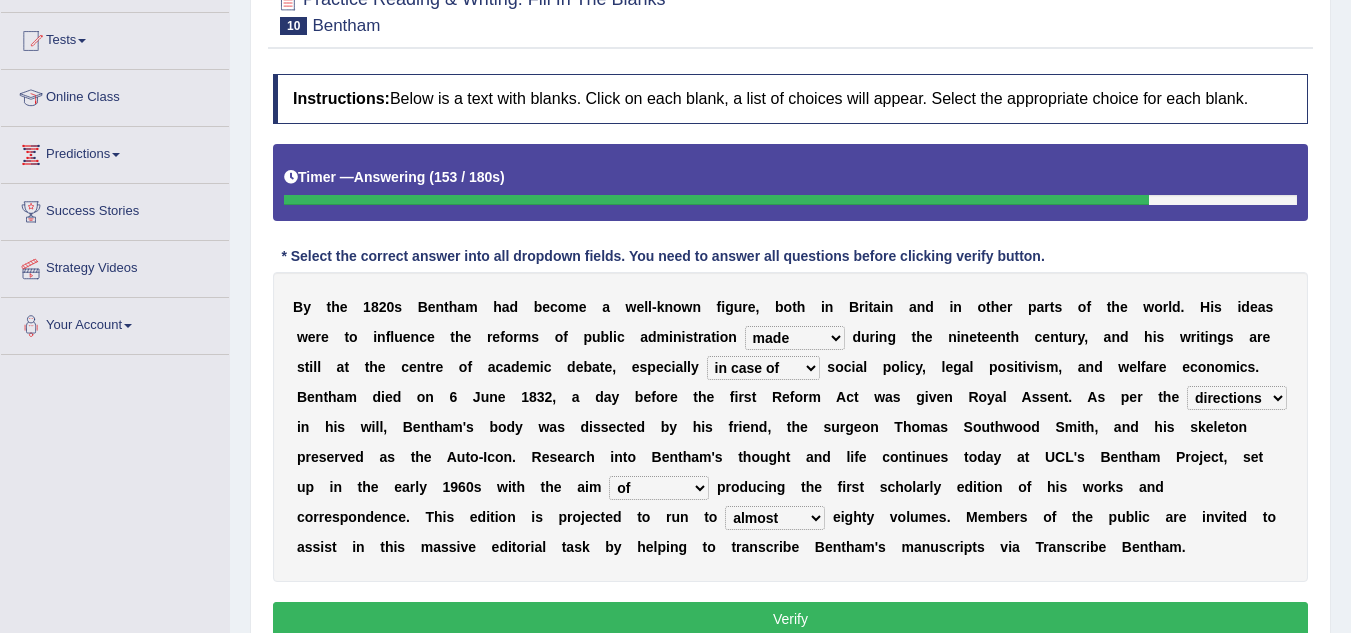 click on "mostly almost just some" at bounding box center [775, 518] 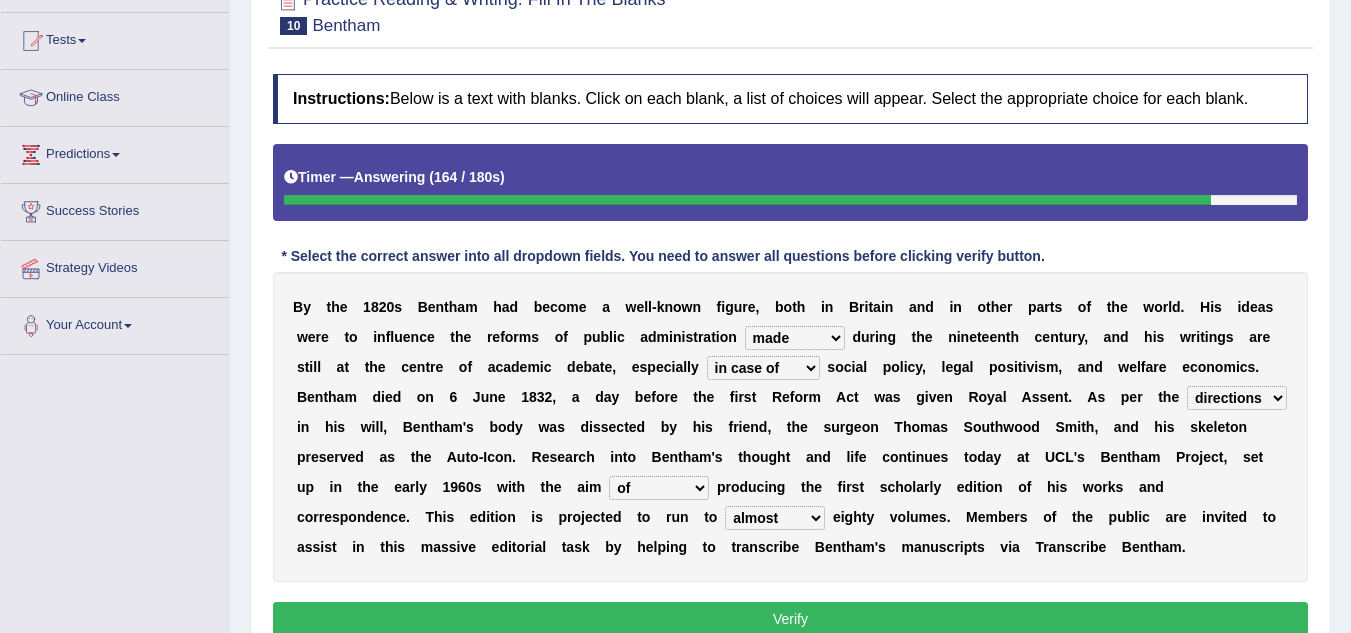 click on "mostly almost just some" at bounding box center [775, 518] 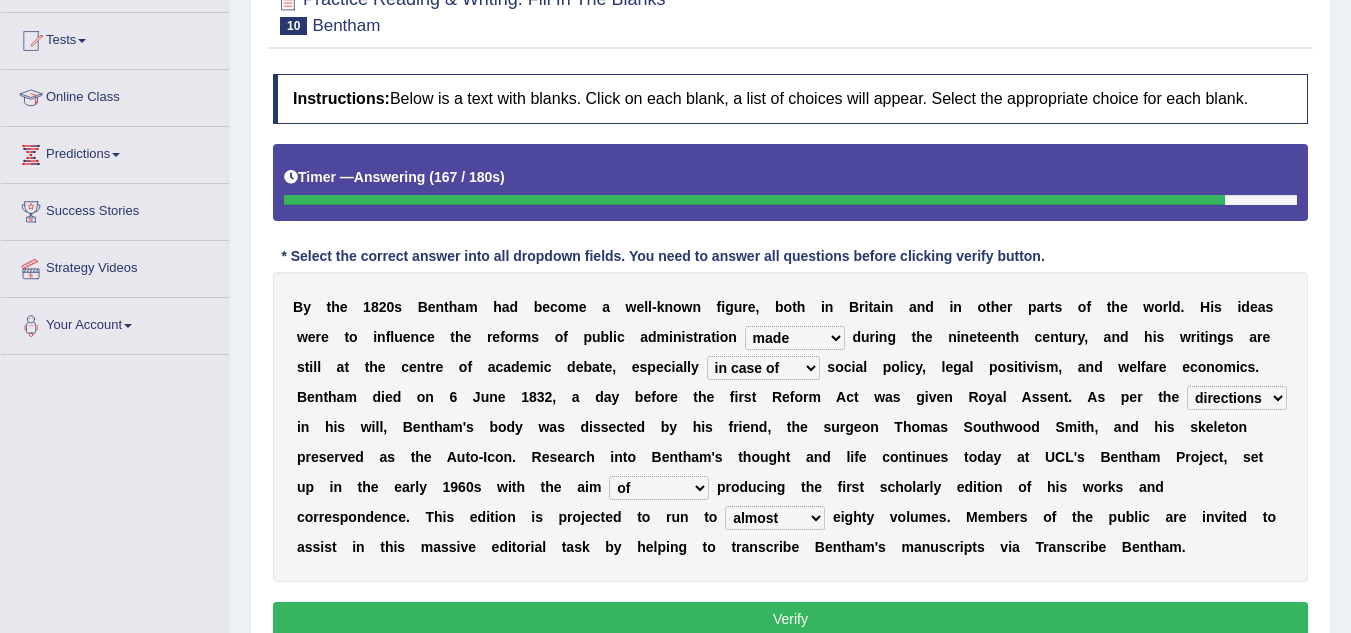 click on "mostly almost just some" at bounding box center (775, 518) 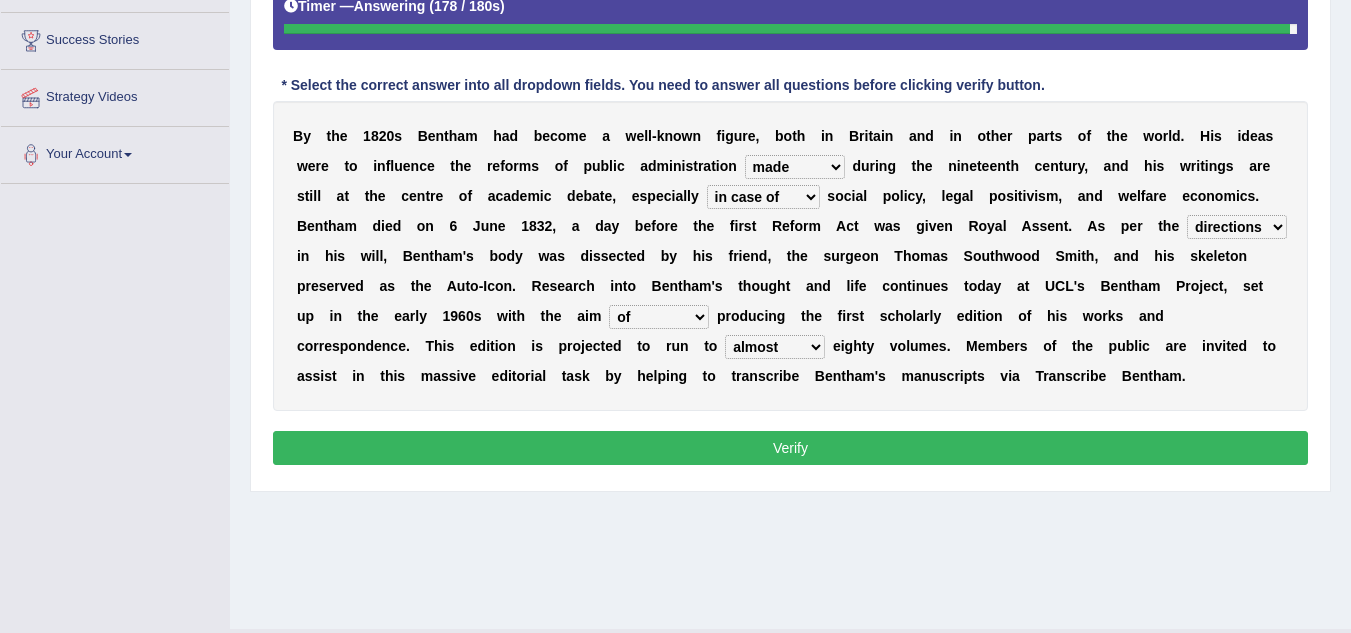 scroll, scrollTop: 417, scrollLeft: 0, axis: vertical 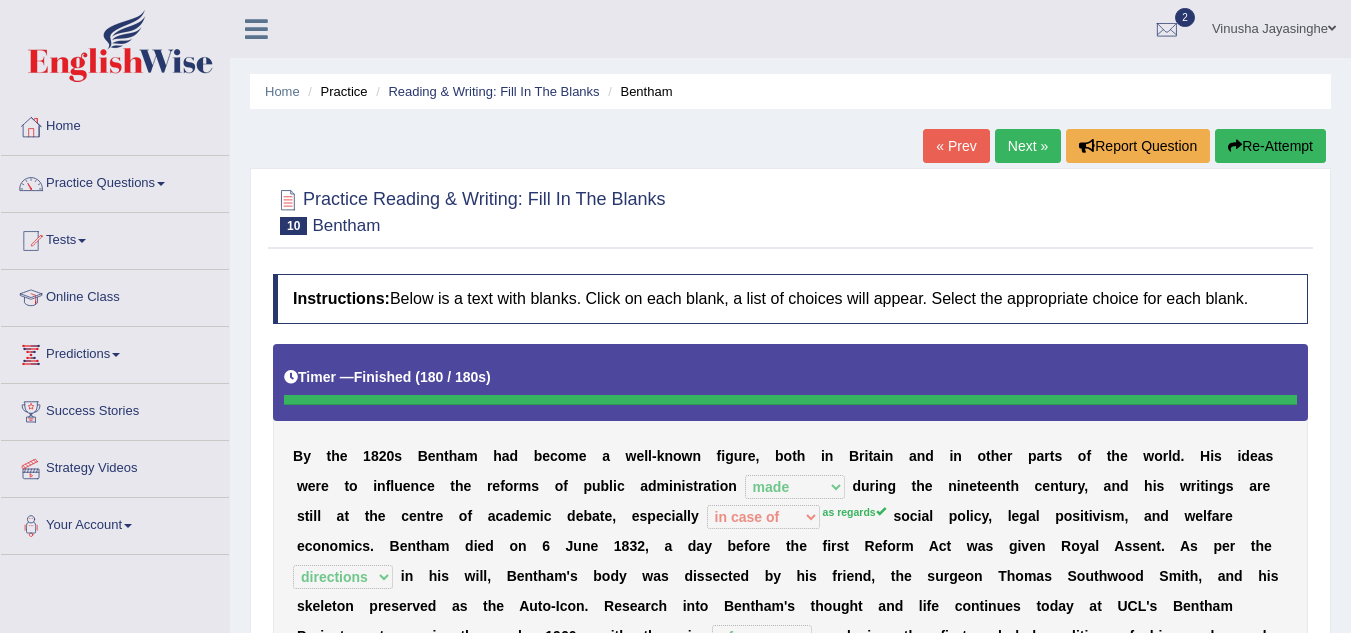 click on "Next »" at bounding box center [1028, 146] 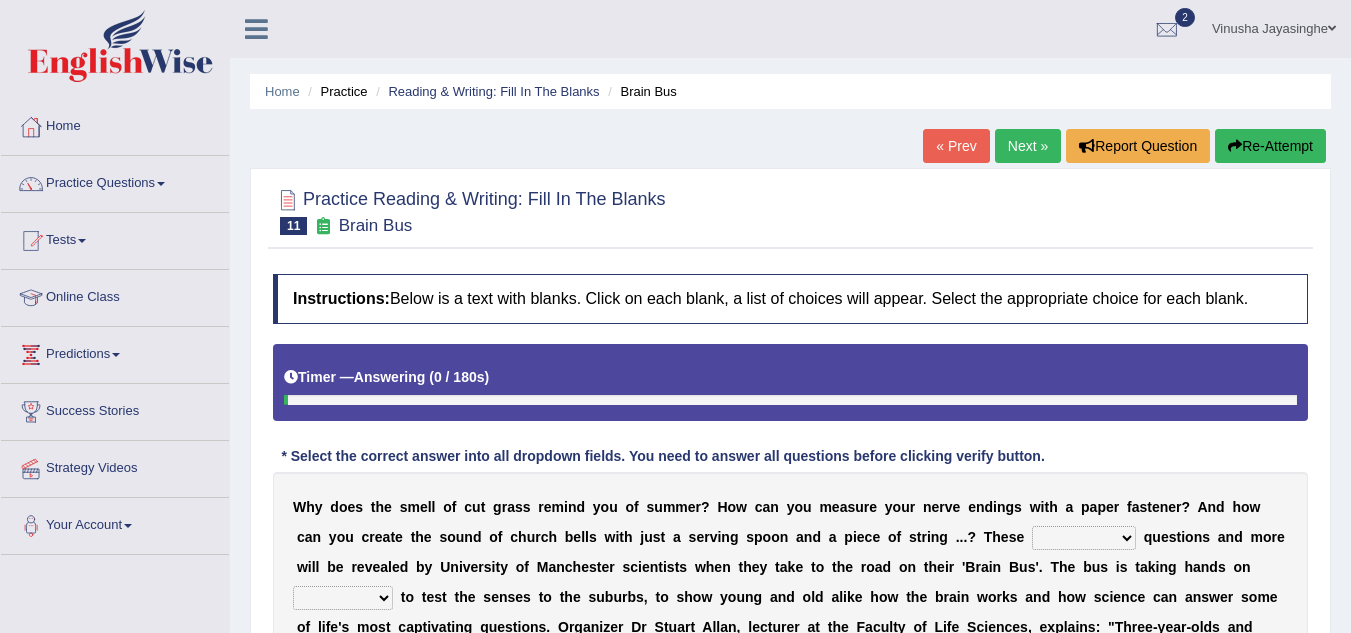 scroll, scrollTop: 200, scrollLeft: 0, axis: vertical 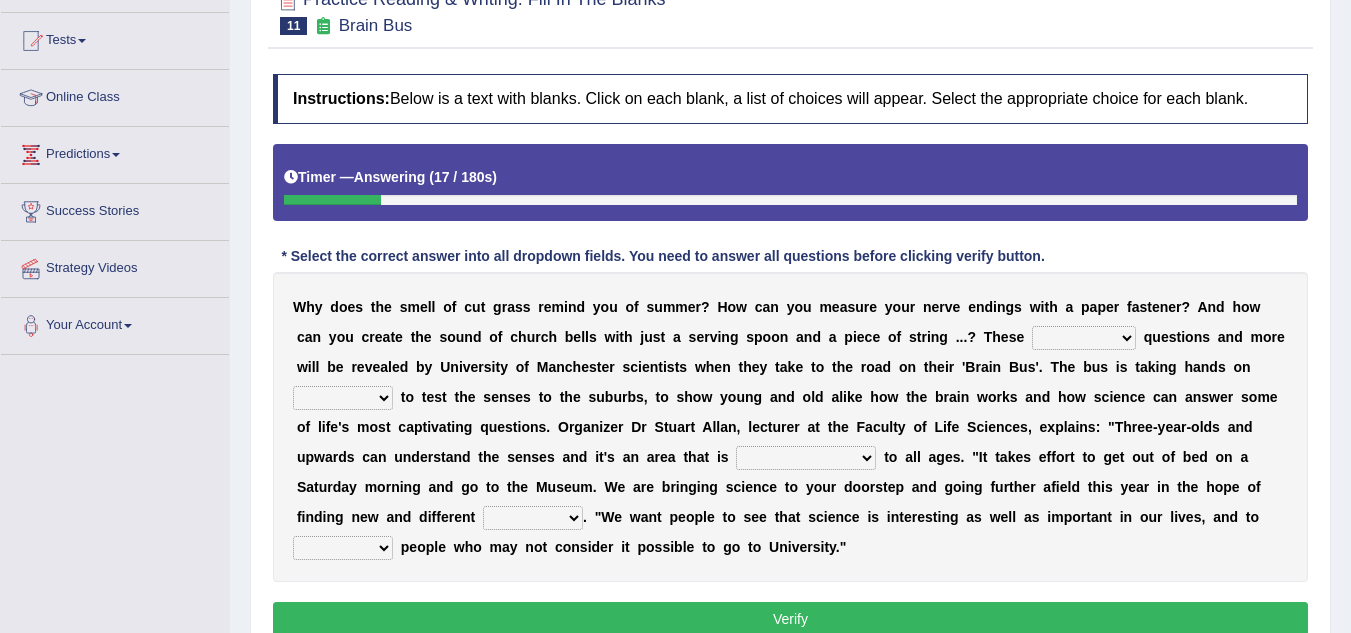 click on "fascinating unattended gratuitous underlying" at bounding box center [1084, 338] 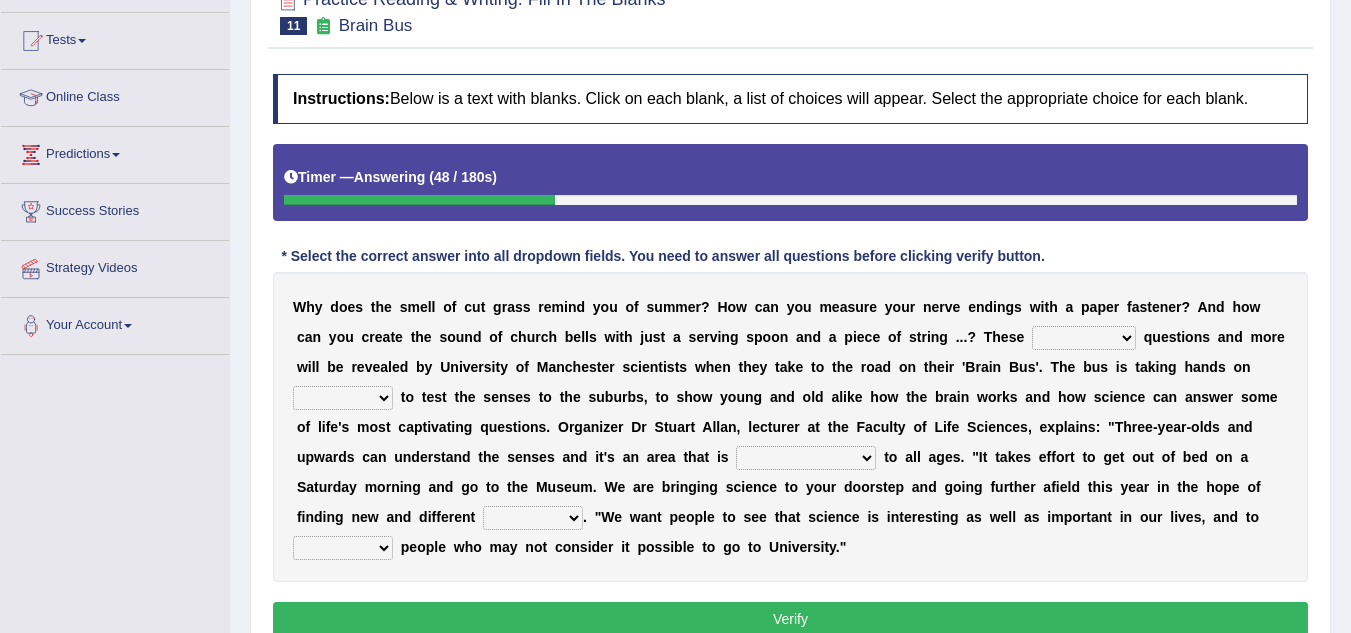 select on "fascinating" 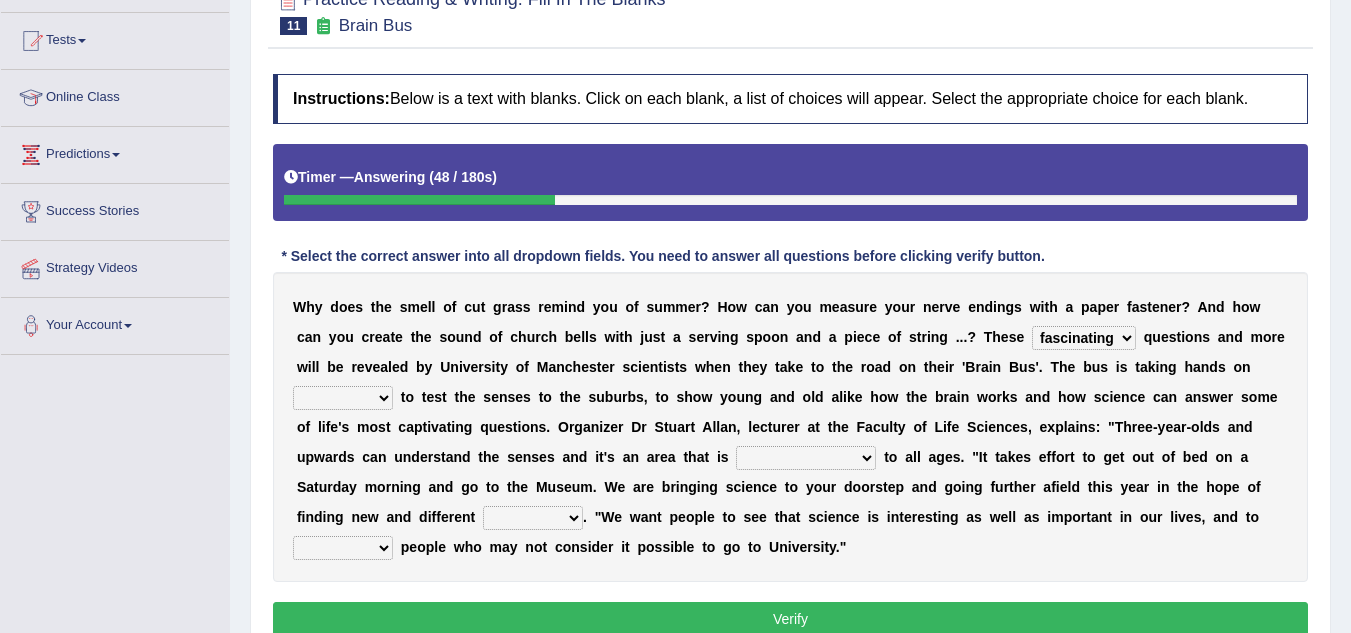 click on "fascinating unattended gratuitous underlying" at bounding box center (1084, 338) 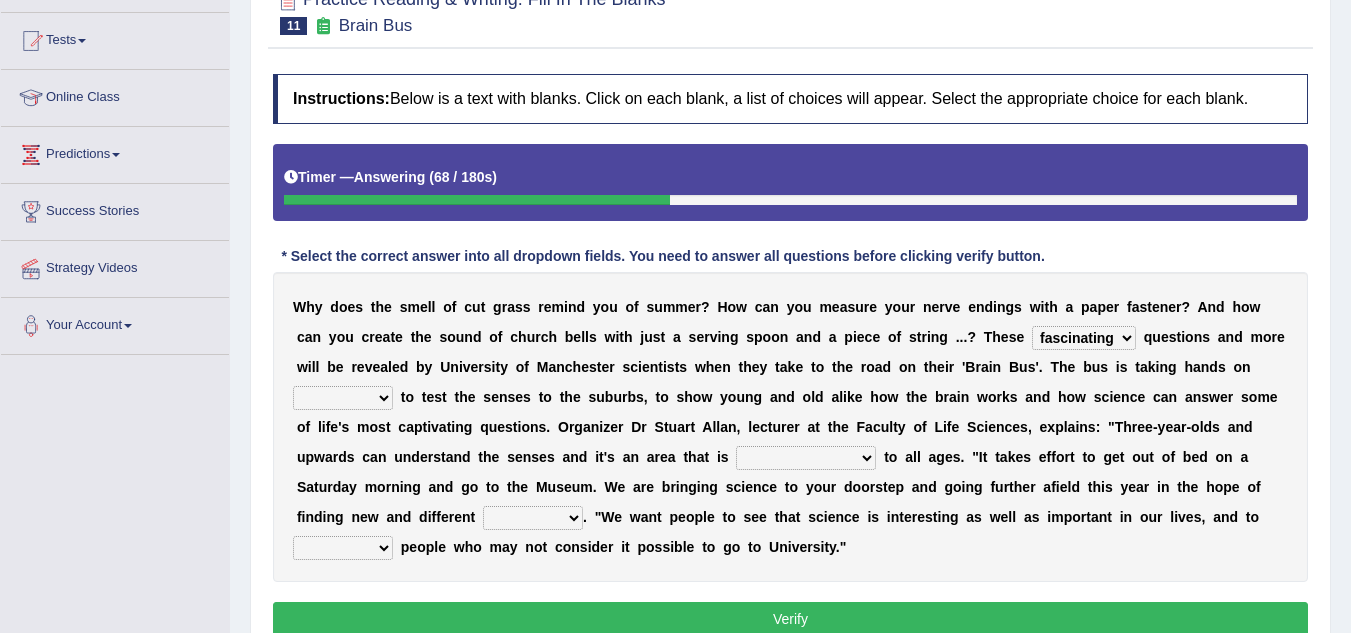 click on "activities mages facets revenues" at bounding box center [343, 398] 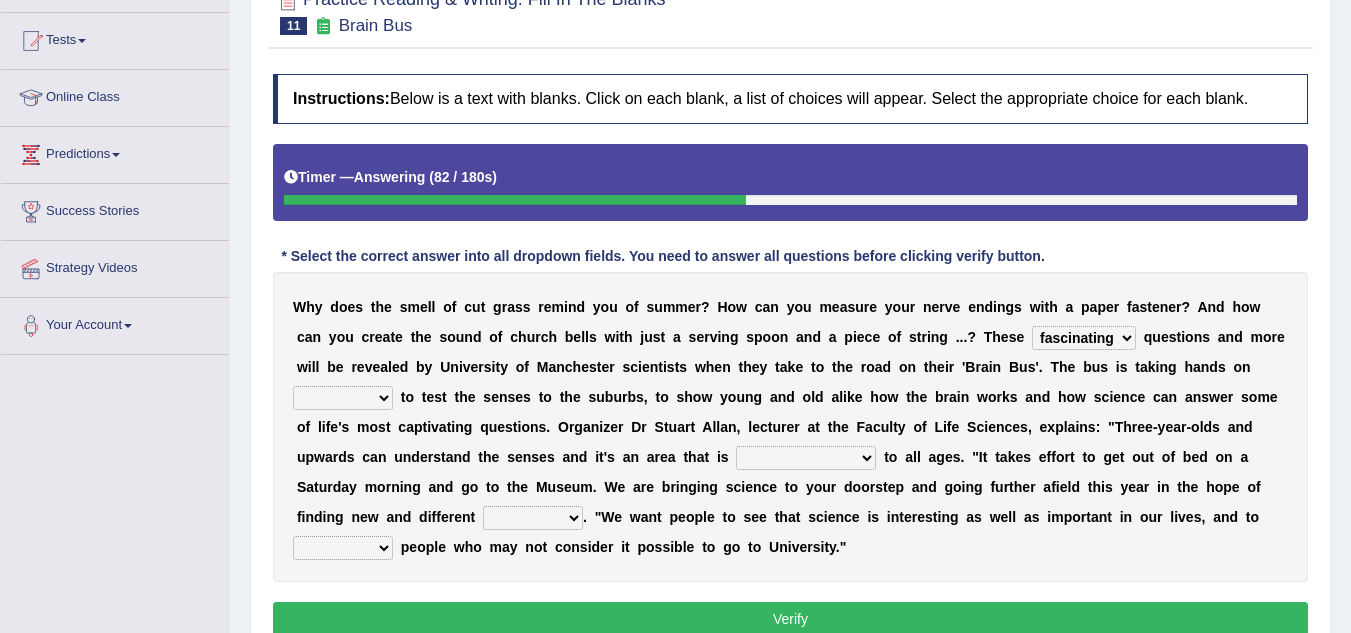 select on "activities" 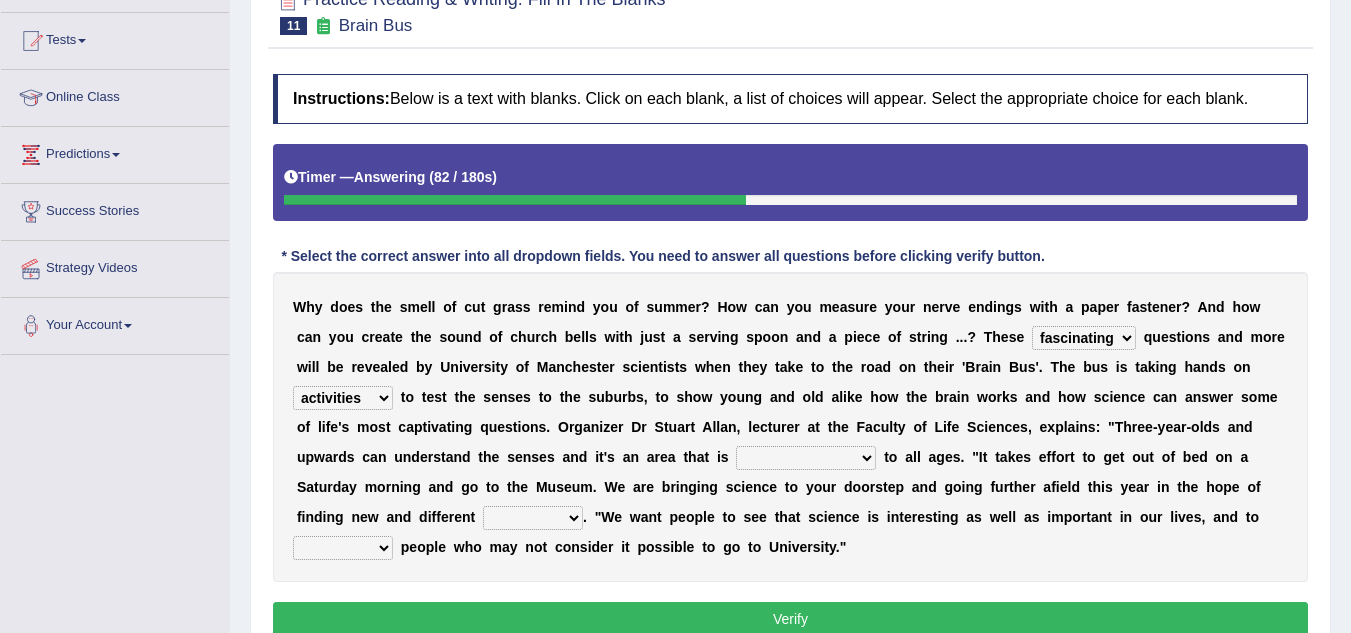 click on "activities mages facets revenues" at bounding box center [343, 398] 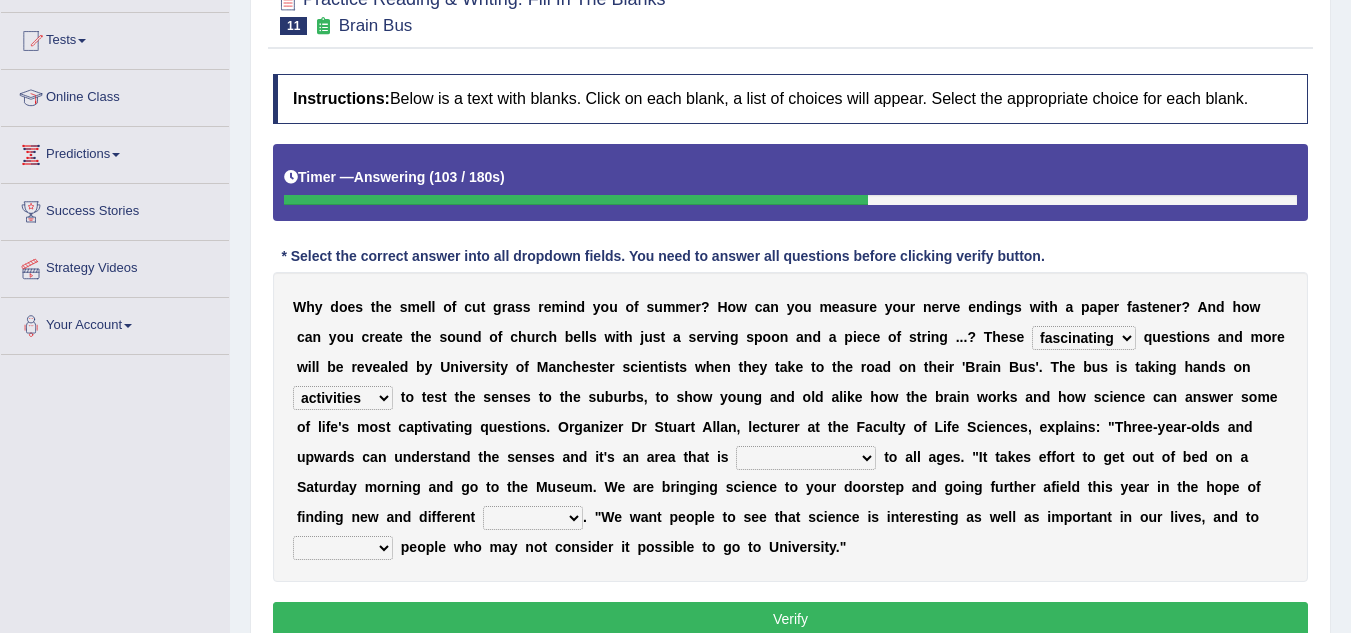 click on "misleading disproportionate intriguing proximal" at bounding box center [806, 458] 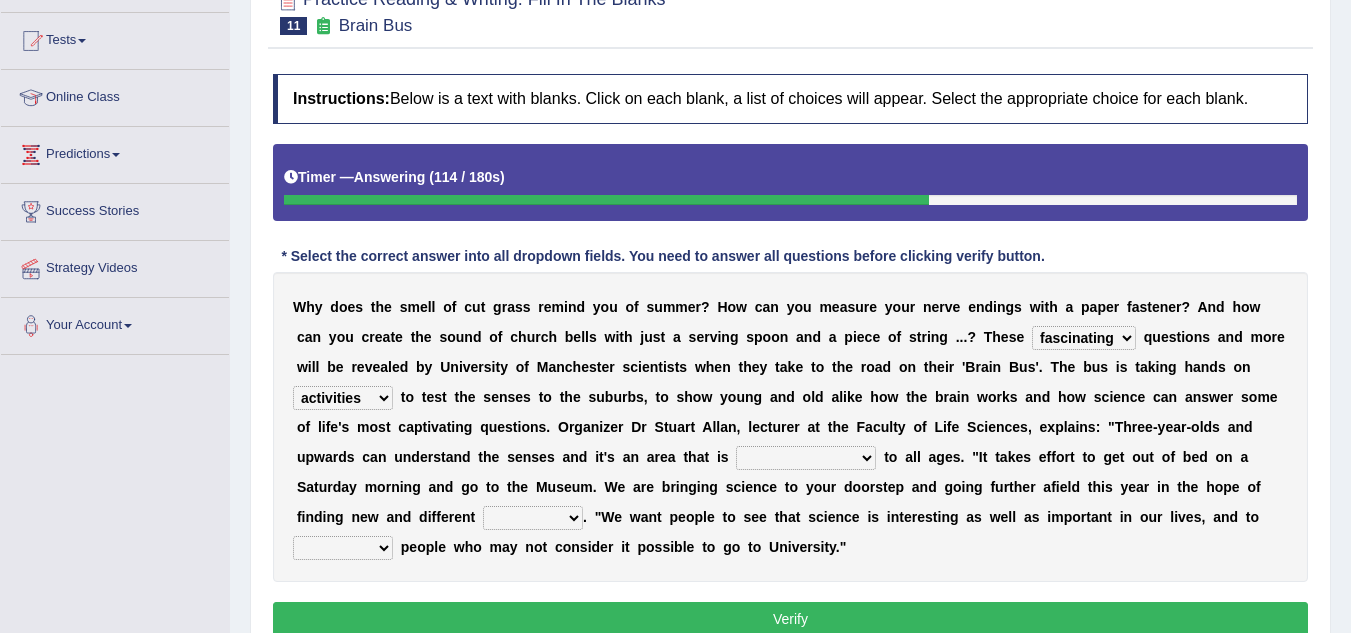 select on "intriguing" 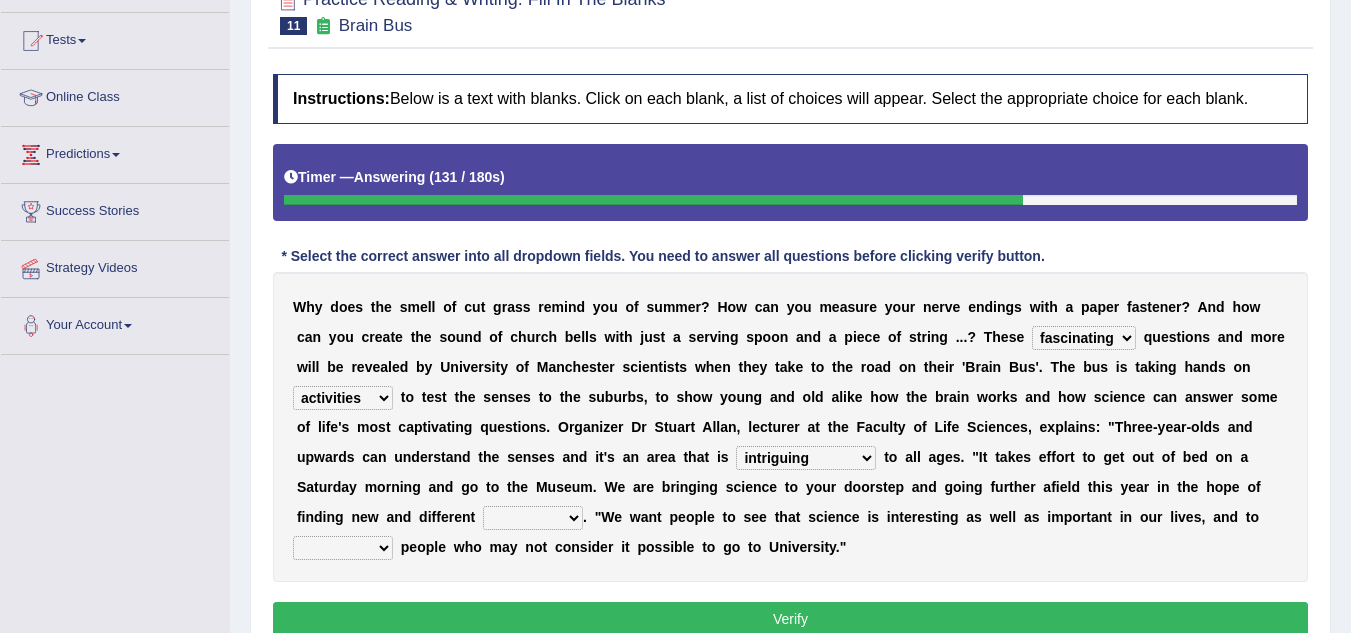 click on "groups mobs auditors audiences" at bounding box center (533, 518) 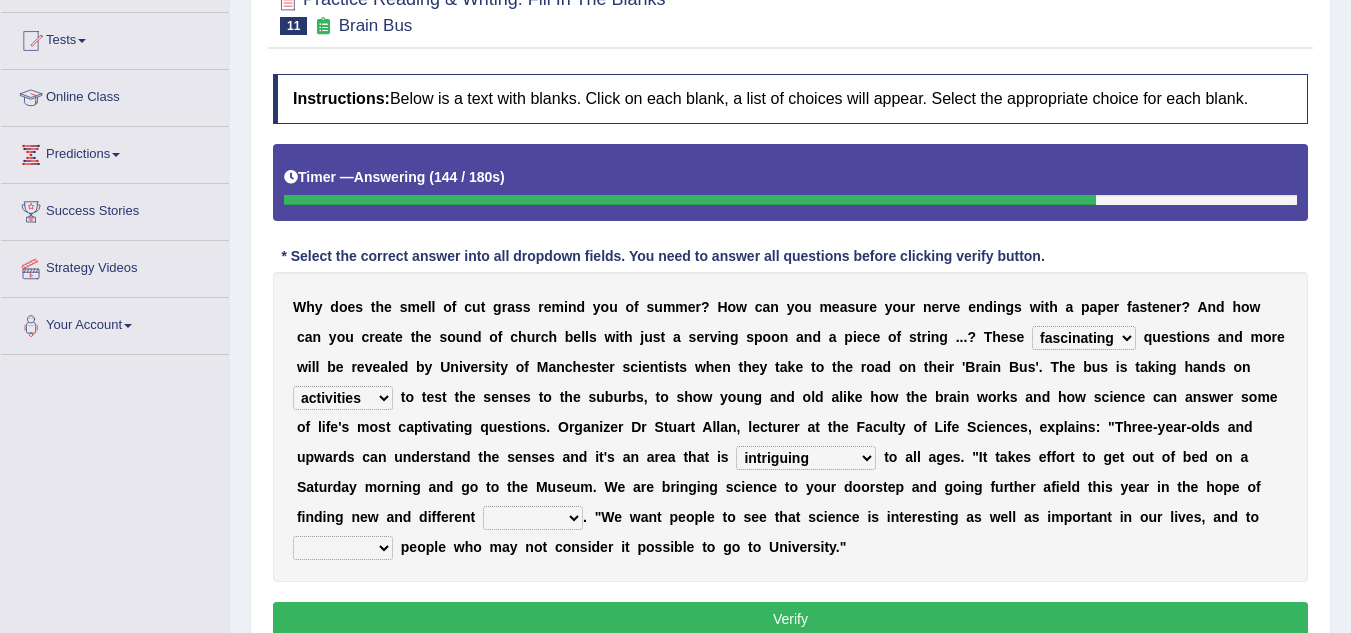 select on "audiences" 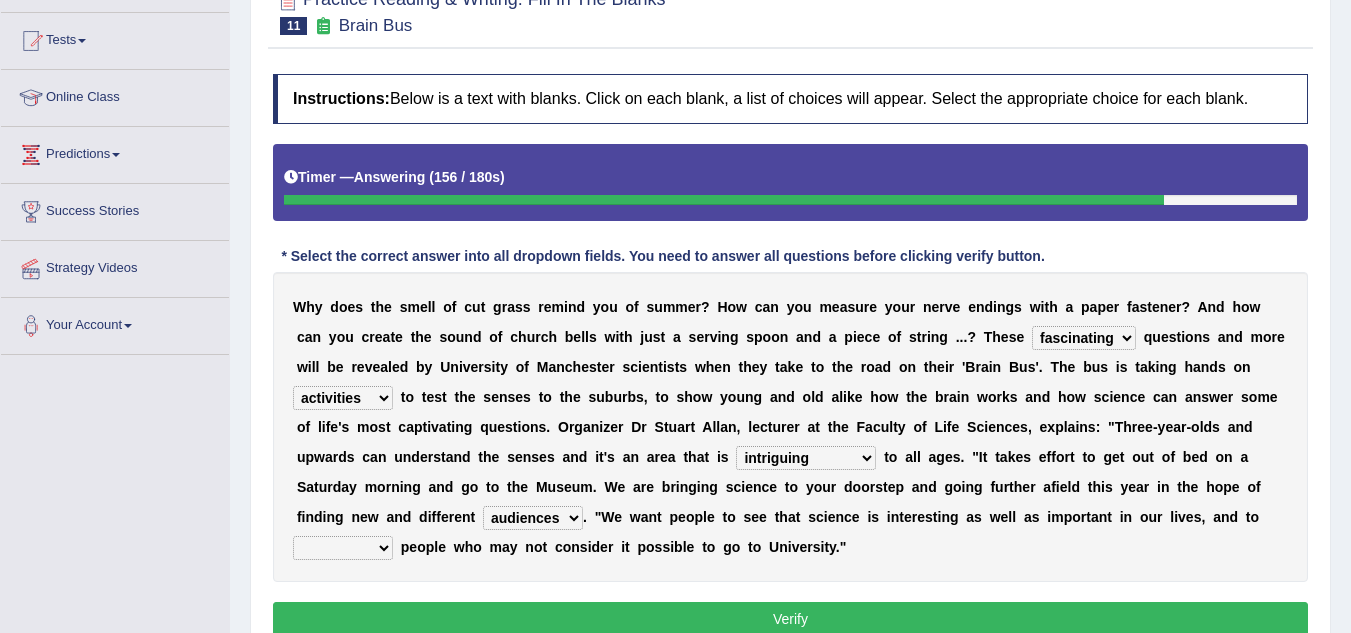 click on "force plead credit encourage" at bounding box center (343, 548) 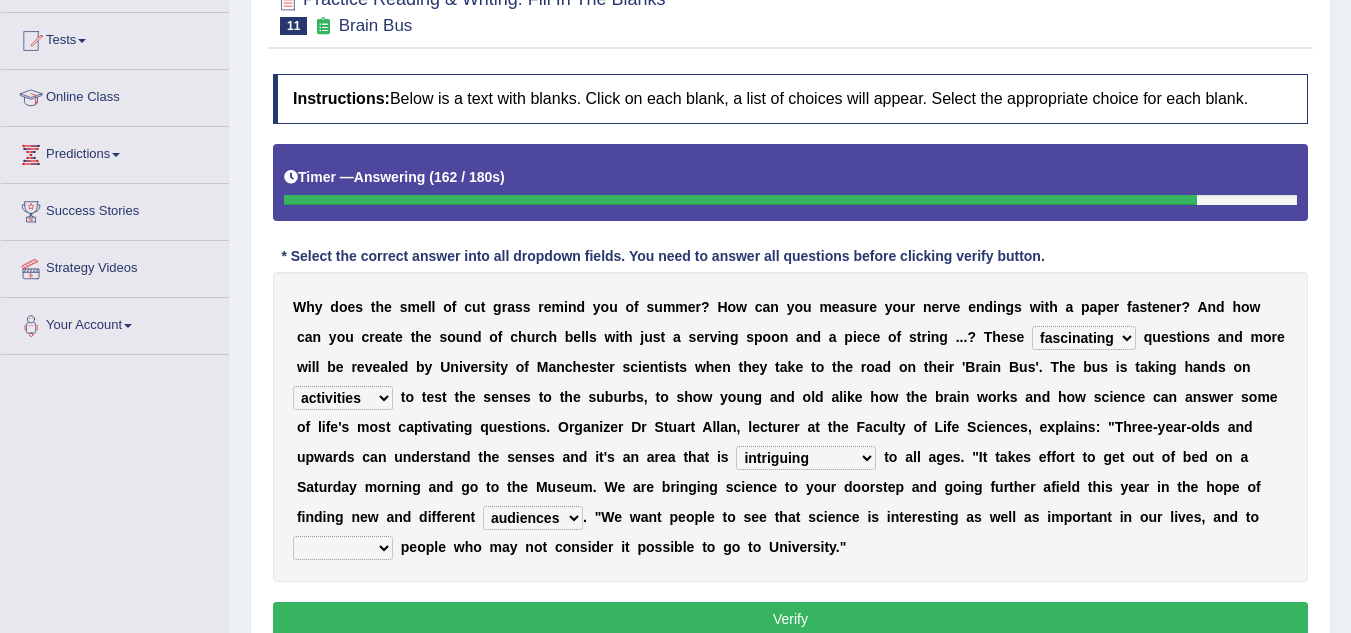 select on "encourage" 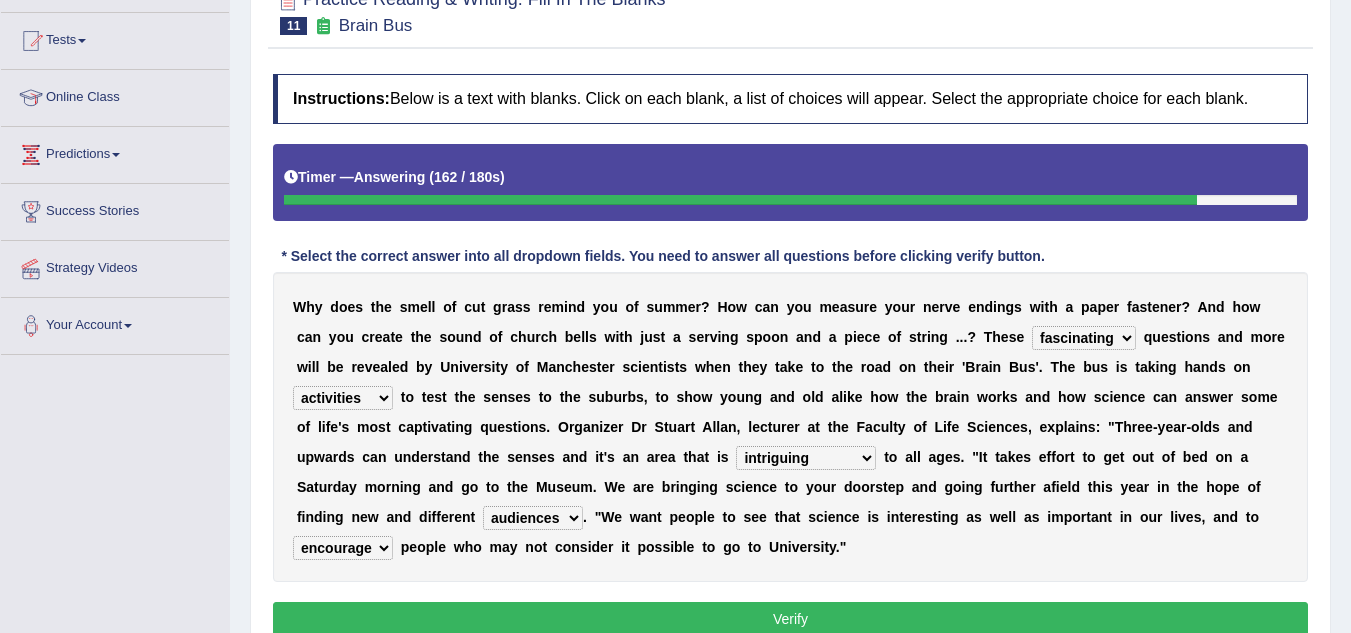 click on "force plead credit encourage" at bounding box center (343, 548) 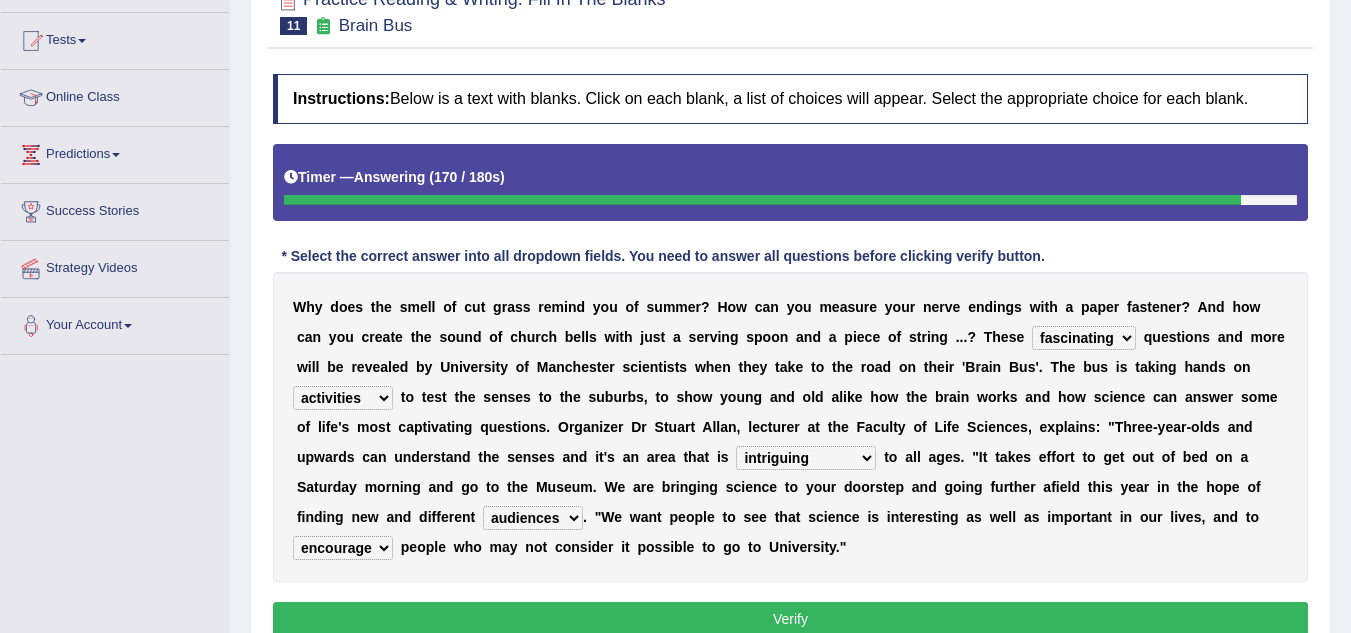 click on "activities mages facets revenues" at bounding box center (343, 398) 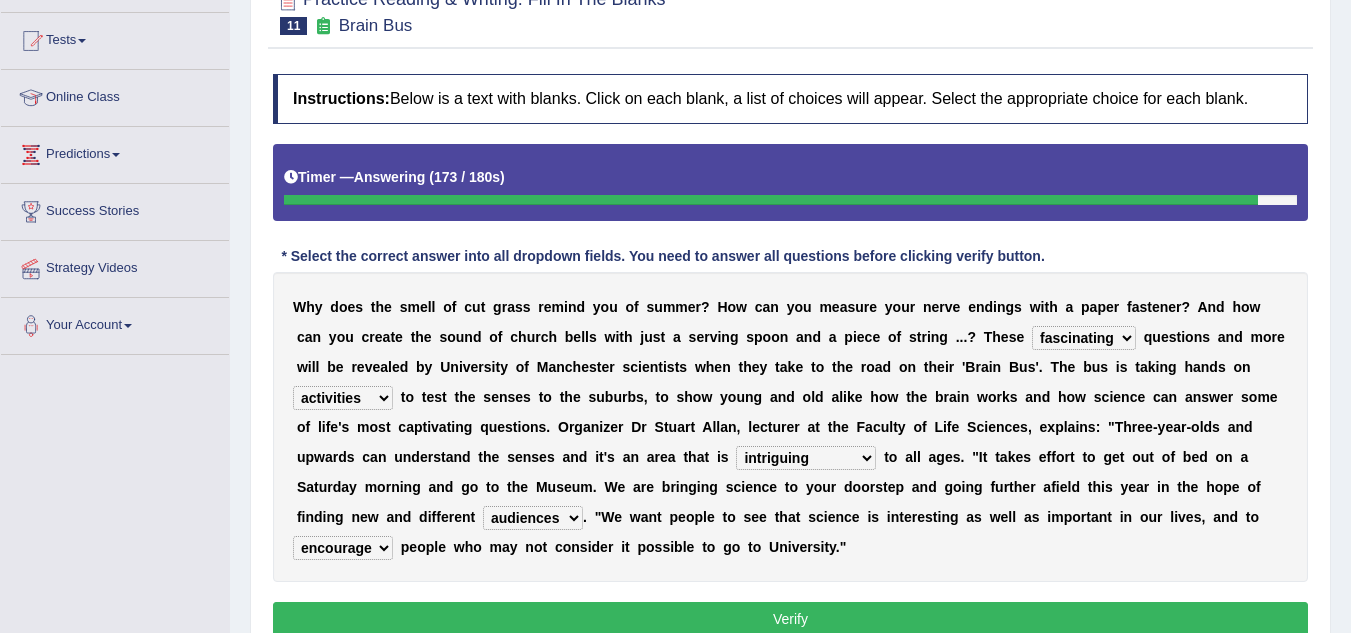 click on "activities mages facets revenues" at bounding box center [343, 398] 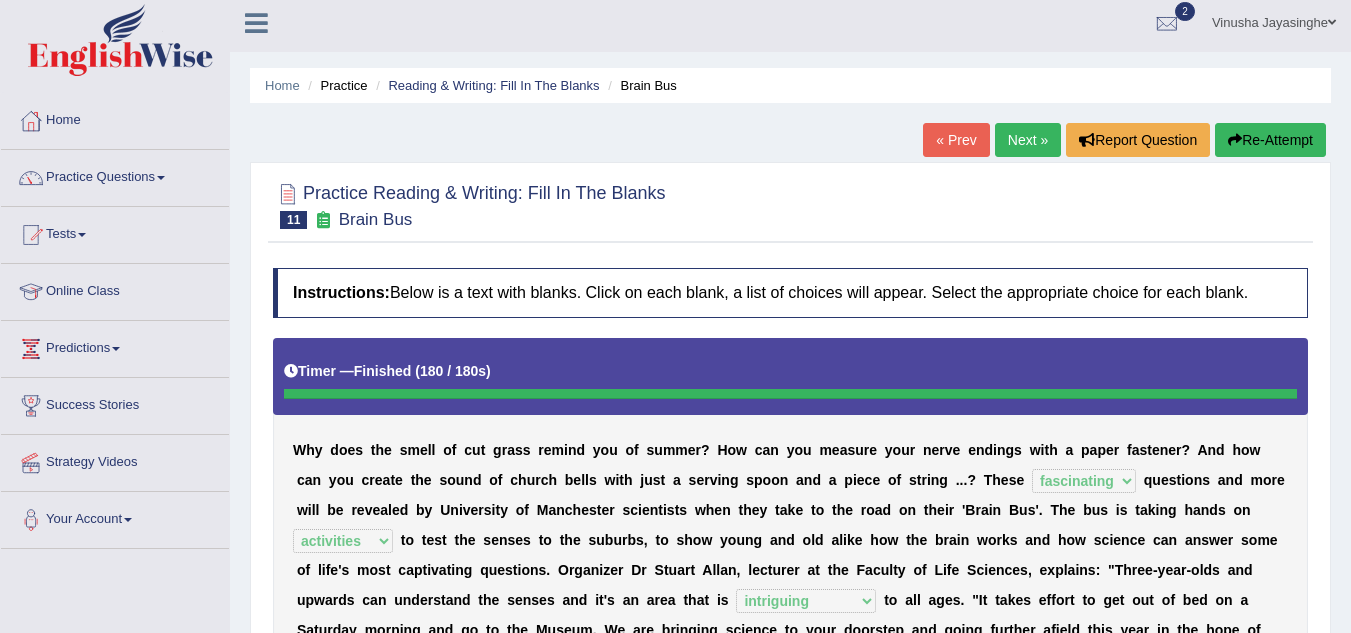 scroll, scrollTop: 5, scrollLeft: 0, axis: vertical 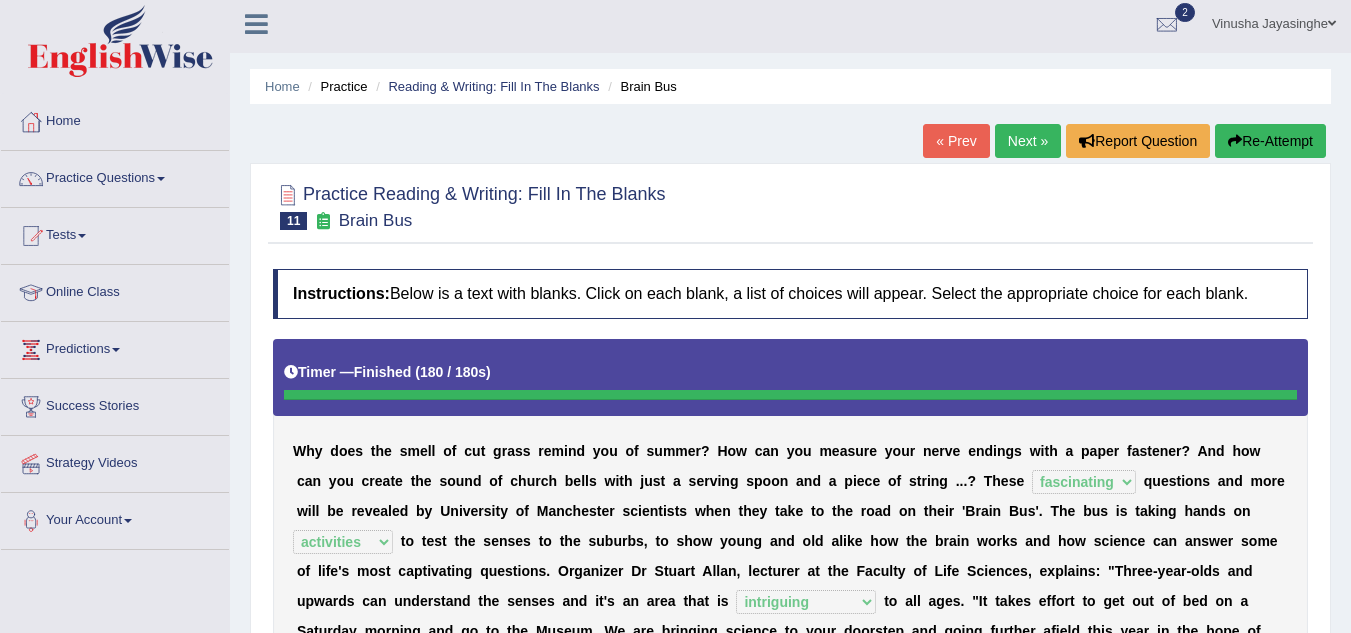 click on "Next »" at bounding box center [1028, 141] 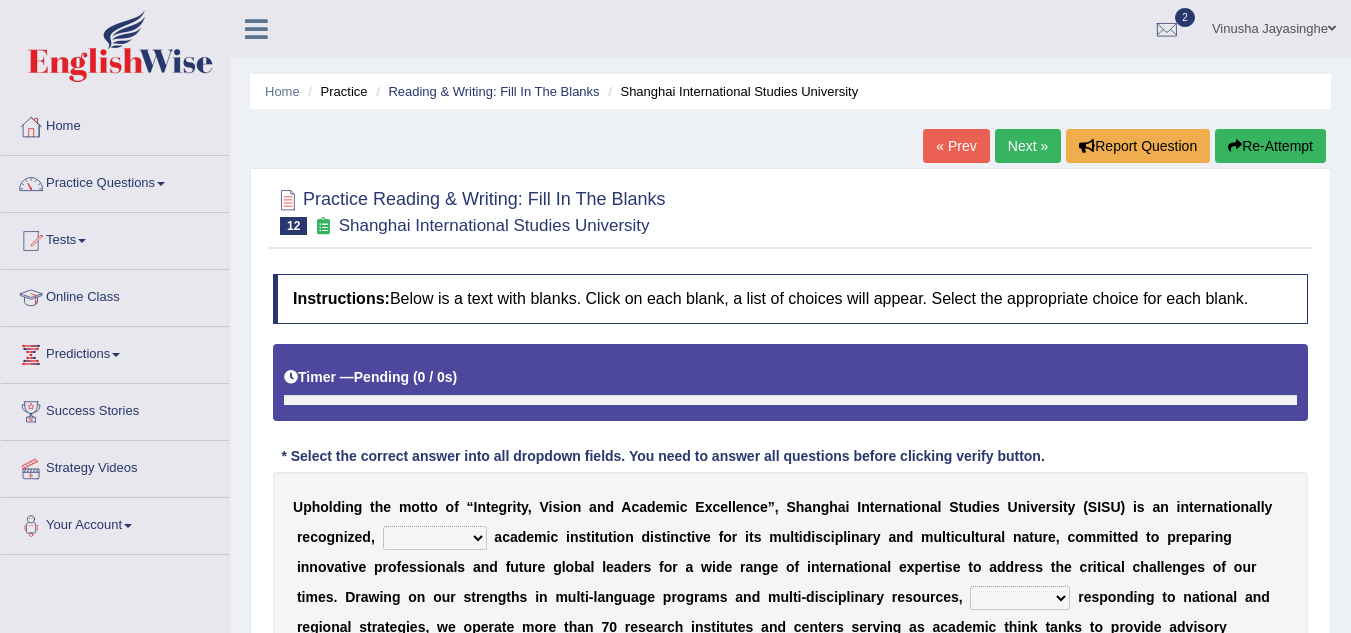 scroll, scrollTop: 0, scrollLeft: 0, axis: both 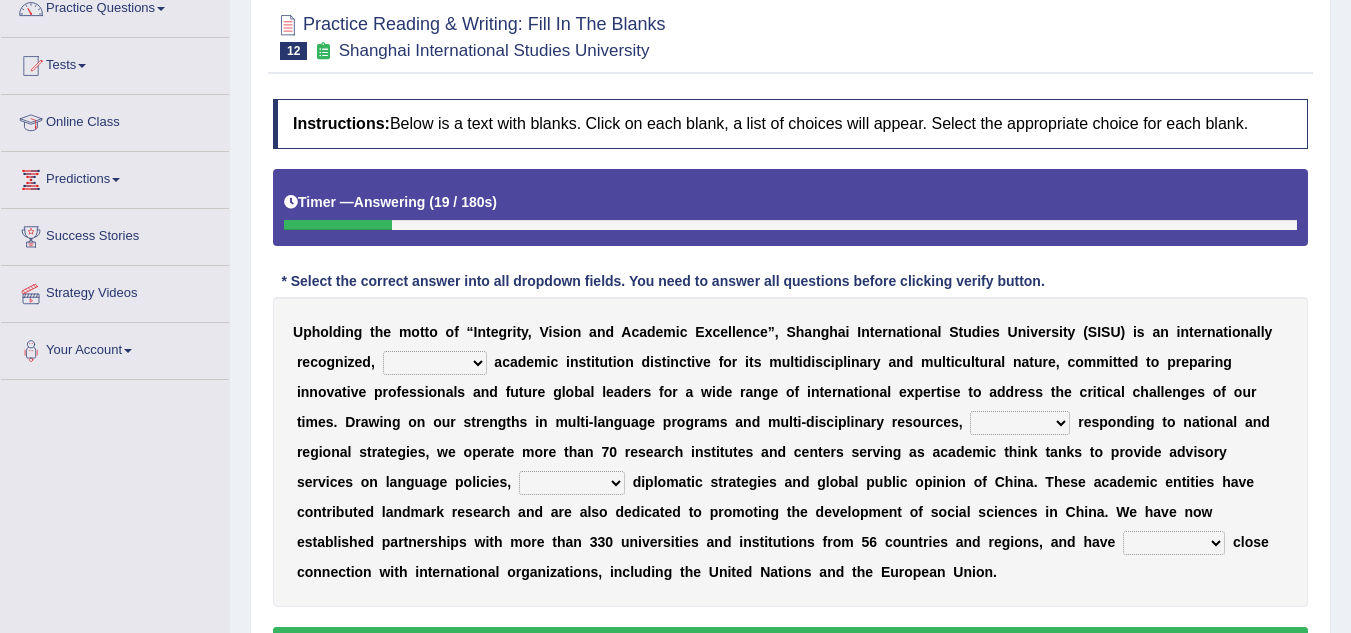 click on "universal amiable dishonest prestigious" at bounding box center [435, 363] 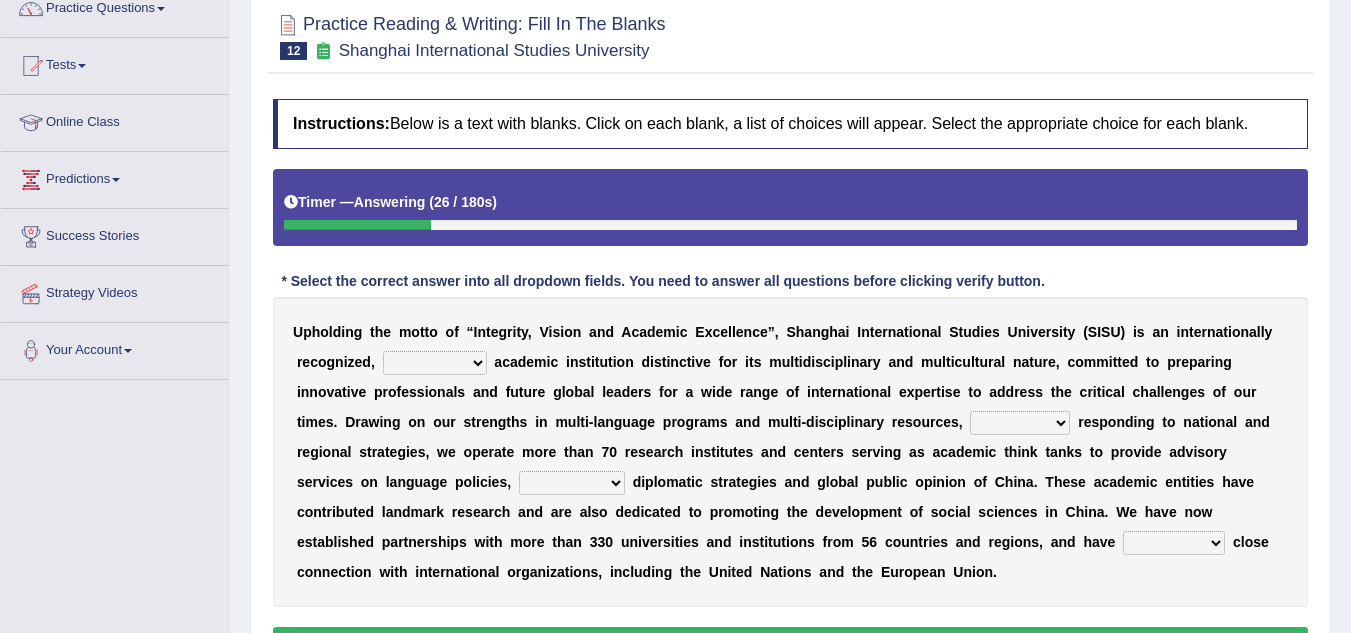 click on "universal amiable dishonest prestigious" at bounding box center [435, 363] 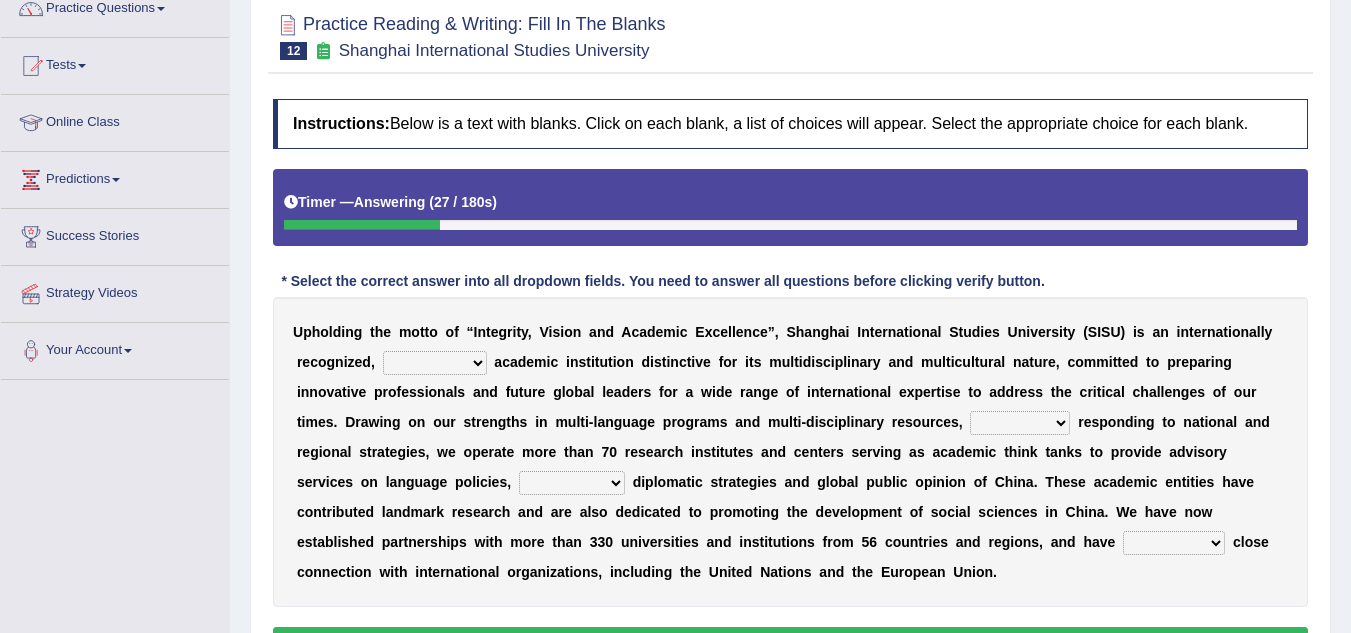 click on "universal amiable dishonest prestigious" at bounding box center (435, 363) 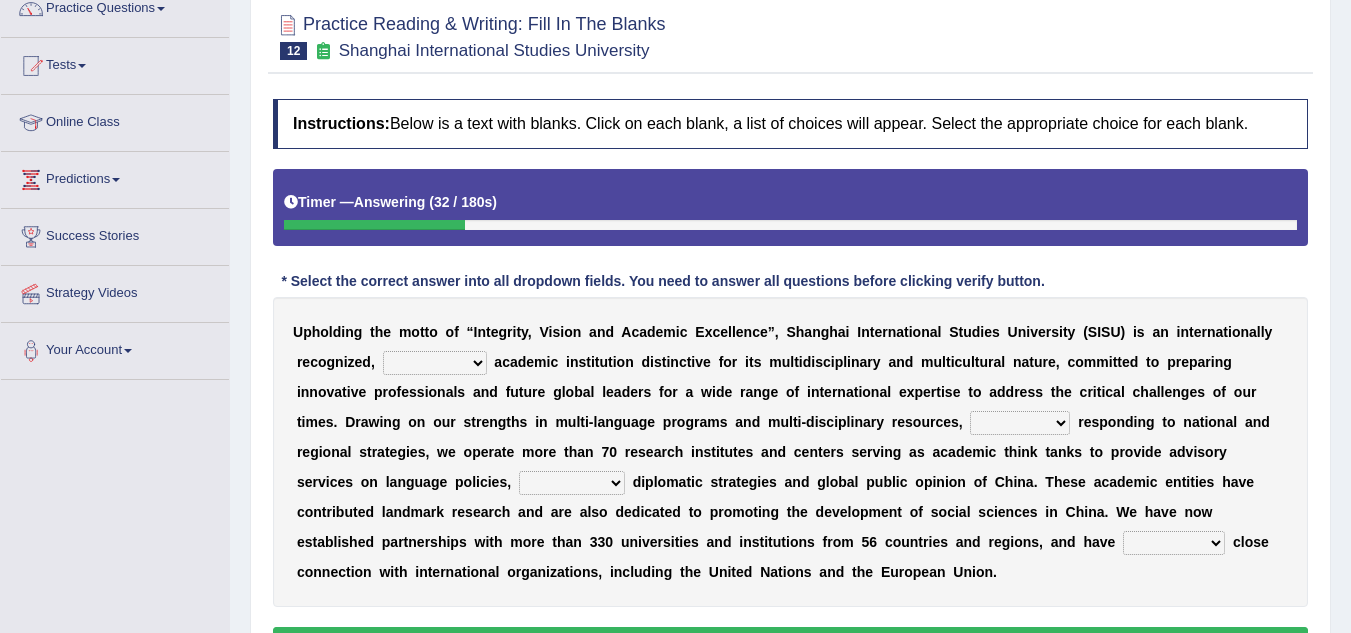 select on "prestigious" 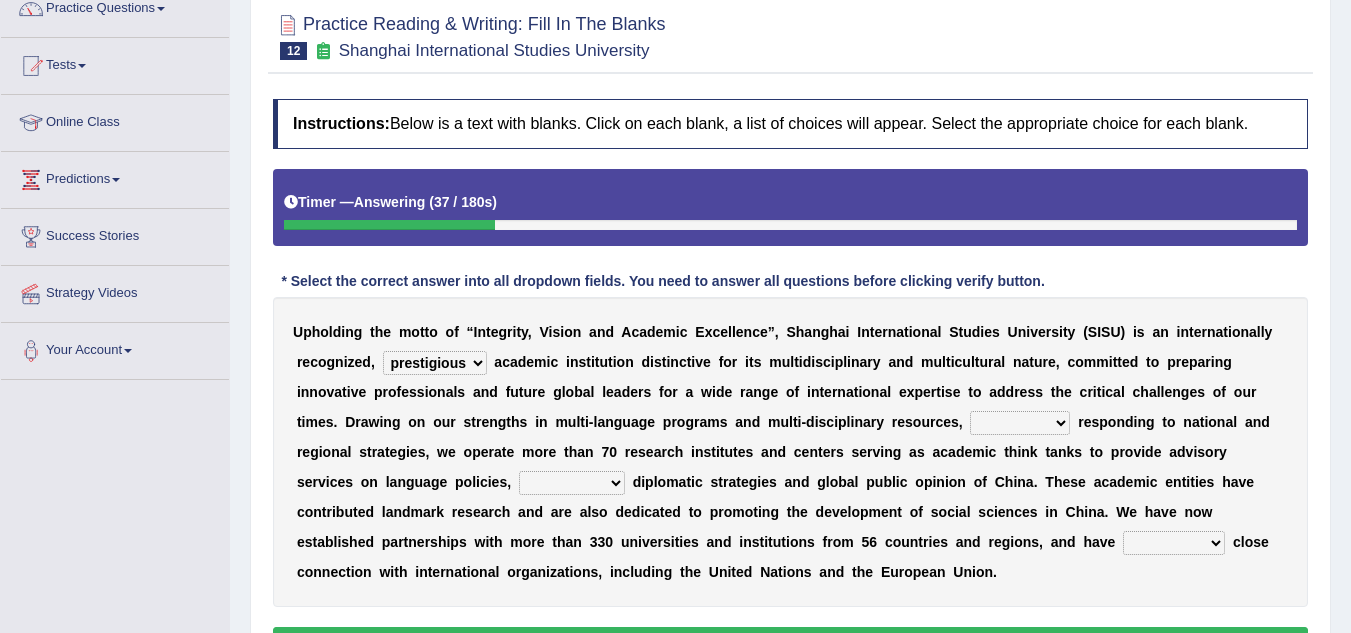 click on "universal amiable dishonest prestigious" at bounding box center [435, 363] 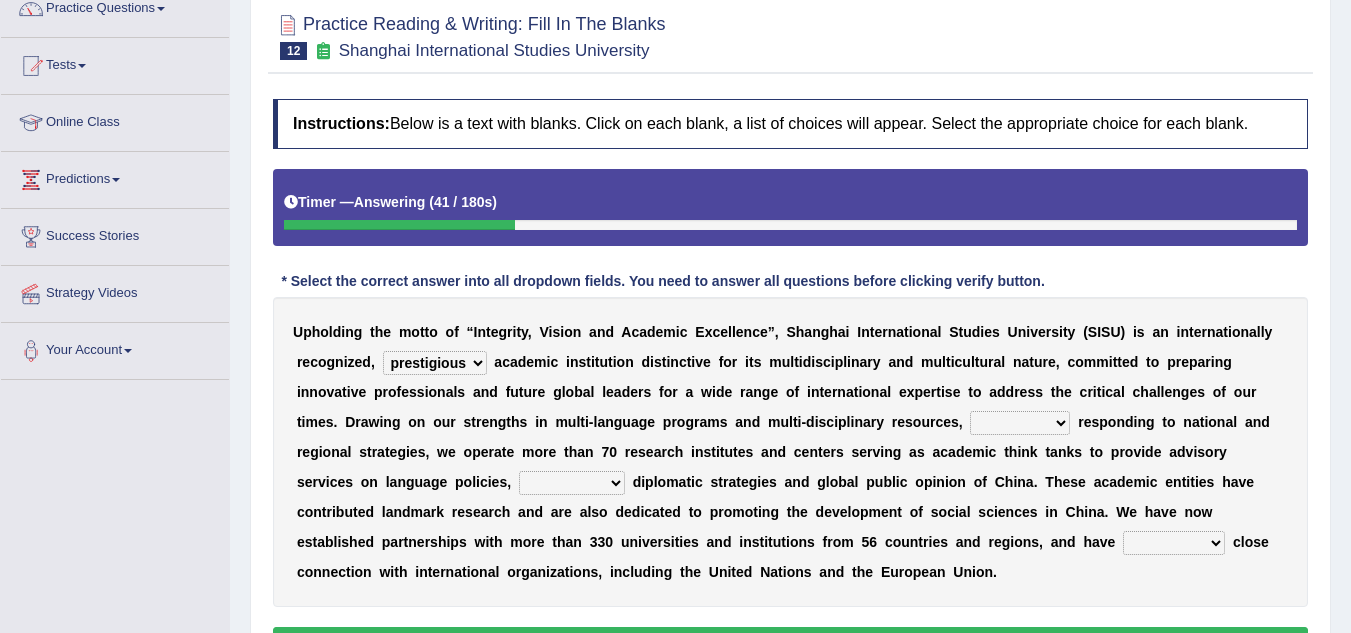 click on "universal amiable dishonest prestigious" at bounding box center (435, 363) 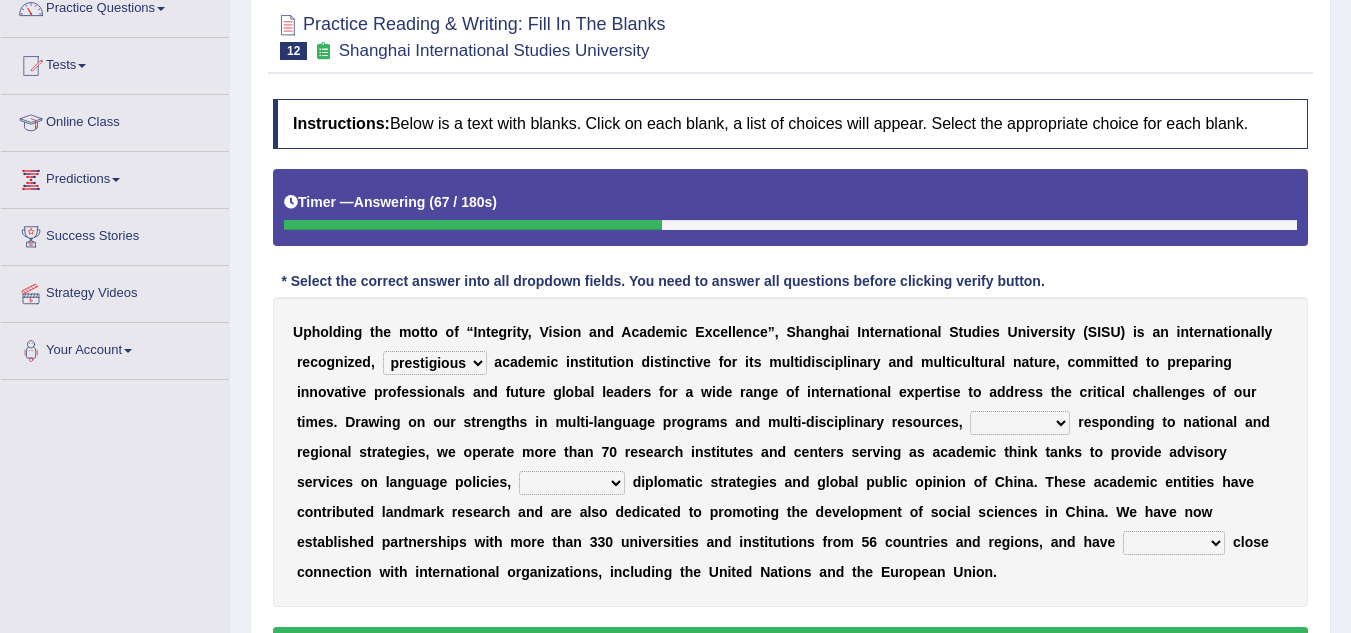 click on "of as with while" at bounding box center [1020, 423] 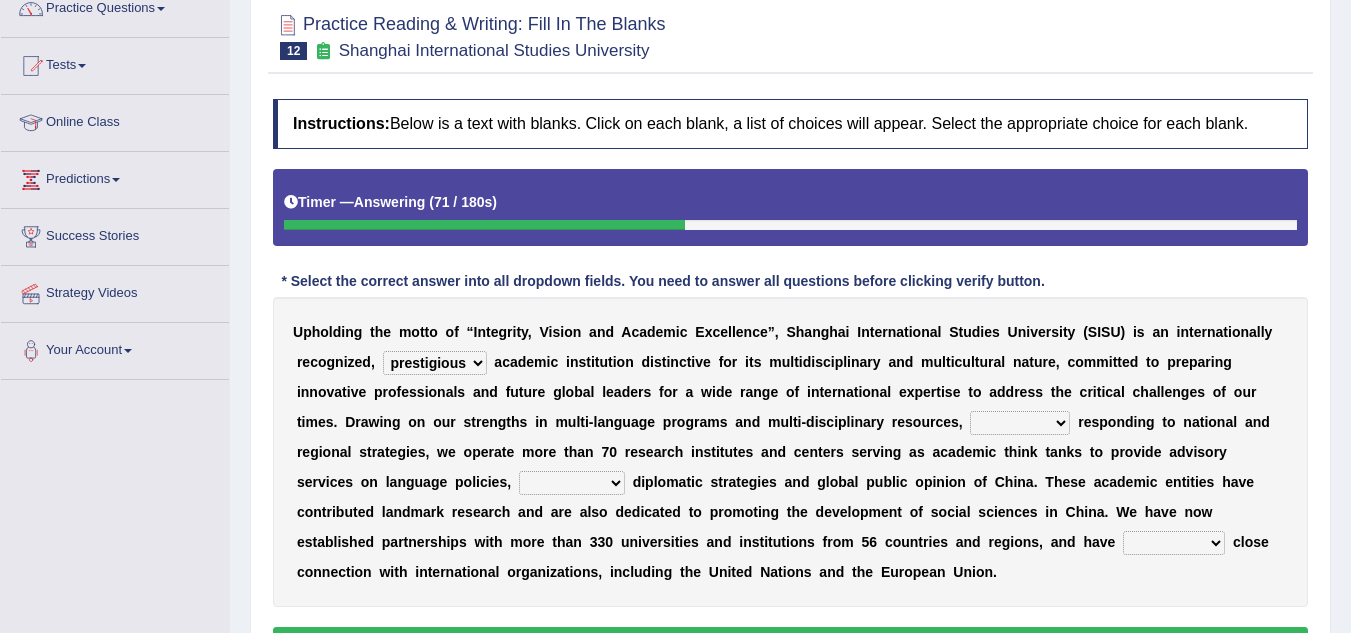 click on "of as with while" at bounding box center (1020, 423) 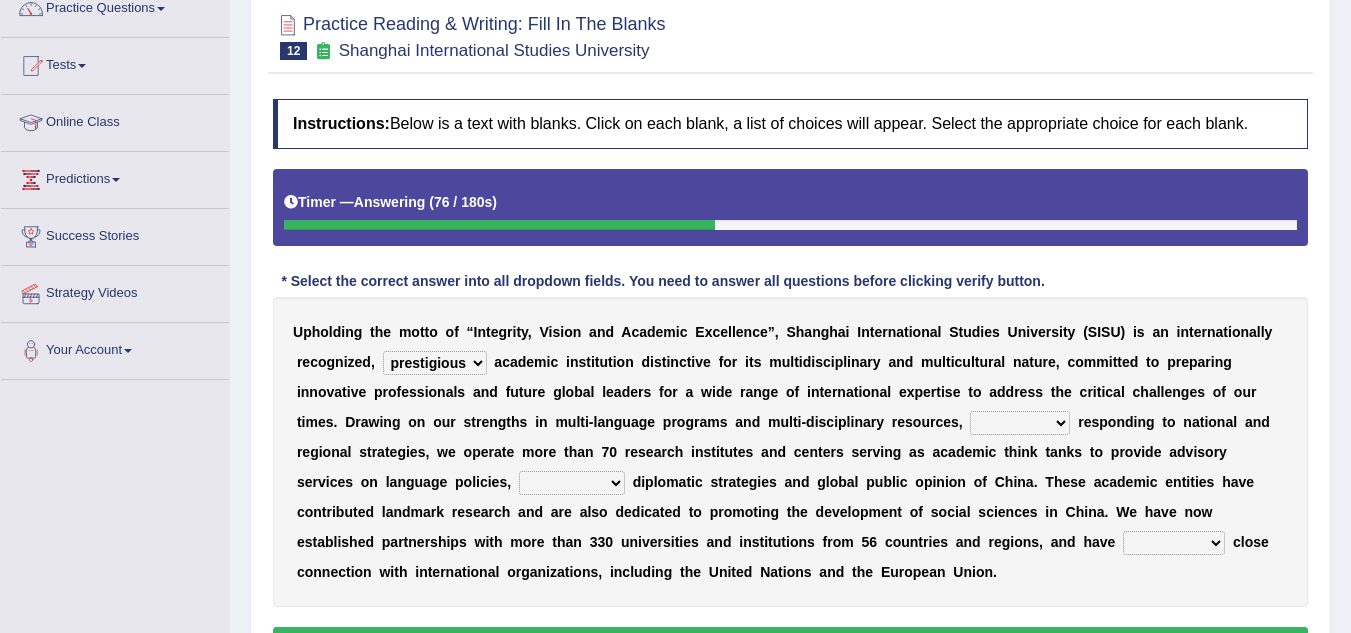 click on "of as with while" at bounding box center [1020, 423] 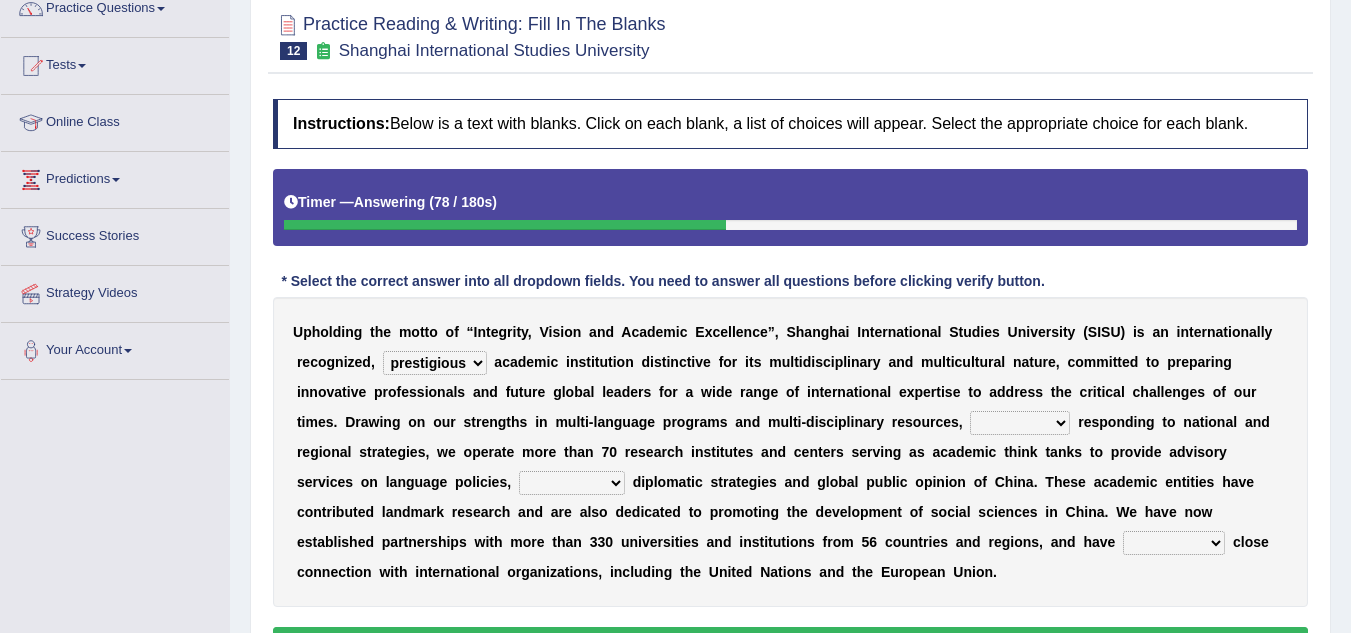 select on "while" 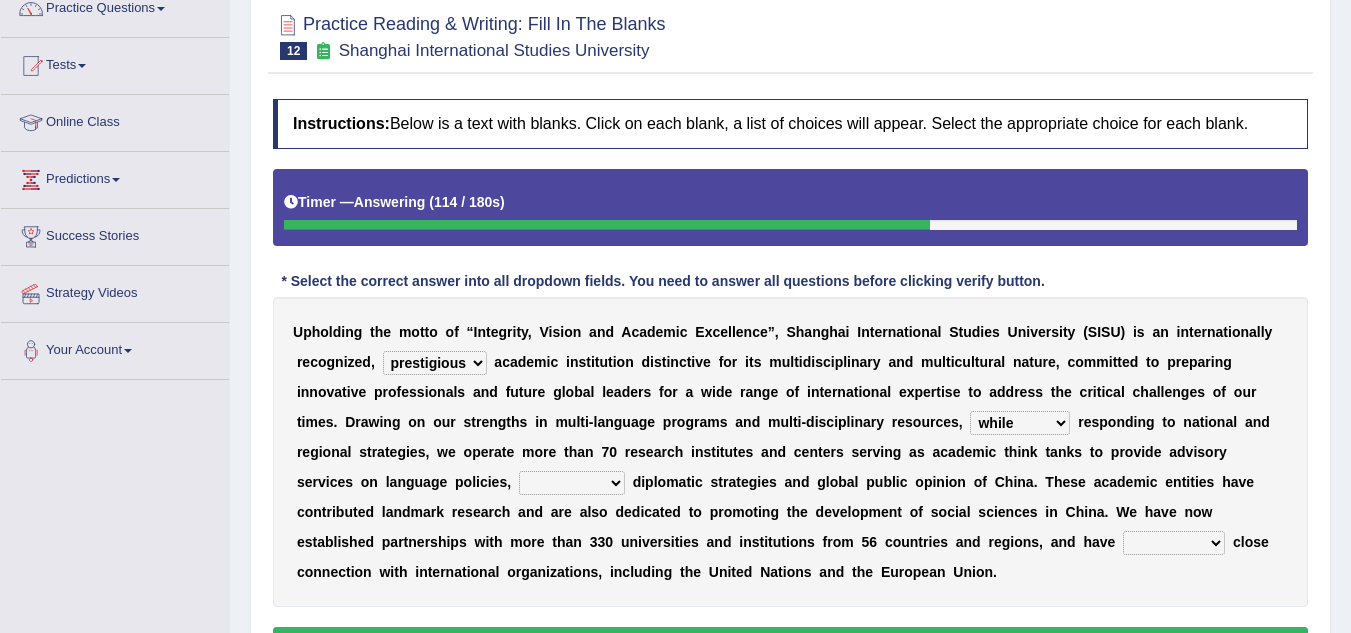 click on "city's country's university's province's" at bounding box center [572, 483] 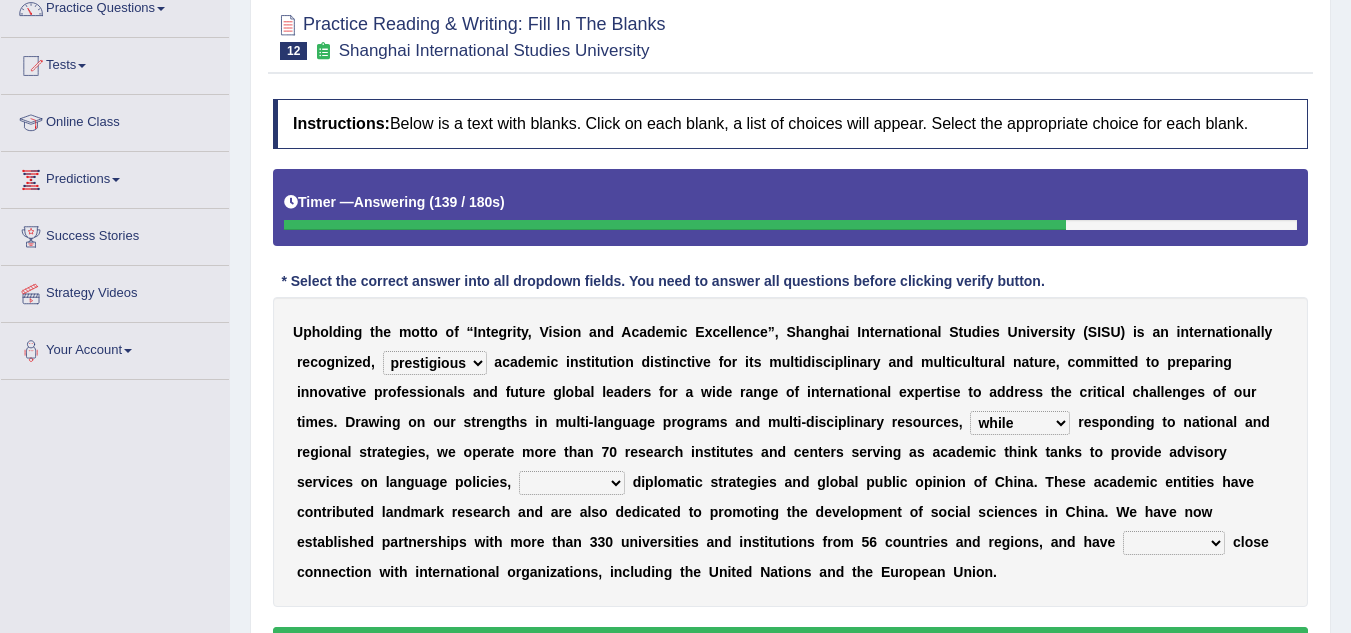 select on "university's" 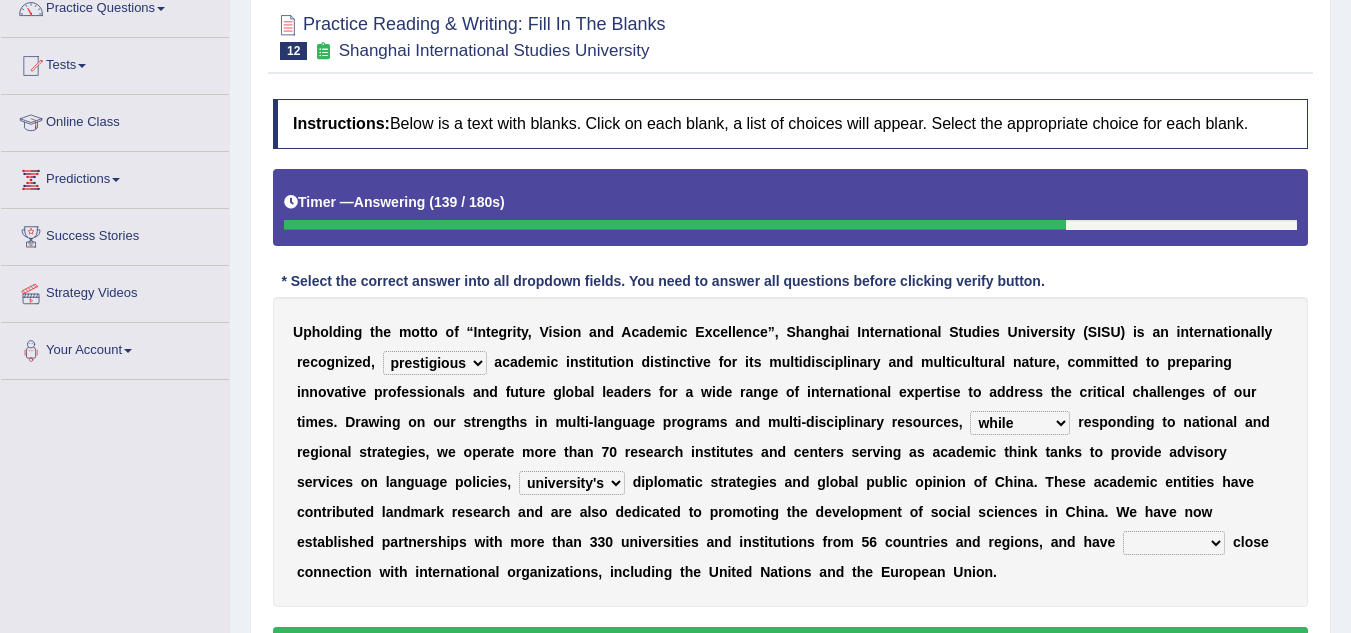 click on "city's country's university's province's" at bounding box center [572, 483] 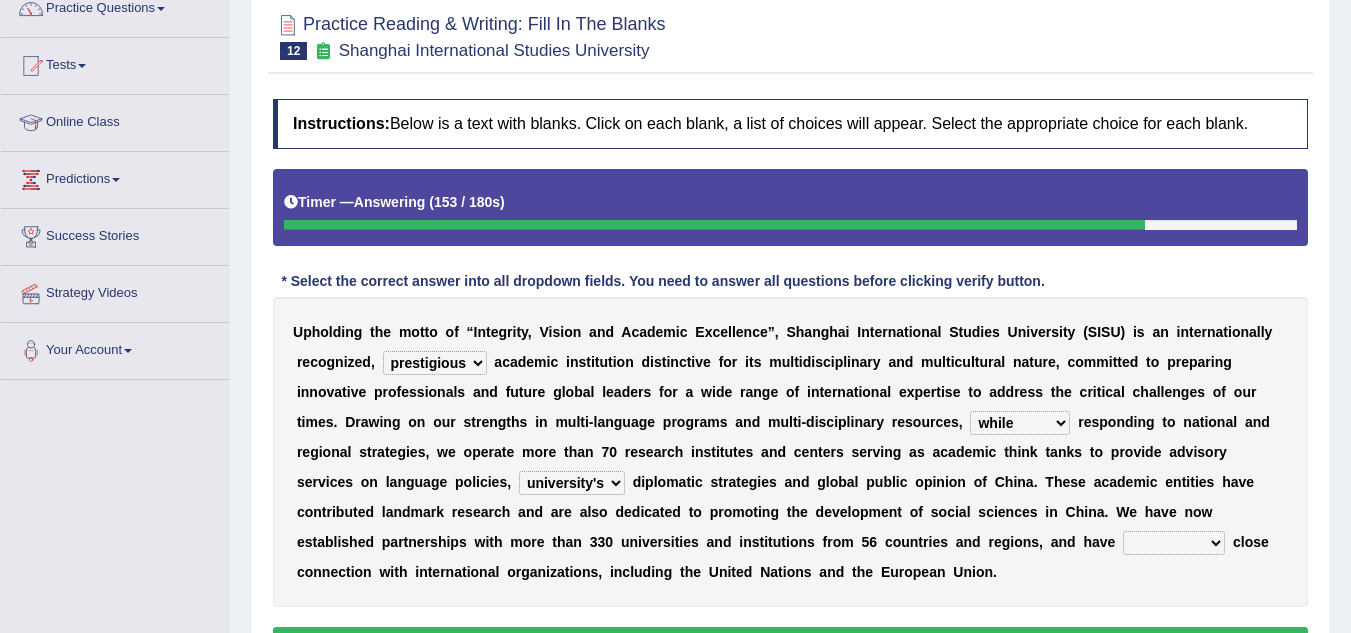 click on "maintained disarmed displaced revised" at bounding box center [1174, 543] 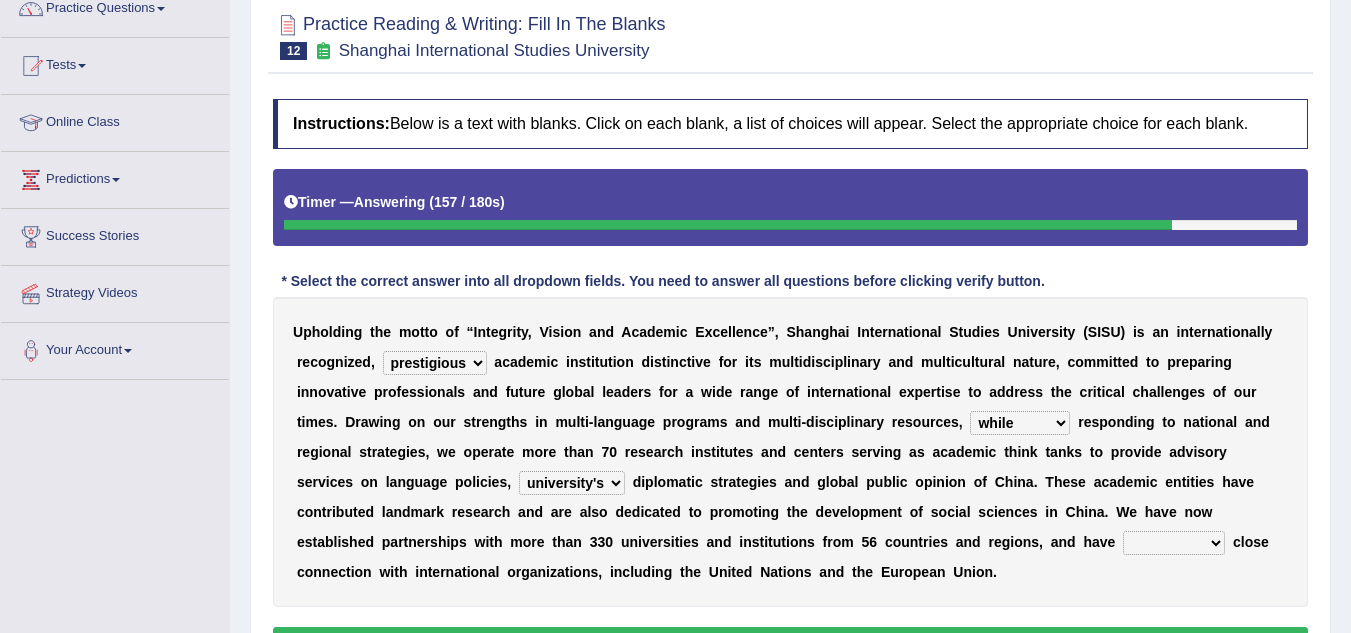 select on "maintained" 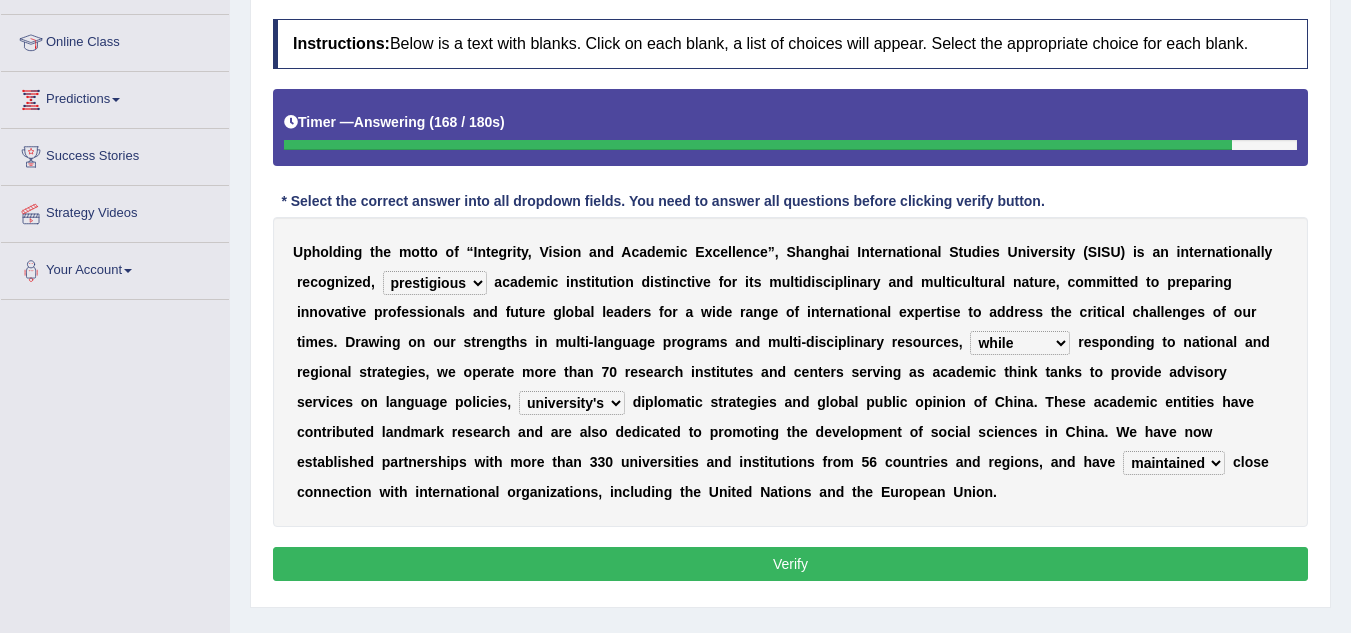scroll, scrollTop: 258, scrollLeft: 0, axis: vertical 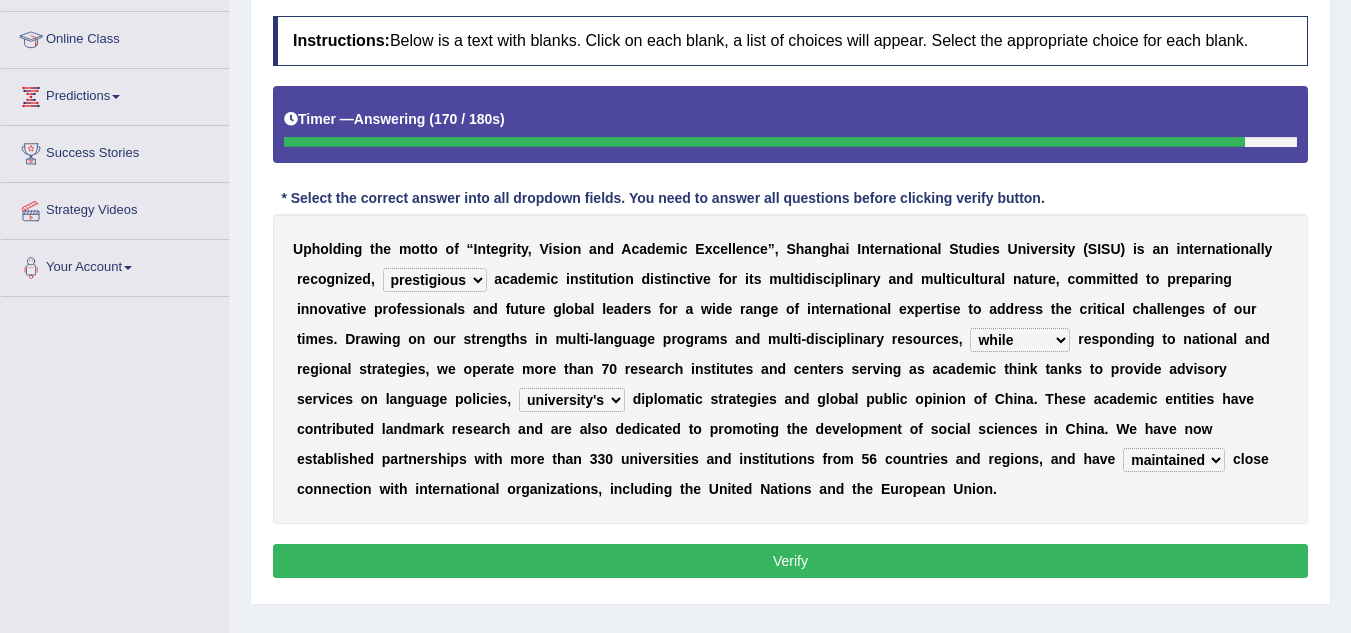 click on "city's country's university's province's" at bounding box center (572, 400) 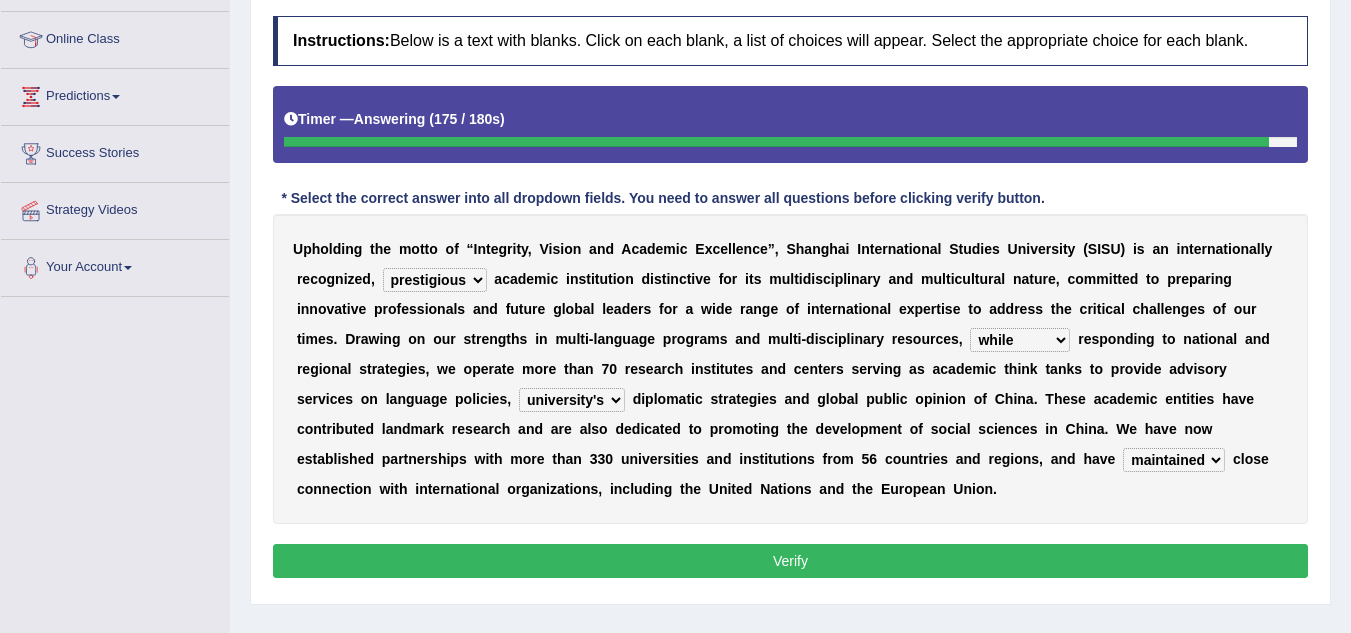 click on "U p h o l d i n g    t h e    m o t t o    o f    “ I n t e g r i t y ,    V i s i o n    a n d    A c a d e m i c    E x c e l l e n c e ” ,    S h a n g h a i    I n t e r n a t i o n a l    S t u d i e s    U n i v e r s i t y    ( S I S U )    i s    a n    i n t e r n a t i o n a l l y    r e c o g n i z e d ,    universal amiable dishonest prestigious    a c a d e m i c    i n s t i t u t i o n    d i s t i n c t i v e    f o r    i t s    m u l t i d i s c i p l i n a r y    a n d    m u l t i c u l t u r a l    n a t u r e ,    c o m m i t t e d    t o    p r e p a r i n g    i n n o v a t i v e    p r o f e s s i o n a l s    a n d    f u t u r e    g l o b a l    l e a d e r s    f o r    a    w i d e    r a n g e    o f    i n t e r n a t i o n a l    e x p e r t i s e    t o    a d d r e s s    t h e    c r i t i c a l    c h a l l e n g e s    o f    o u r    t i m e s .    D r a w i n g    o n    o u r    s t r e n g t h s    i n    m" at bounding box center [790, 369] 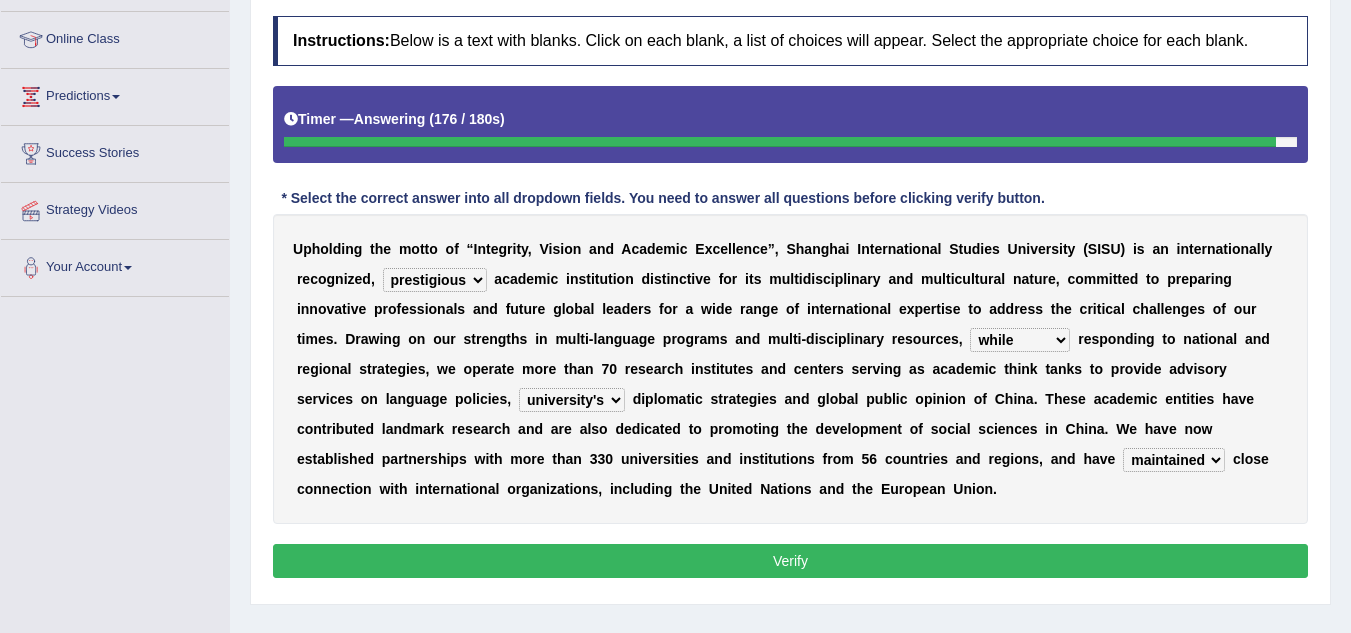 click on "Verify" at bounding box center (790, 561) 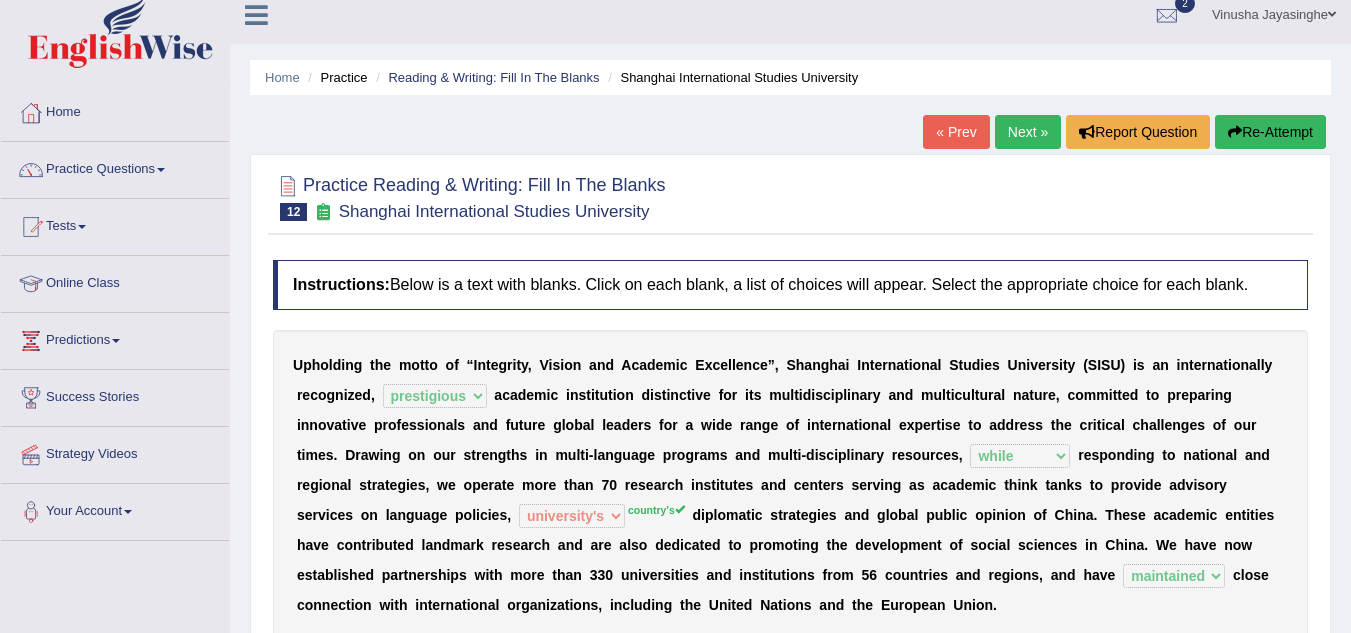 scroll, scrollTop: 0, scrollLeft: 0, axis: both 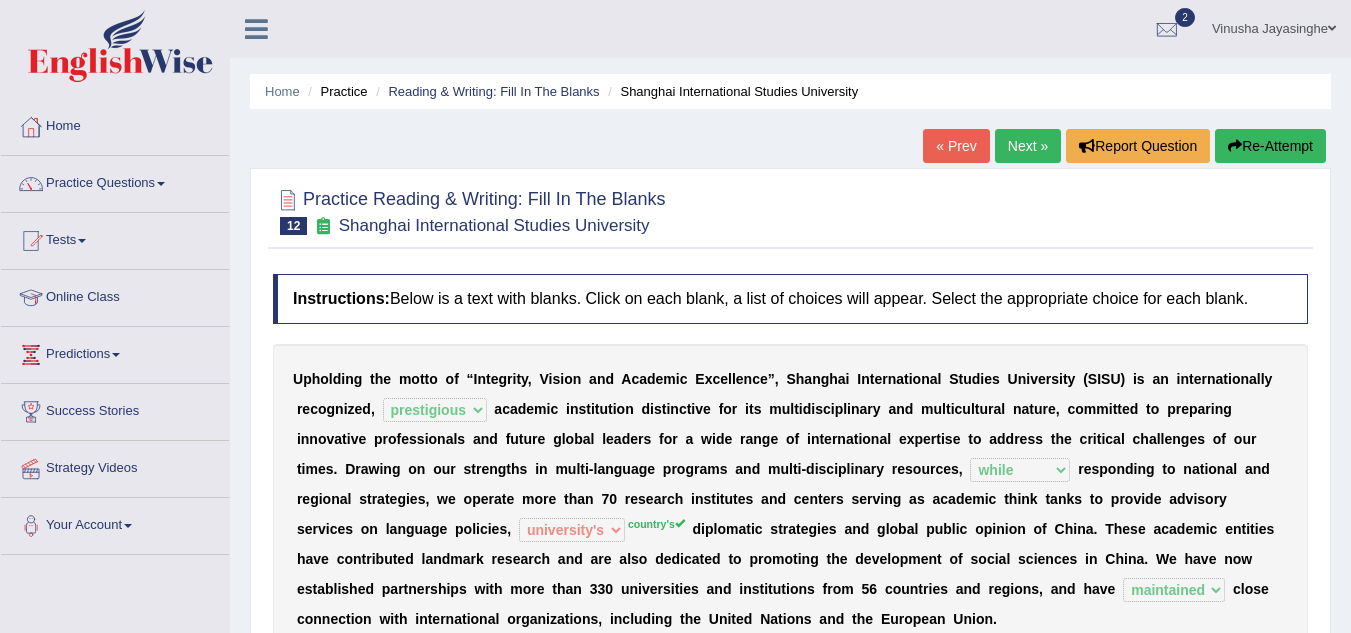 click on "Next »" at bounding box center (1028, 146) 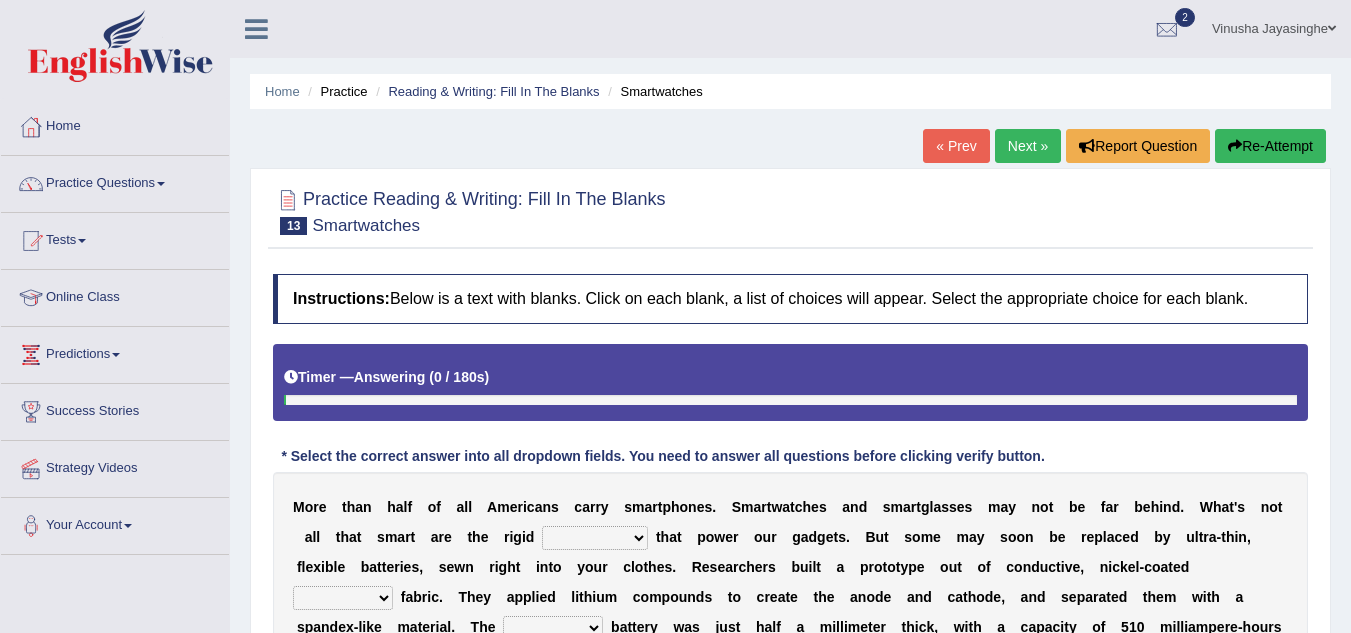 scroll, scrollTop: 228, scrollLeft: 0, axis: vertical 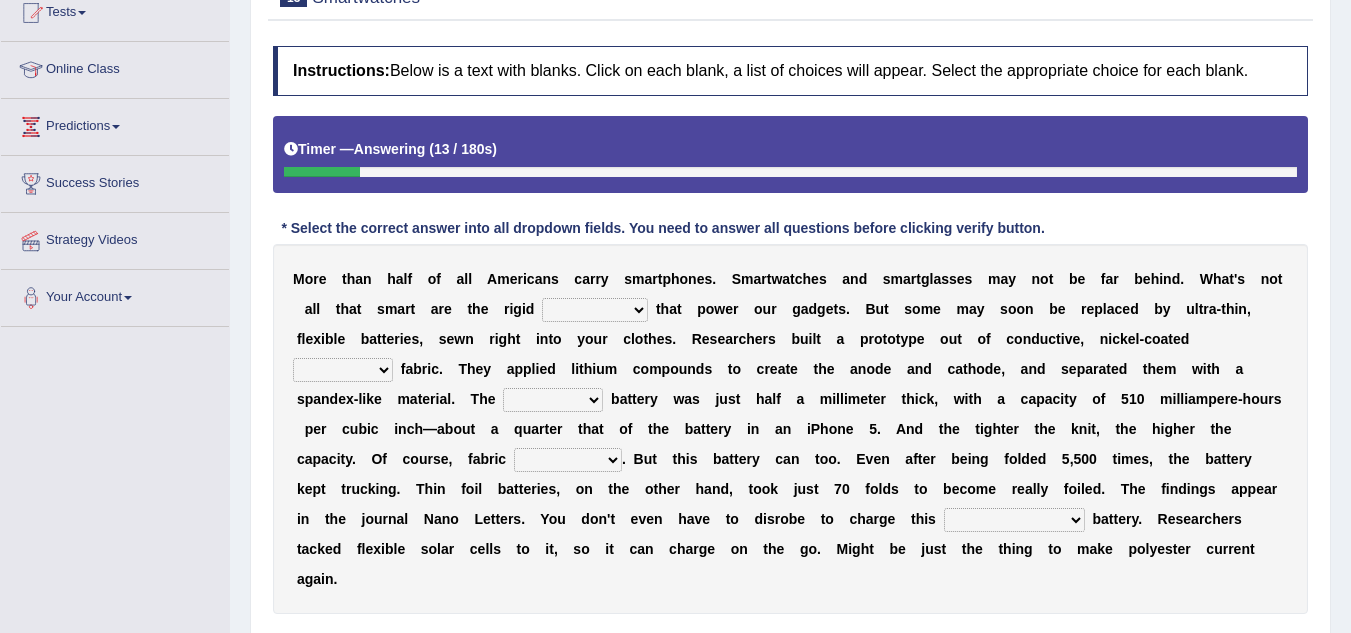 click on "carveries halfpennies batteries rhspdodies" at bounding box center [595, 310] 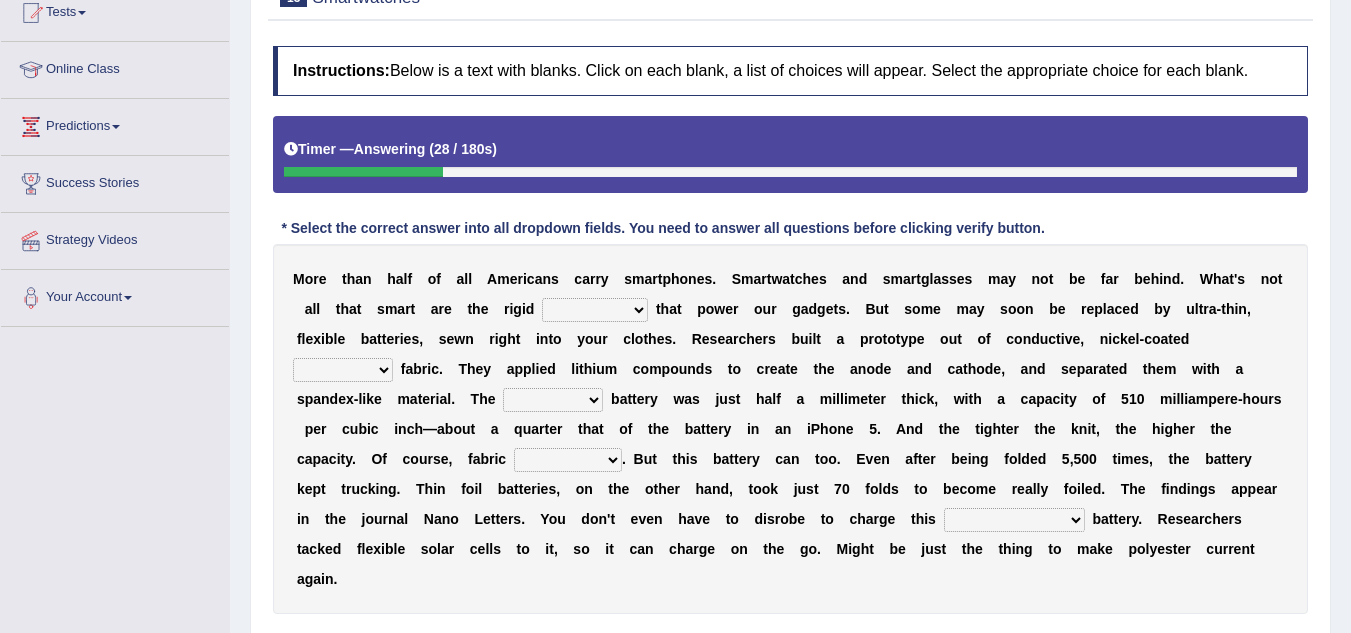 select on "batteries" 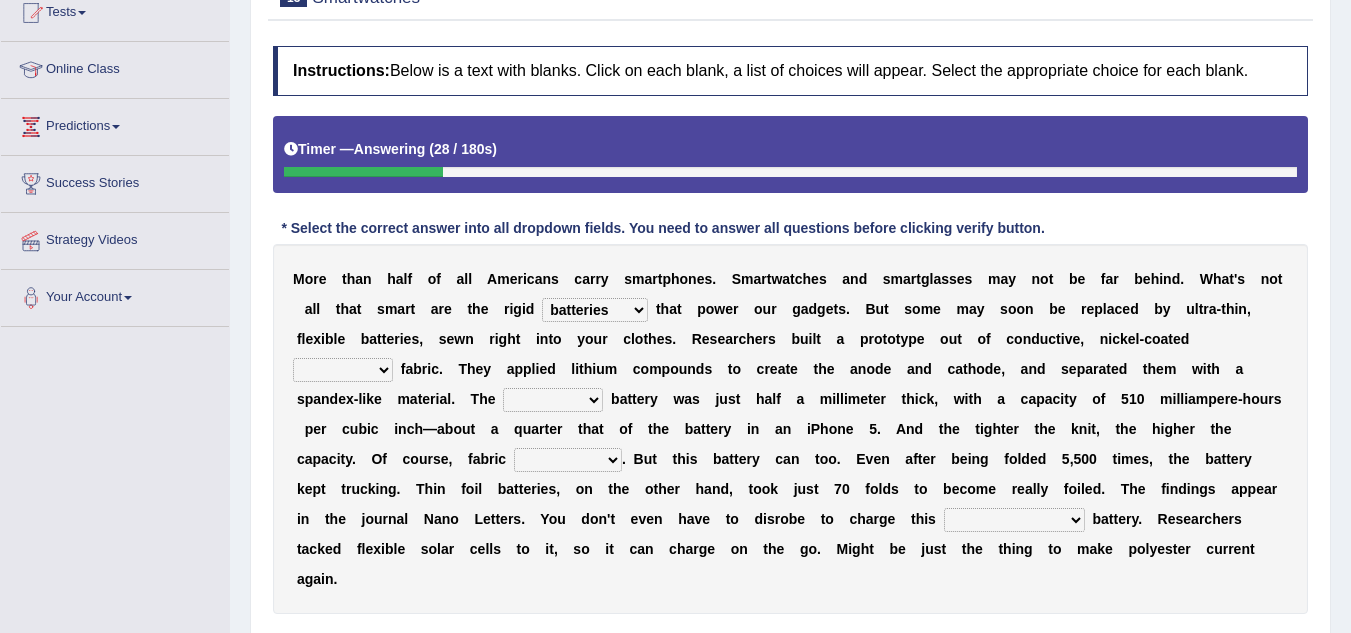 click on "carveries halfpennies batteries rhspdodies" at bounding box center [595, 310] 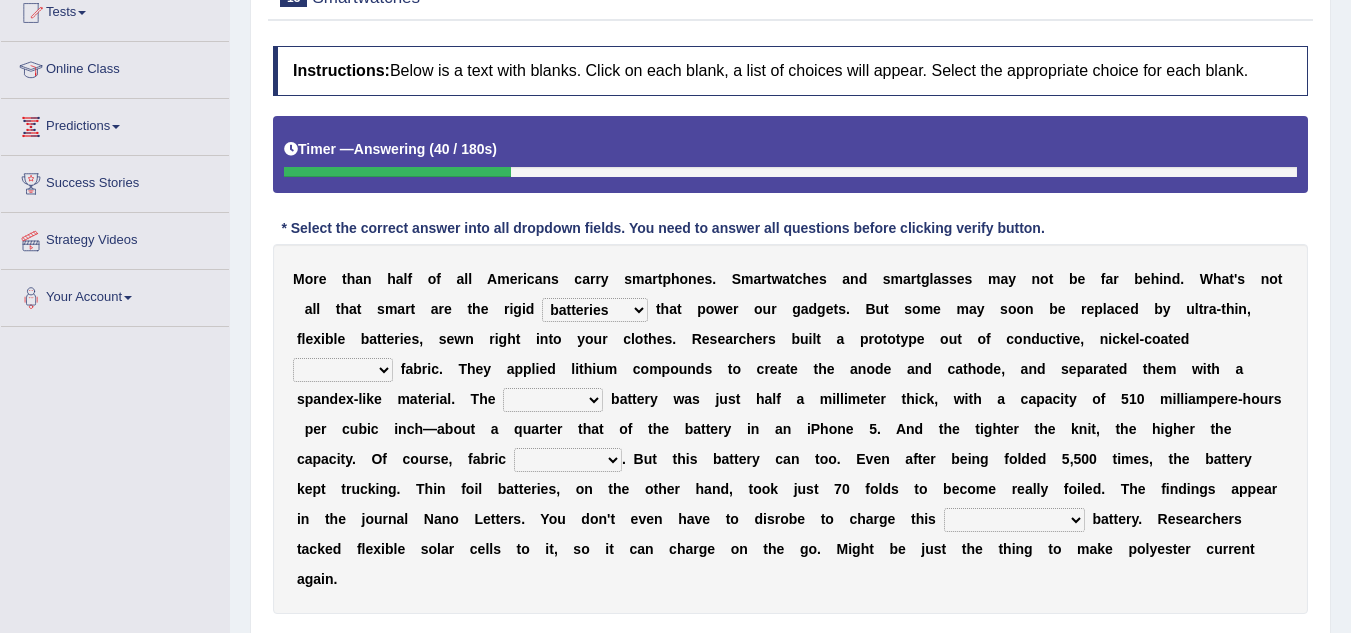 click on "polyester lesser giver prefigure" at bounding box center [343, 370] 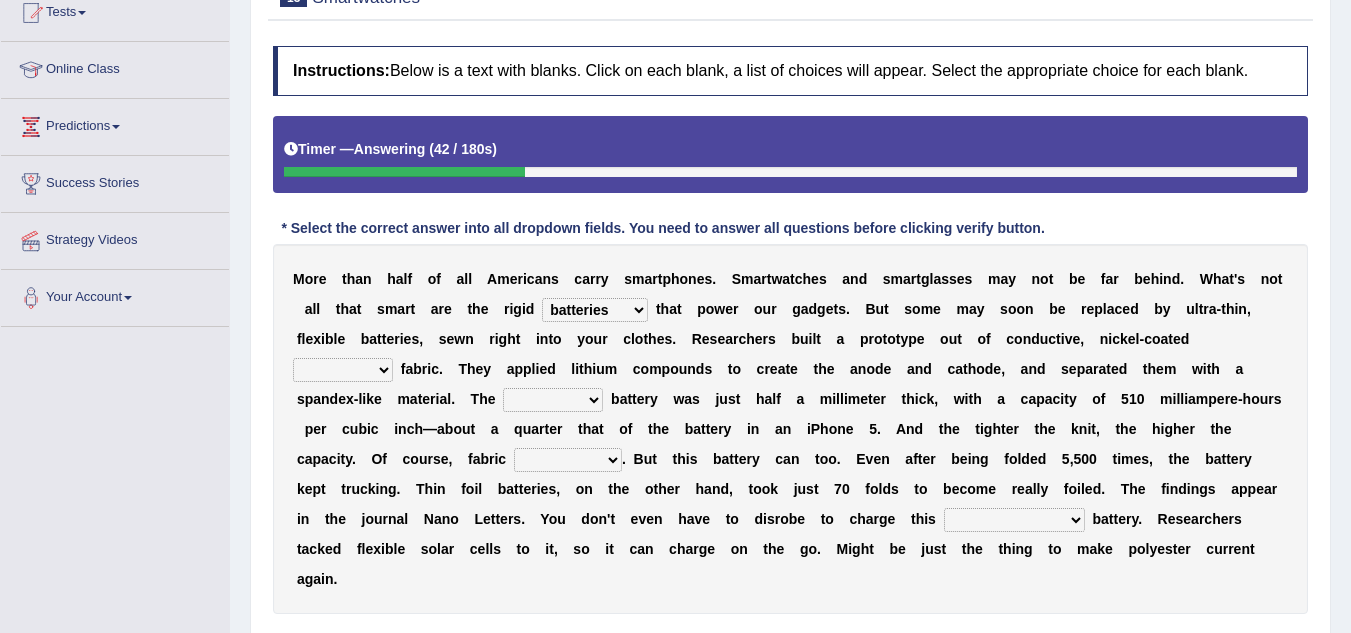 select on "polyester" 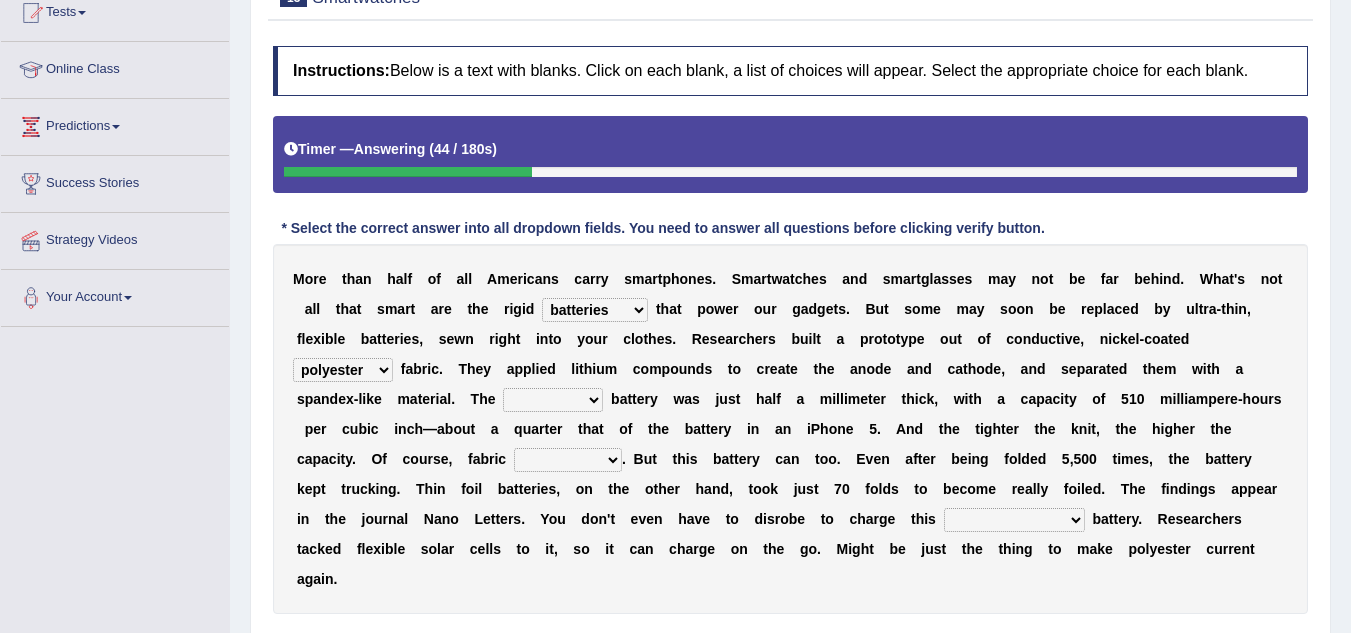 click on "polyester lesser giver prefigure" at bounding box center [343, 370] 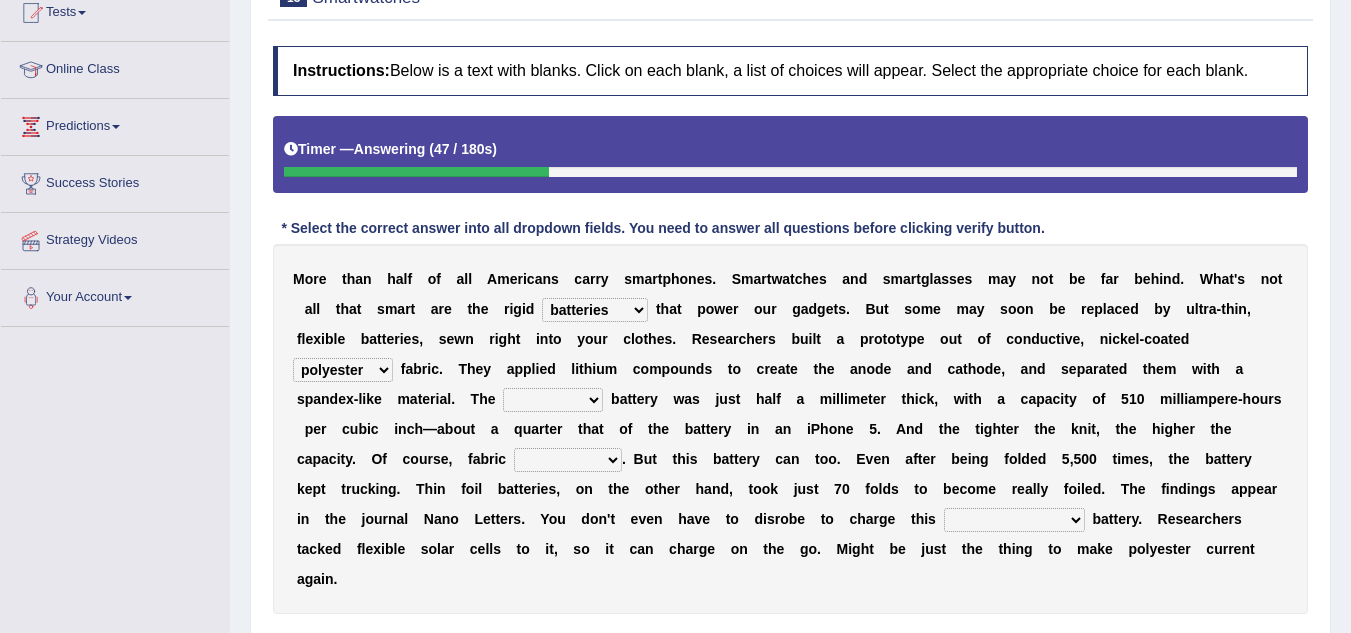 click on "polyester lesser giver prefigure" at bounding box center [343, 370] 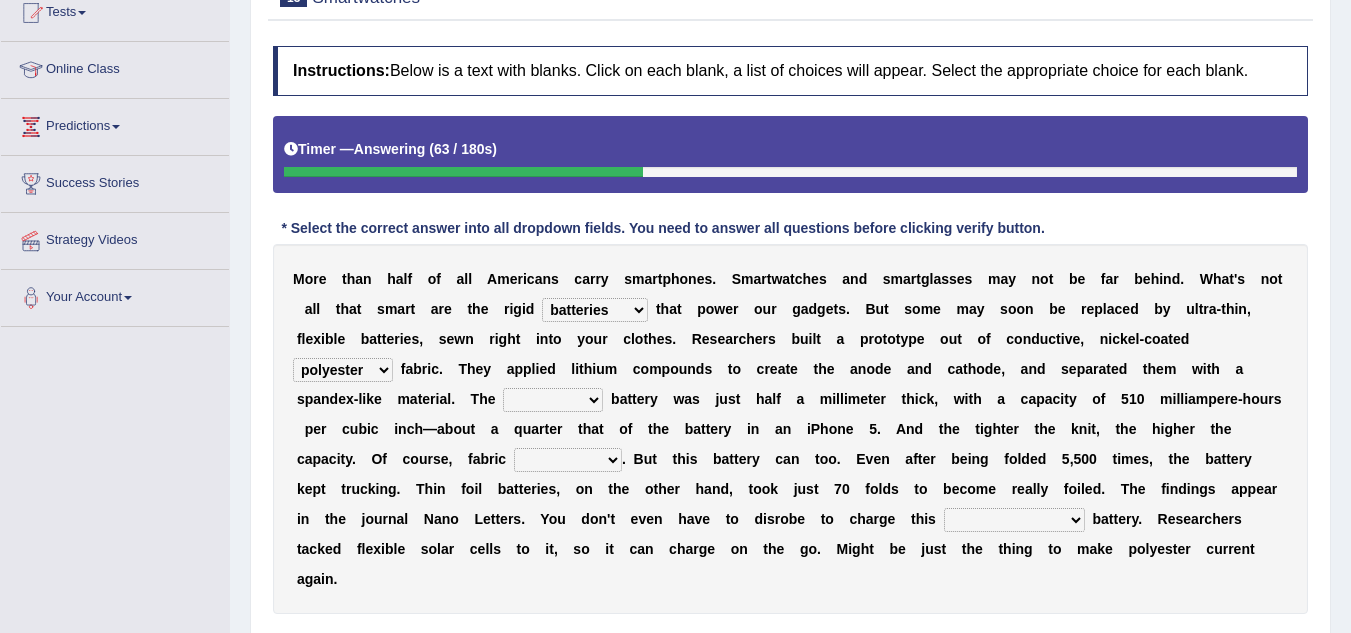 click on "finished unsifted drifnet shortlisted" at bounding box center [553, 400] 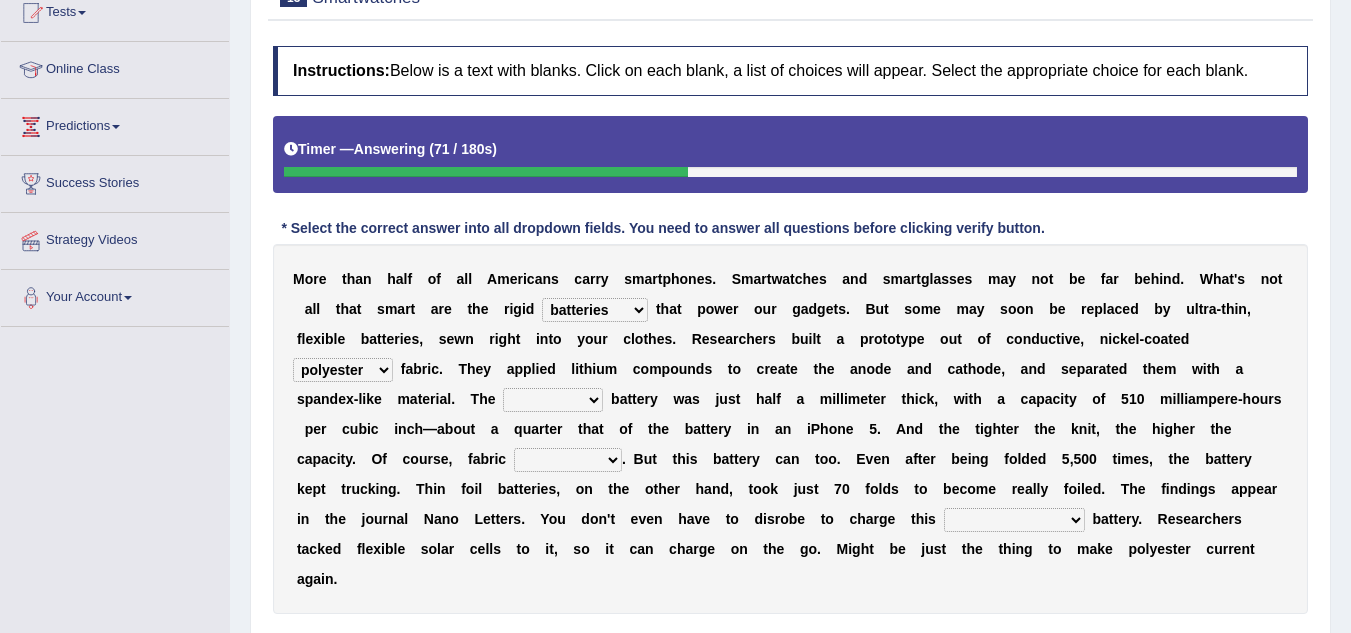 select on "finished" 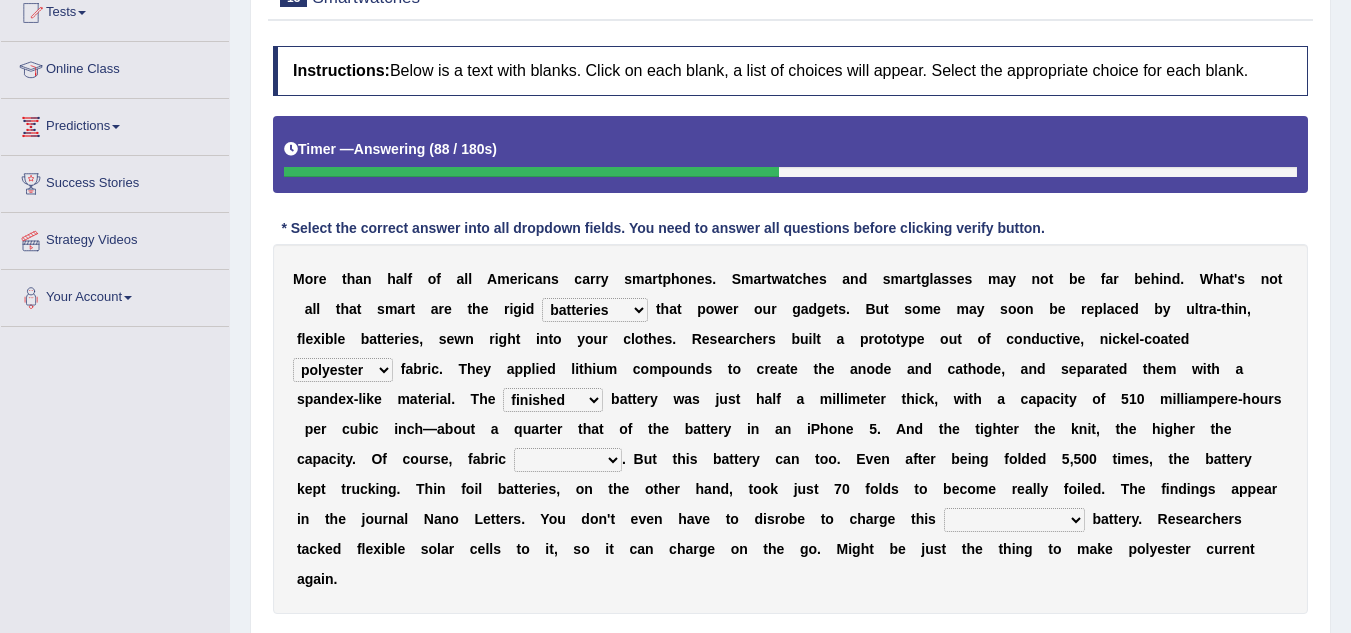 click on "tellers predictors wrinkles oppositions" at bounding box center (568, 460) 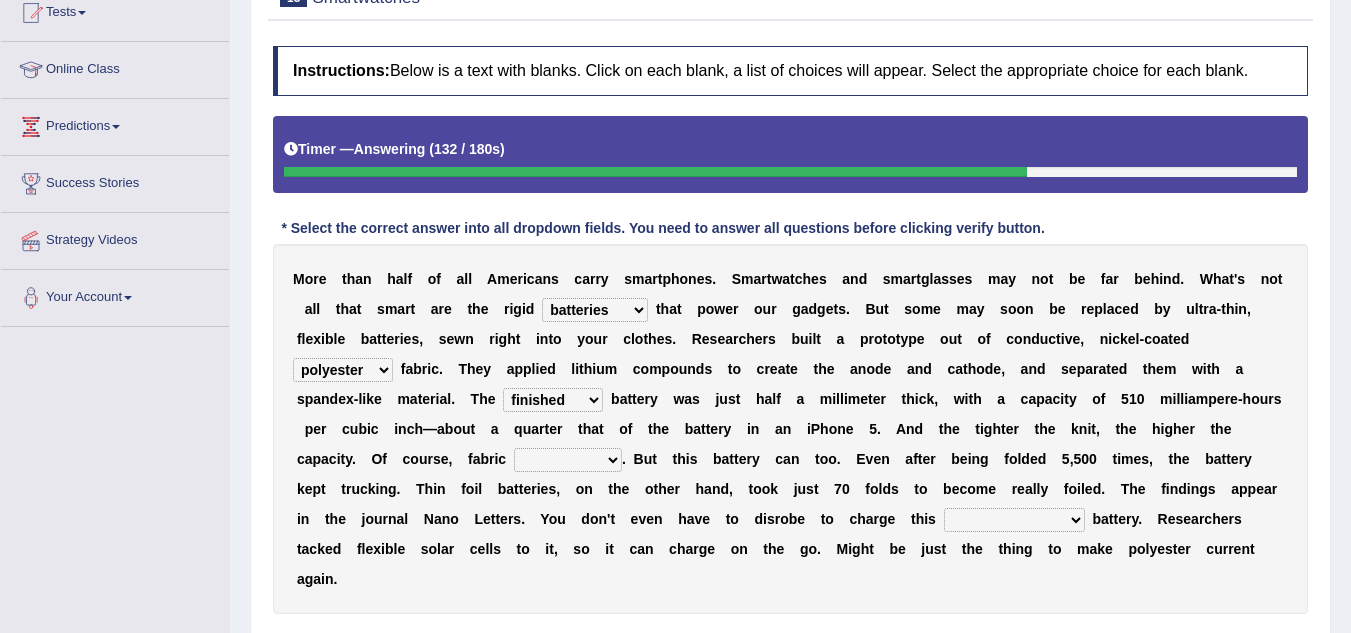 select on "wrinkles" 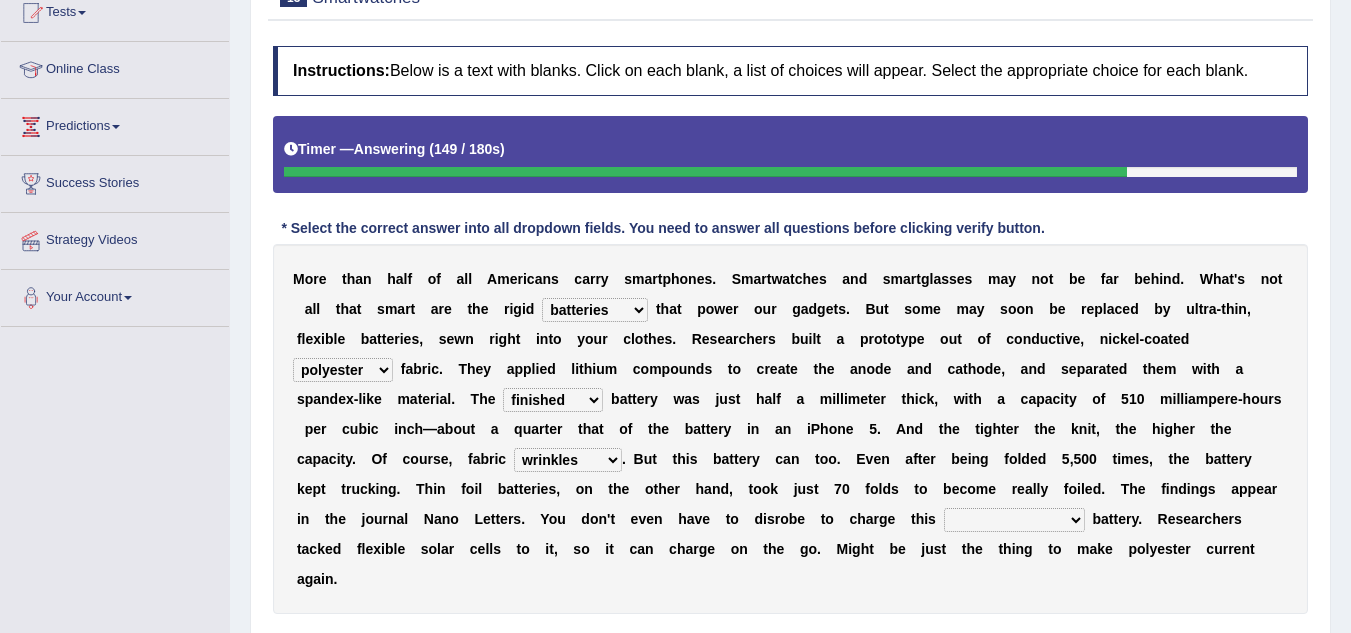 click on "physicochemical unintentional wearable integral" at bounding box center (1014, 520) 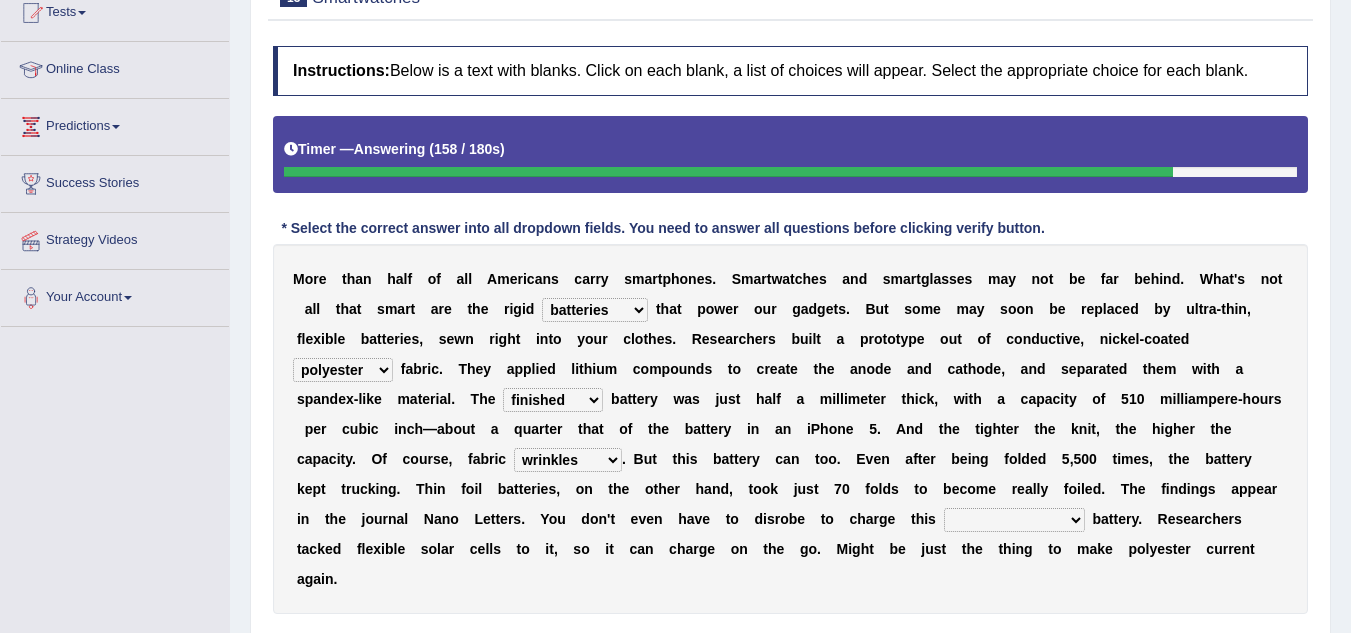 click on "physicochemical unintentional wearable integral" at bounding box center [1014, 520] 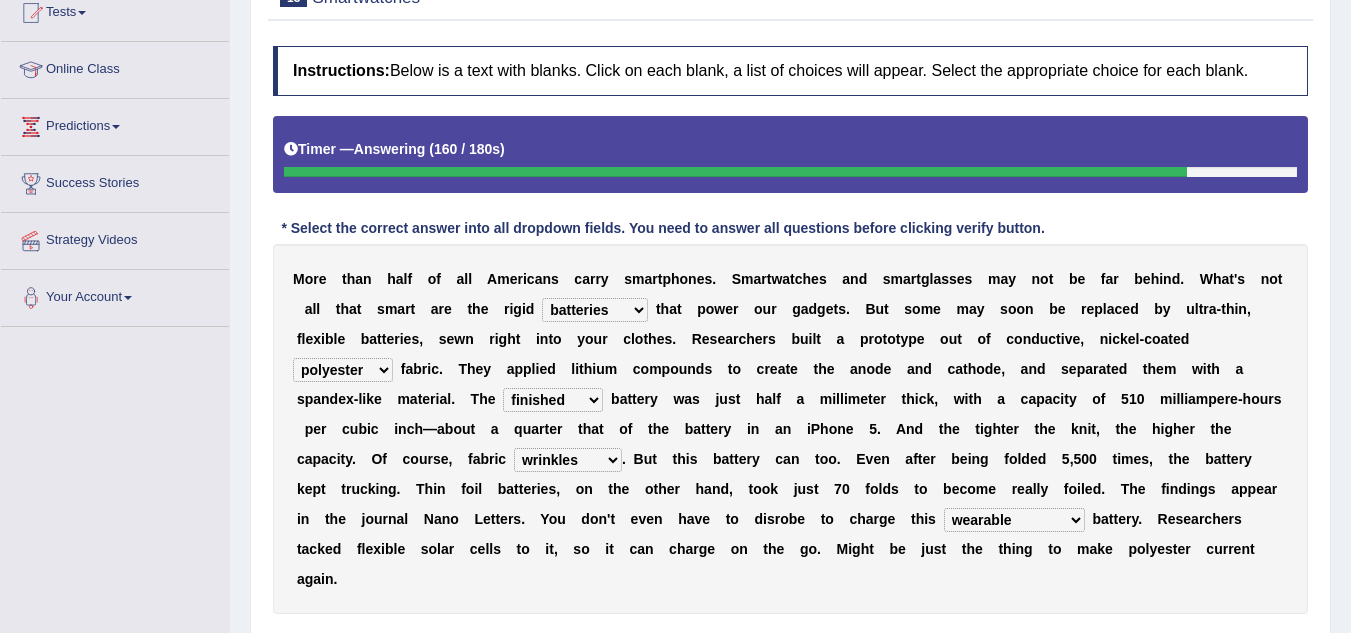 click on "physicochemical unintentional wearable integral" at bounding box center (1014, 520) 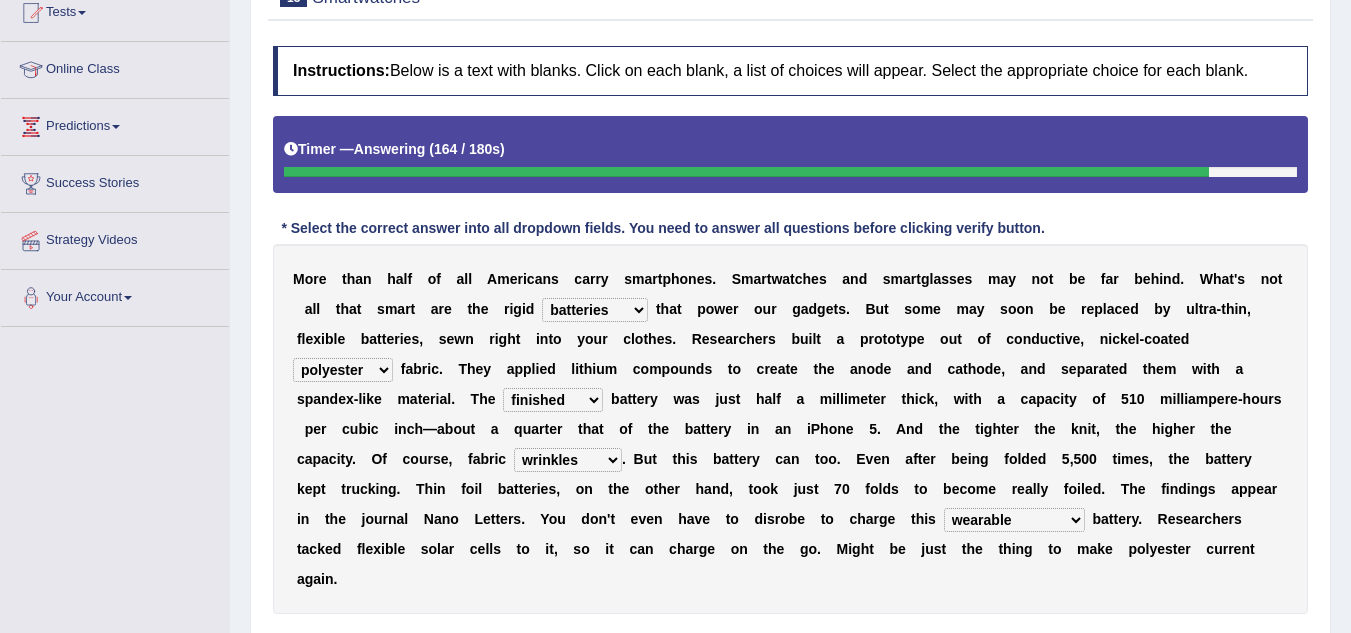 select on "integral" 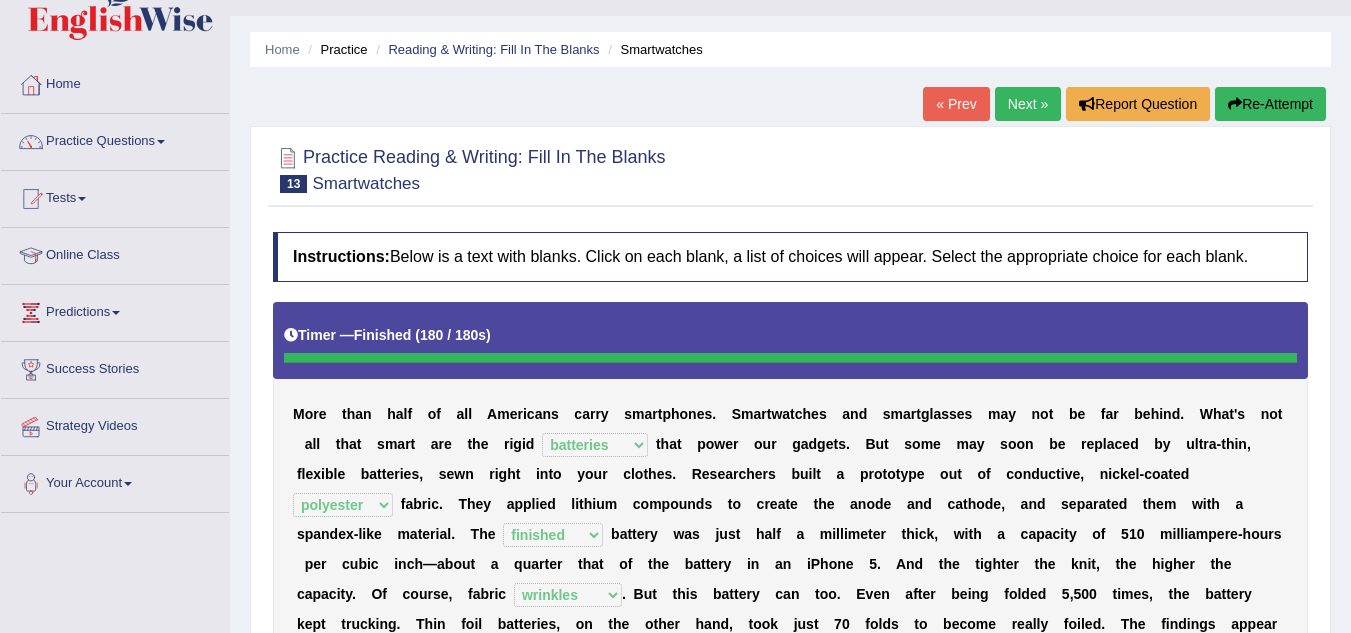 scroll, scrollTop: 41, scrollLeft: 0, axis: vertical 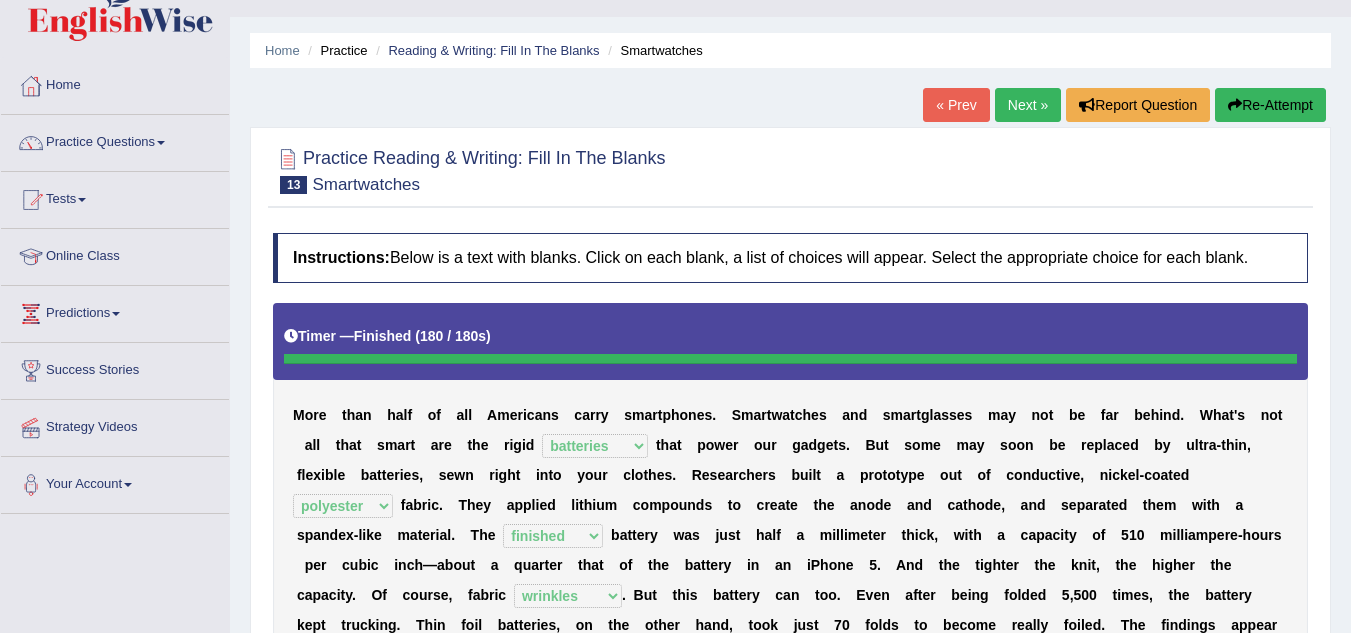 click on "Next »" at bounding box center (1028, 105) 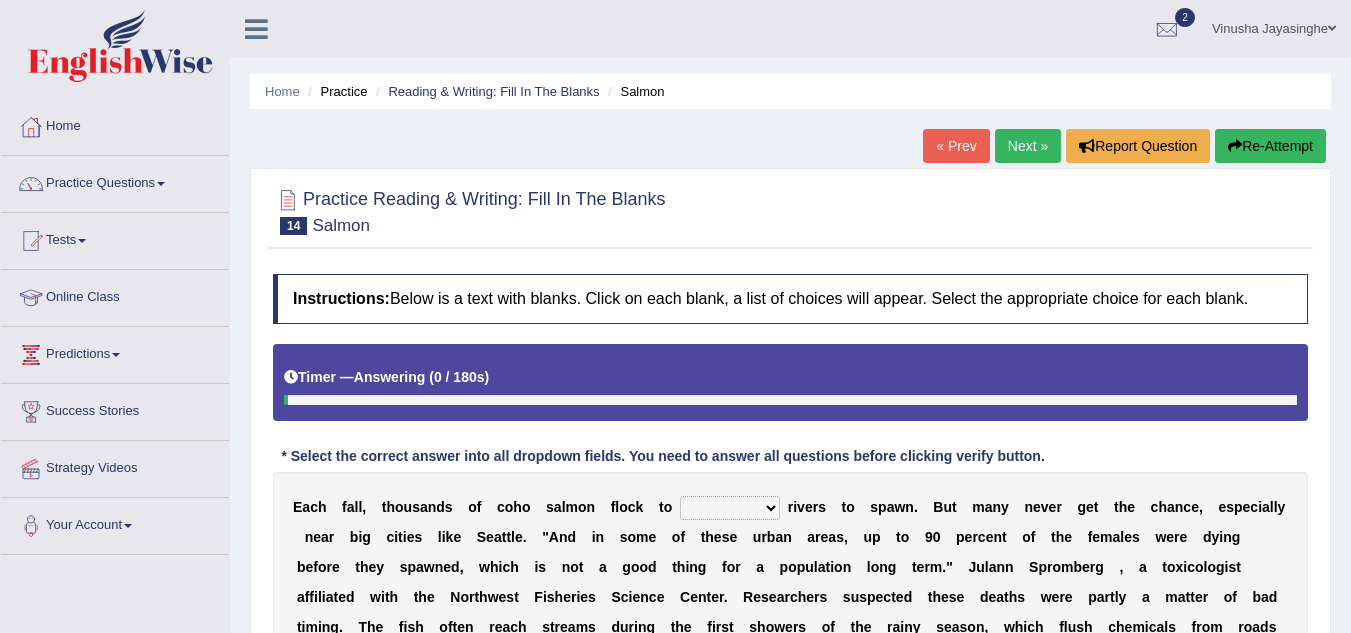 scroll, scrollTop: 287, scrollLeft: 0, axis: vertical 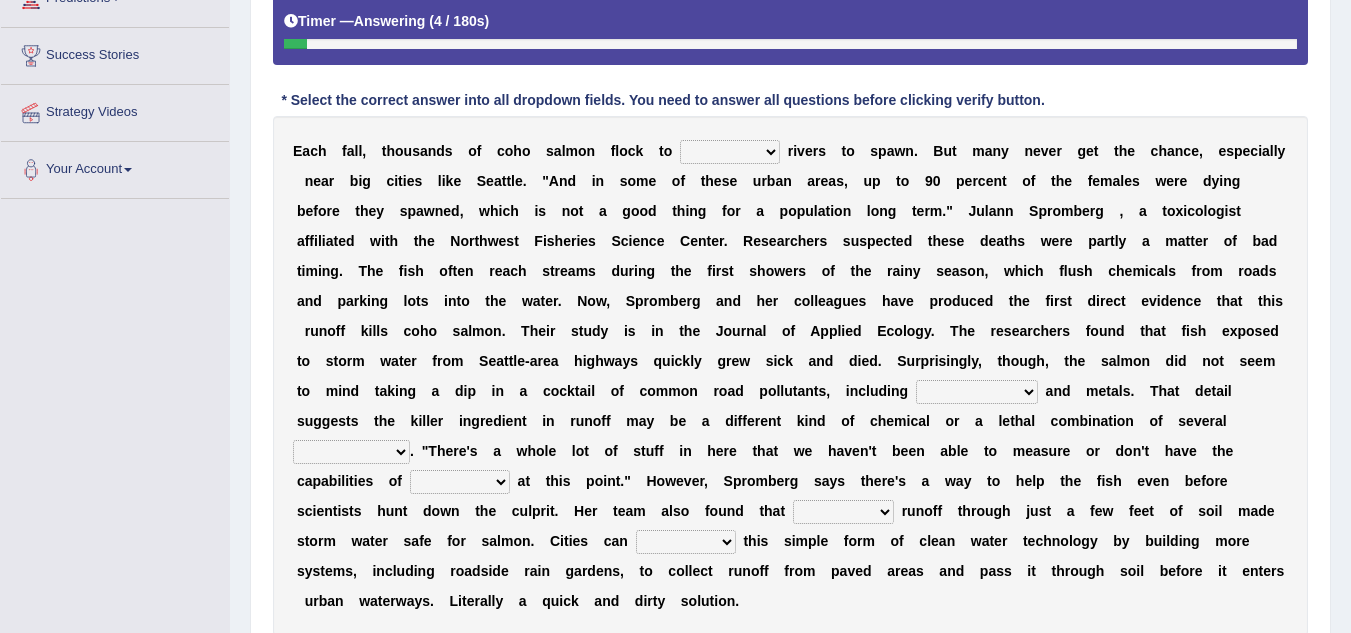 click on "* Select the correct answer into all dropdown fields. You need to answer all questions before clicking verify button." at bounding box center [663, 100] 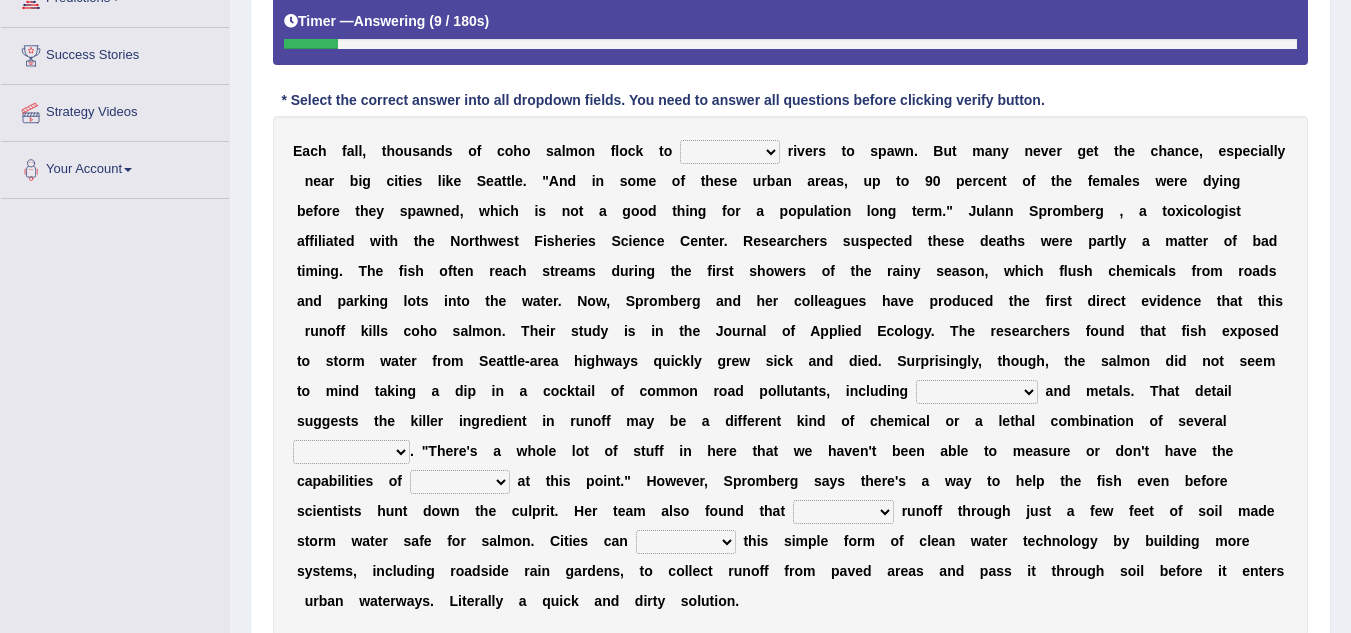 click on "protect meant rebuilt northwest" at bounding box center (730, 152) 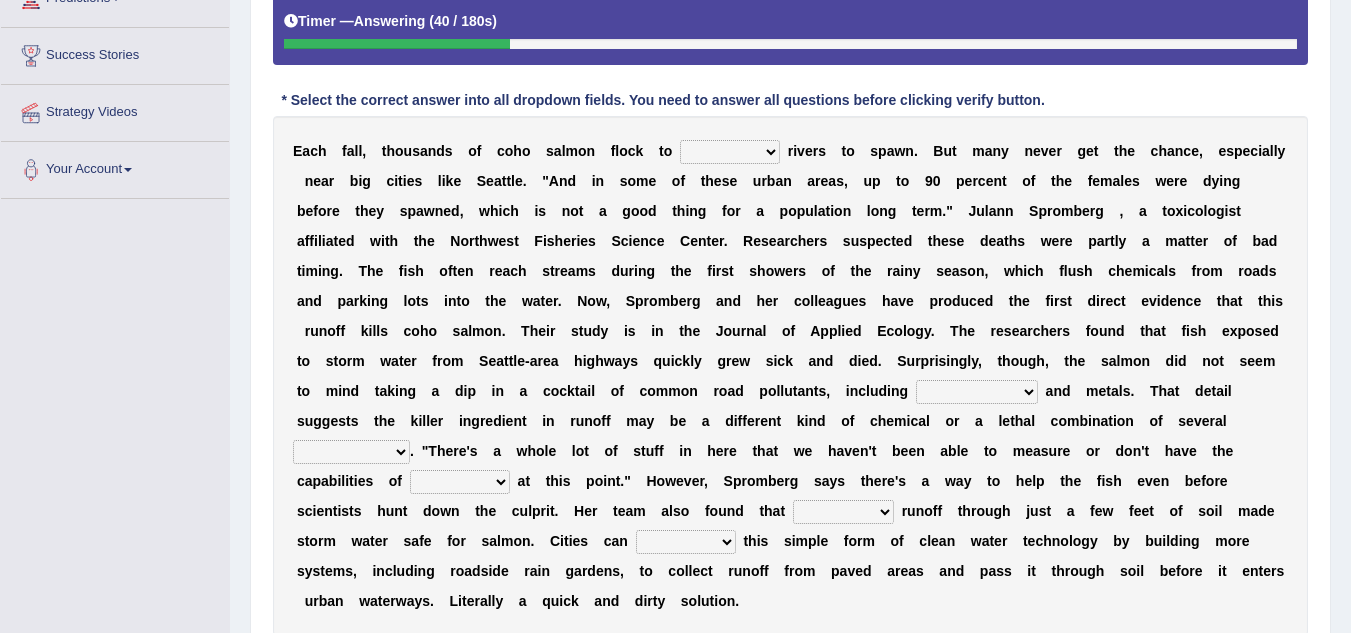 select on "northwest" 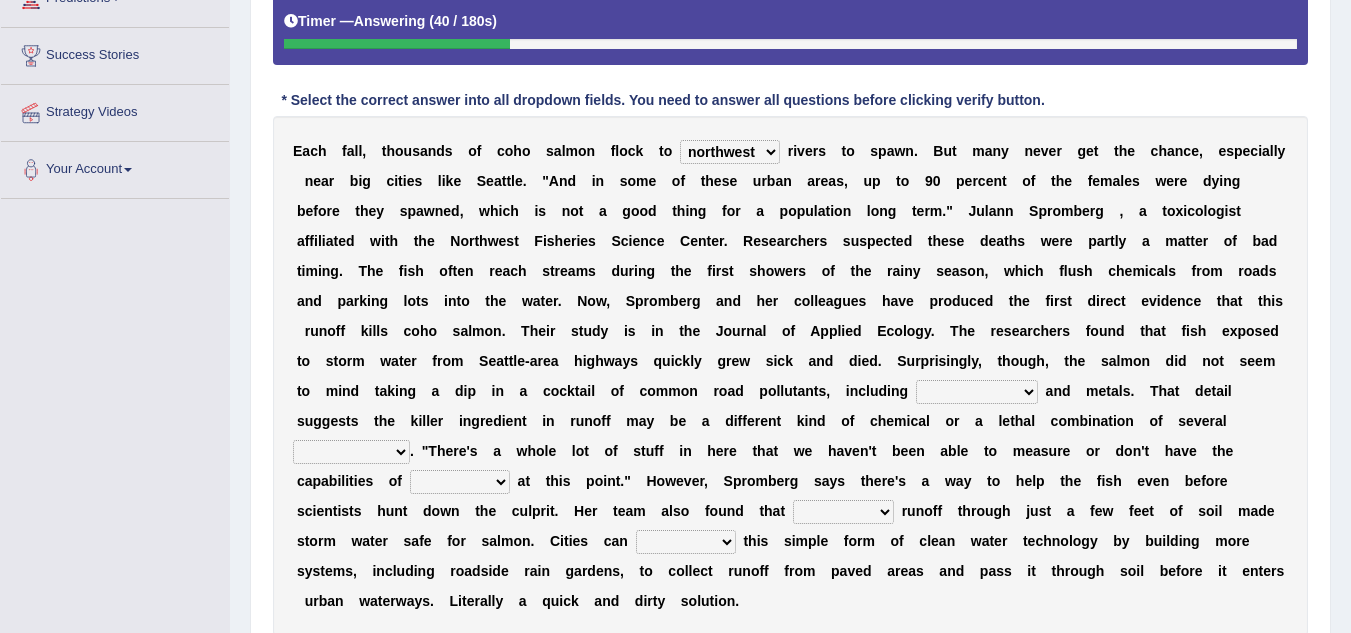 click on "protect meant rebuilt northwest" at bounding box center [730, 152] 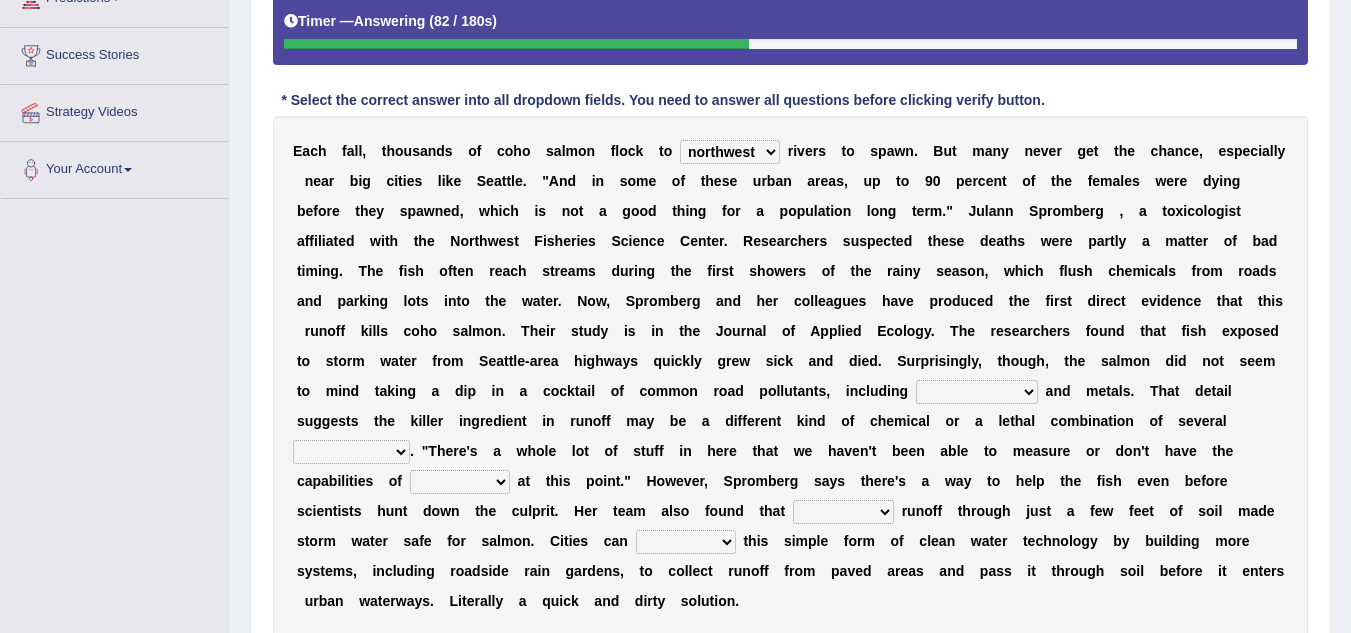 click on "hydrocarbons carcass mothers harness" at bounding box center [977, 392] 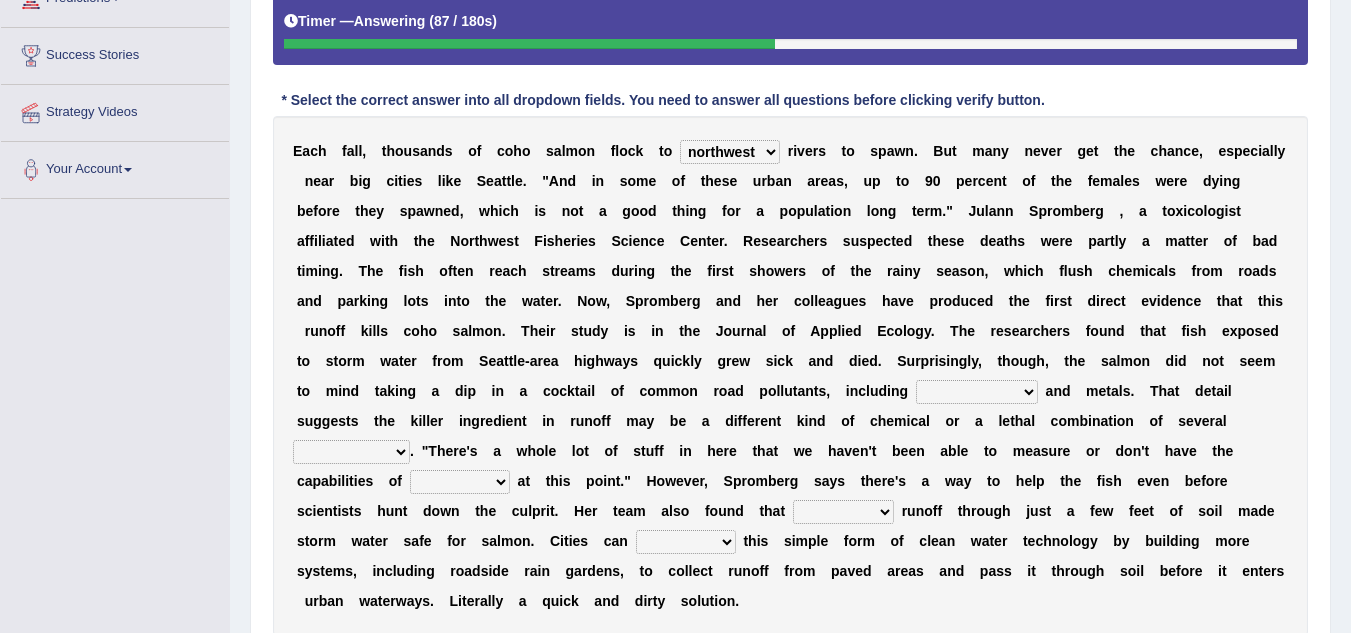 select on "hydrocarbons" 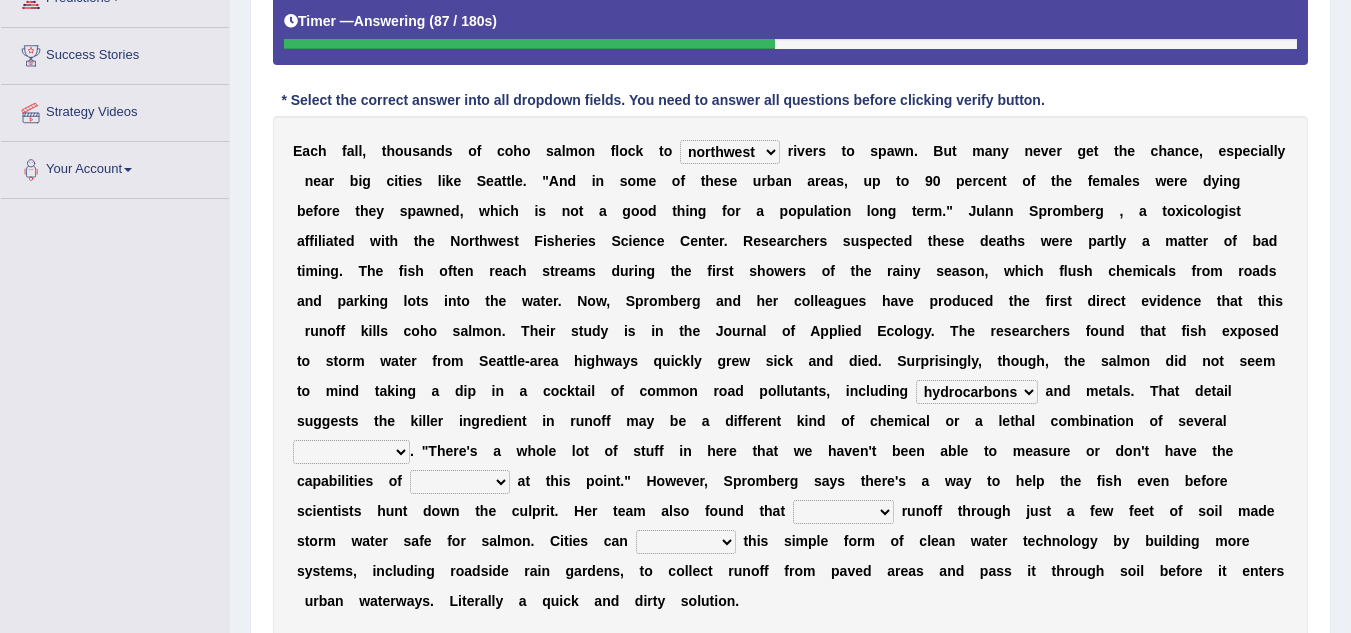 click on "hydrocarbons carcass mothers harness" at bounding box center (977, 392) 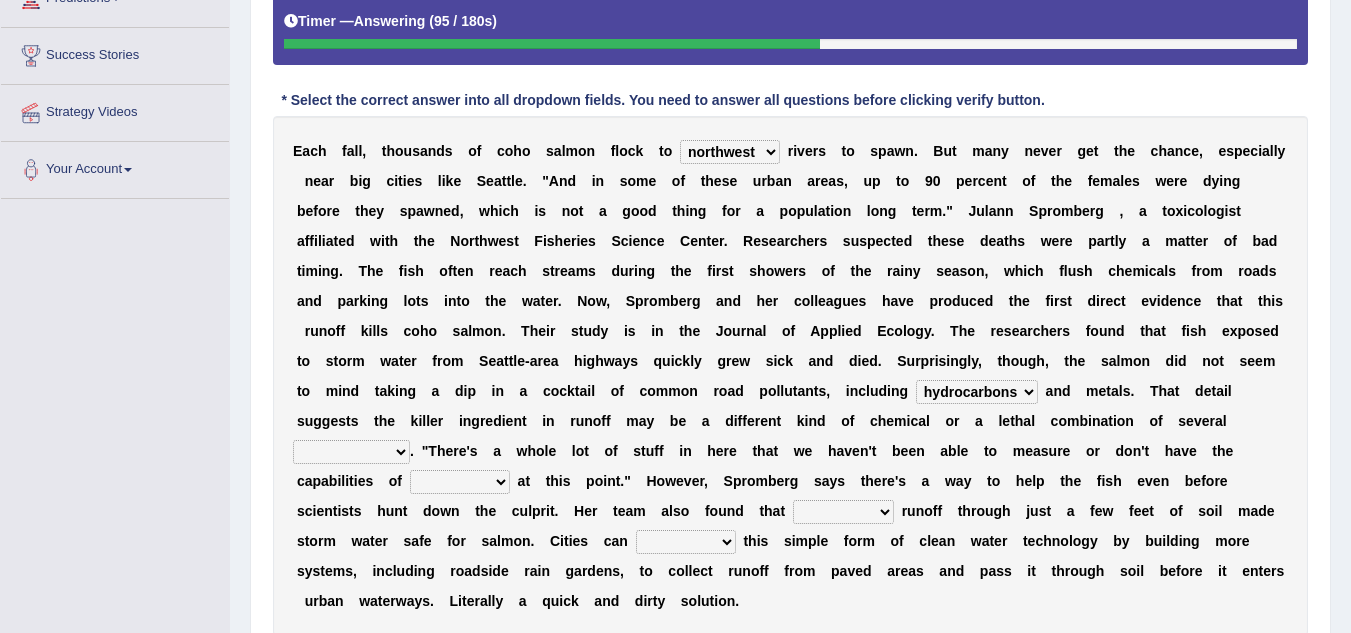 click on "compounds bloodhounds knockouts dropouts" at bounding box center (351, 452) 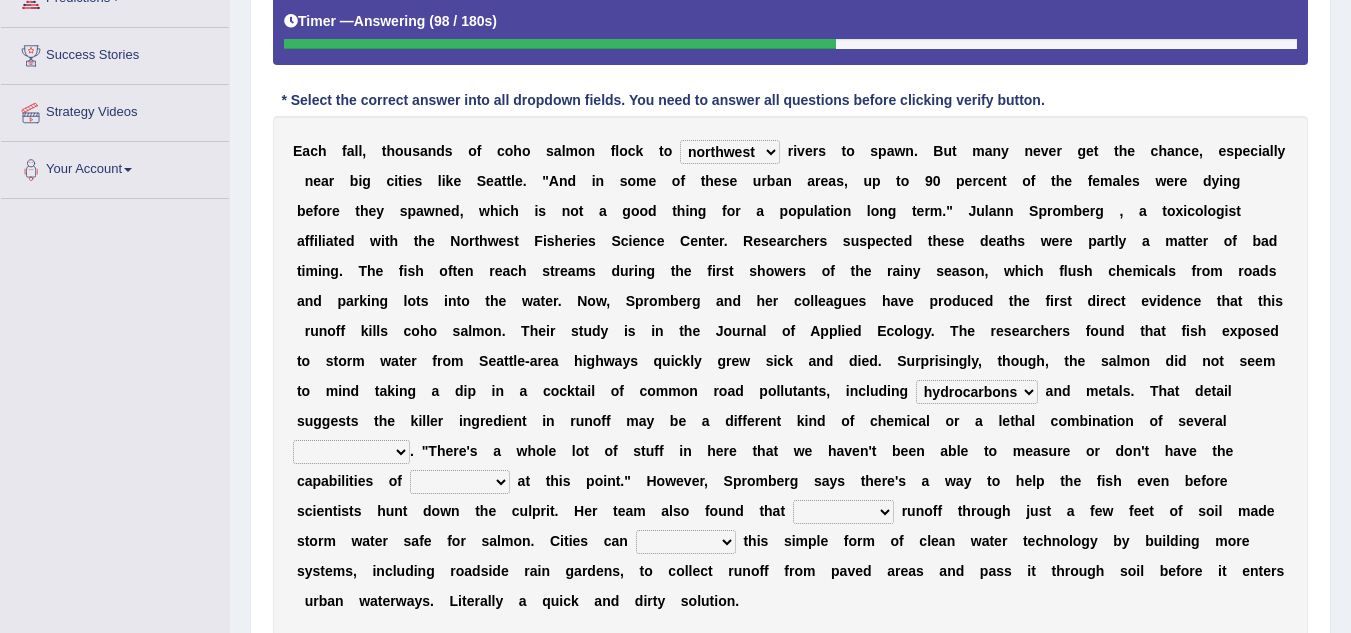 select on "compounds" 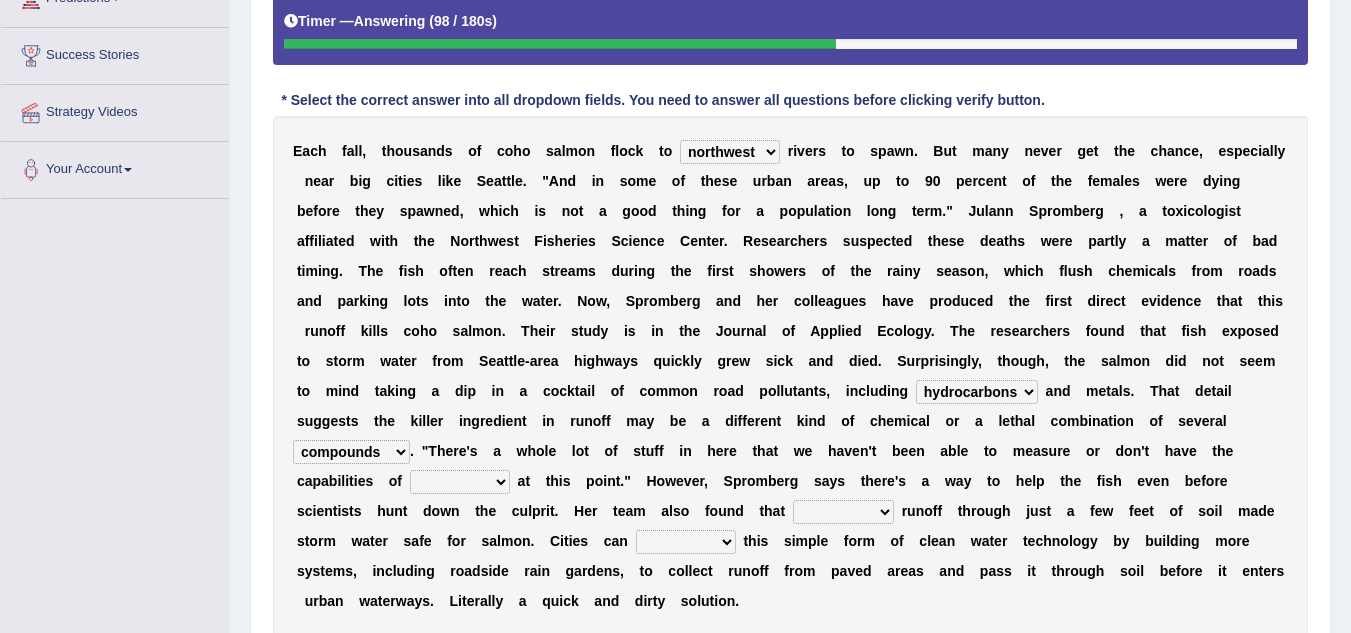 click on "compounds bloodhounds knockouts dropouts" at bounding box center [351, 452] 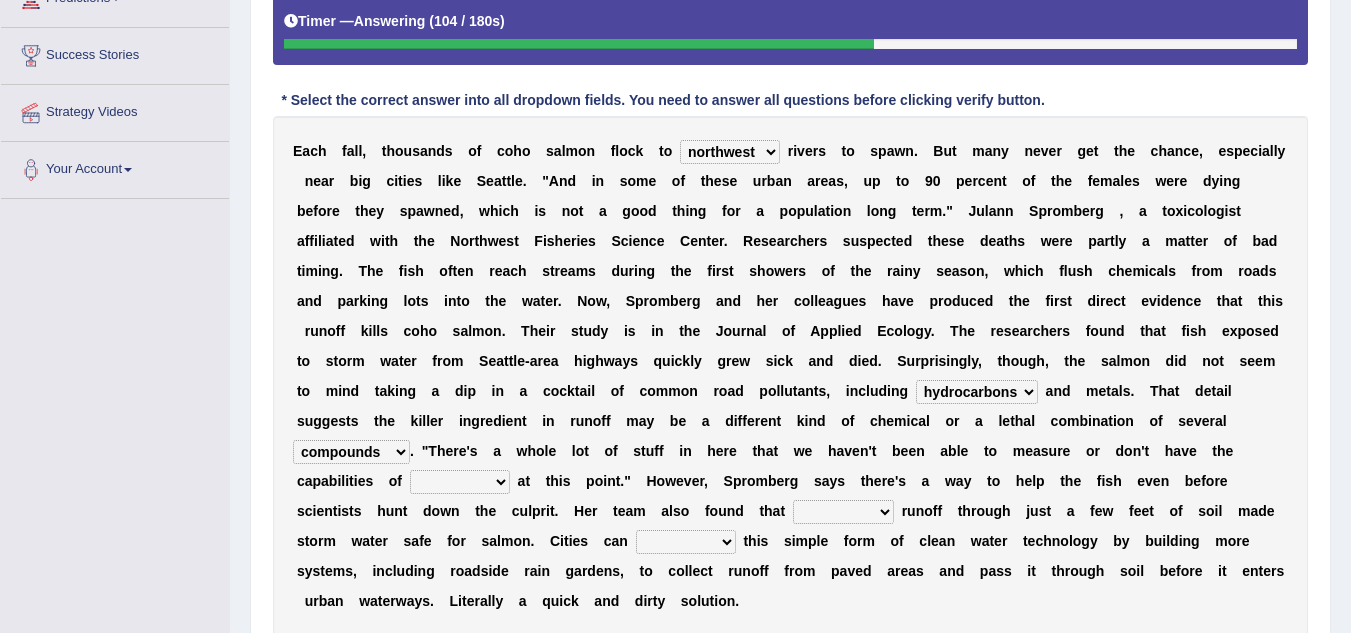 click on "frittering measuring glistening heralding" at bounding box center [460, 482] 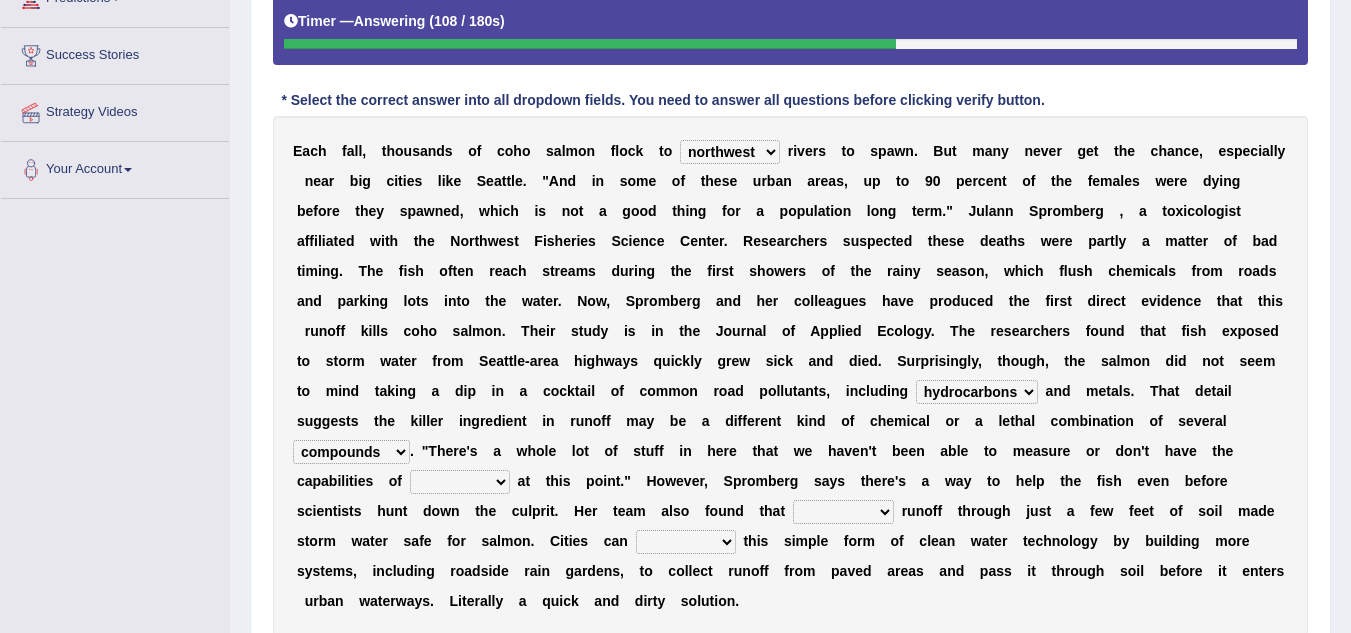 select on "measuring" 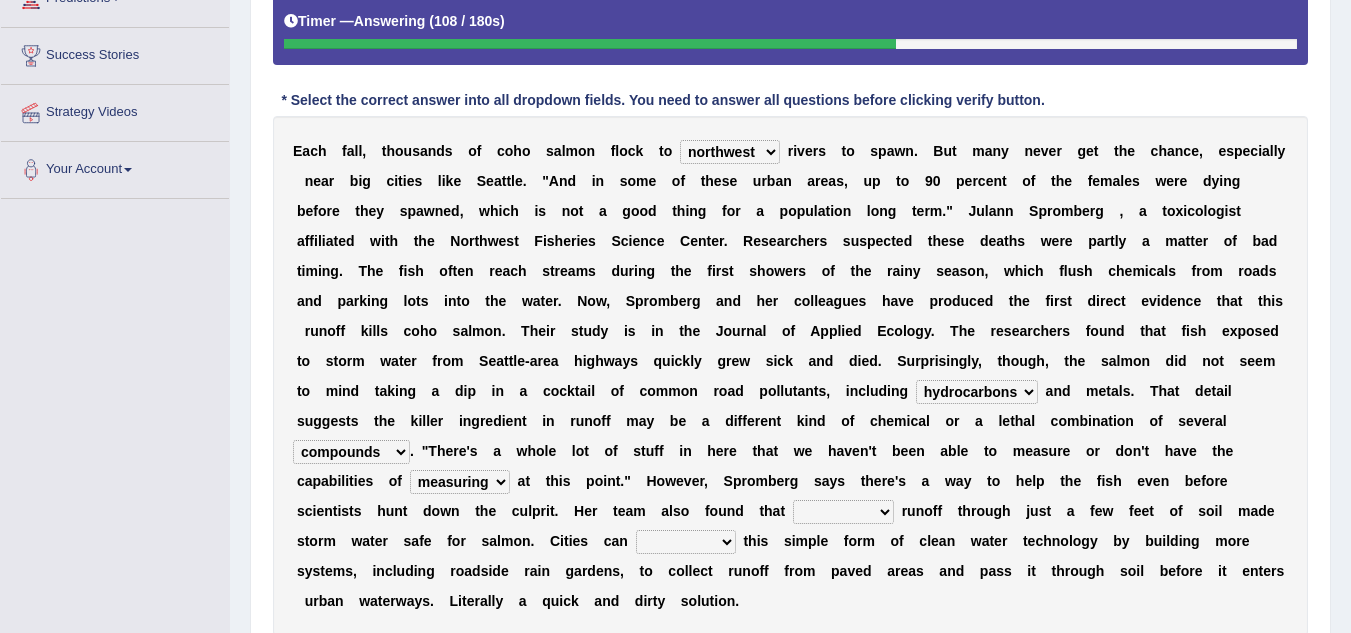 click on "frittering measuring glistening heralding" at bounding box center (460, 482) 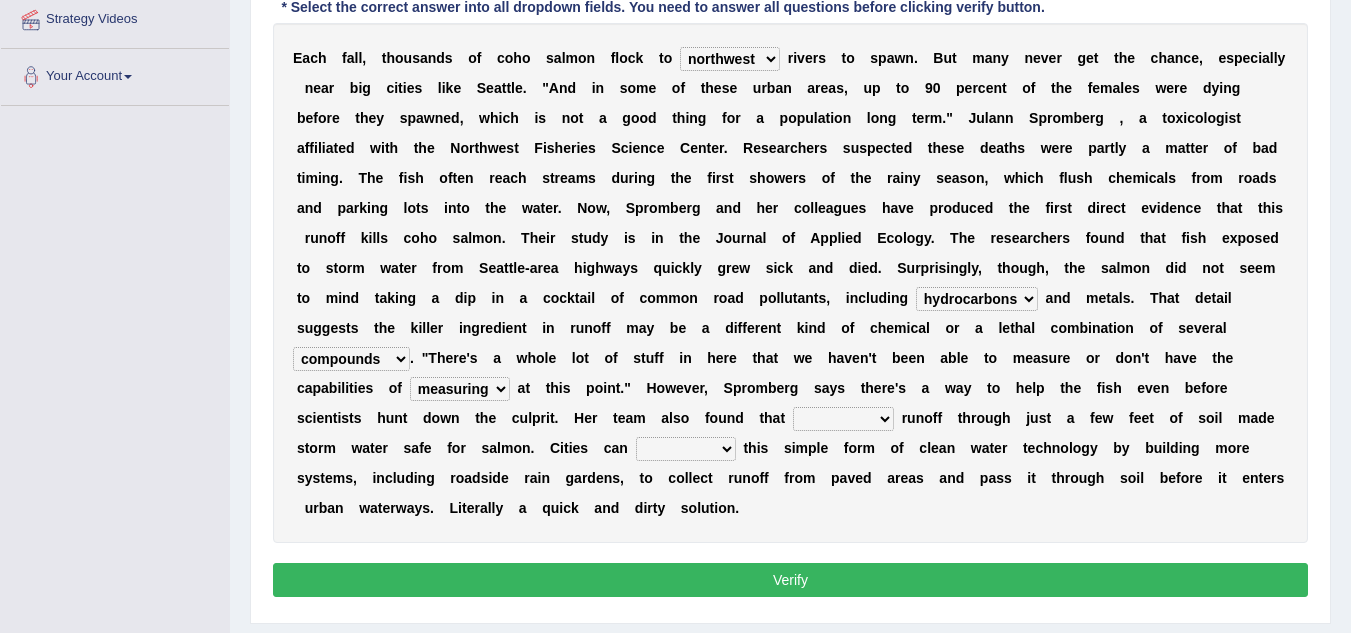 scroll, scrollTop: 450, scrollLeft: 0, axis: vertical 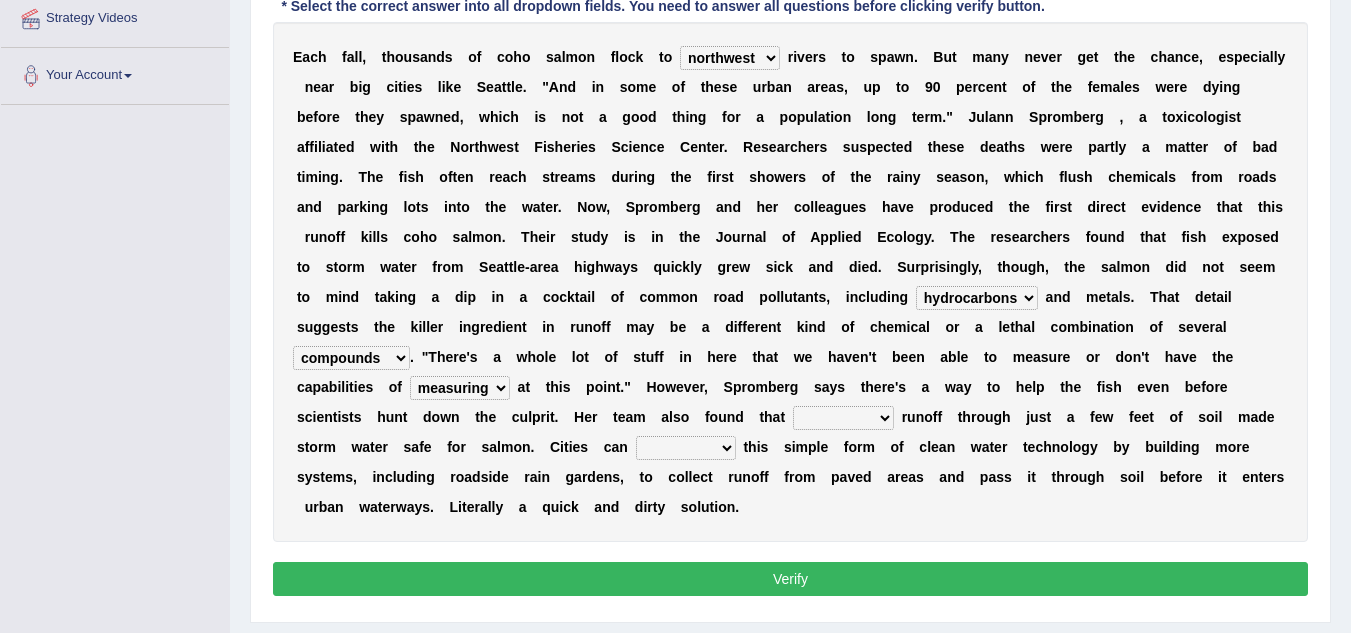 click on "stencilling pressuring pentioning filtering" at bounding box center [843, 418] 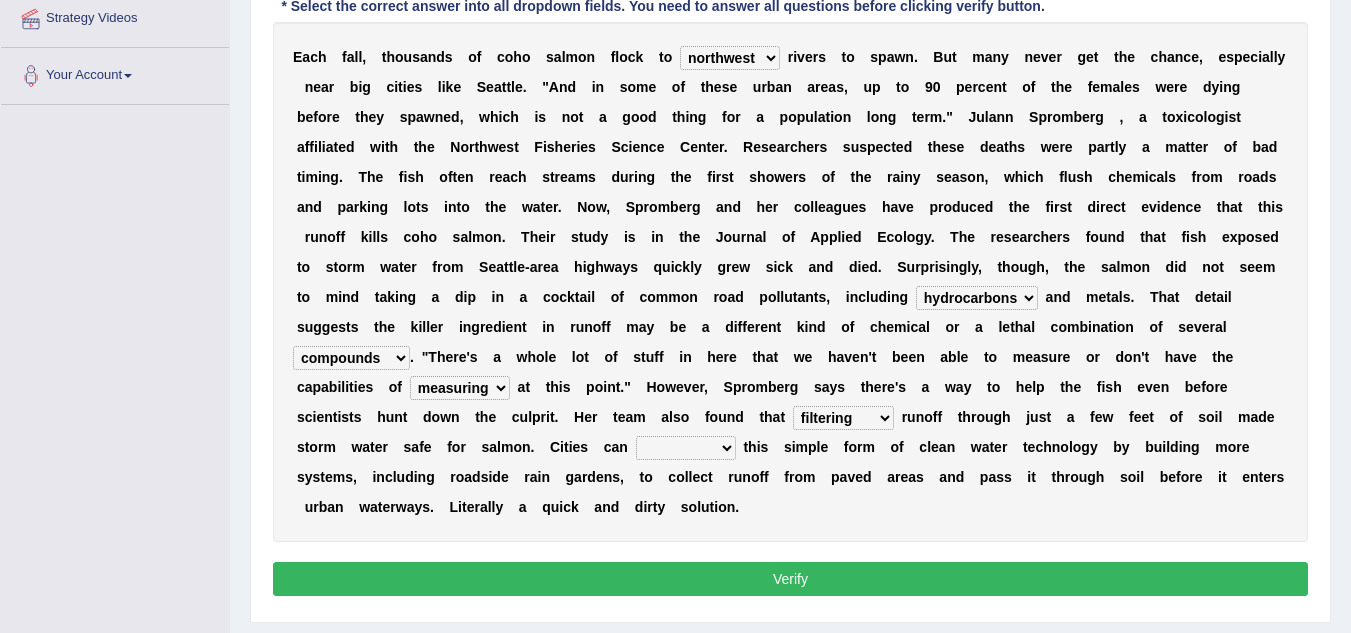 click on "stencilling pressuring pentioning filtering" at bounding box center [843, 418] 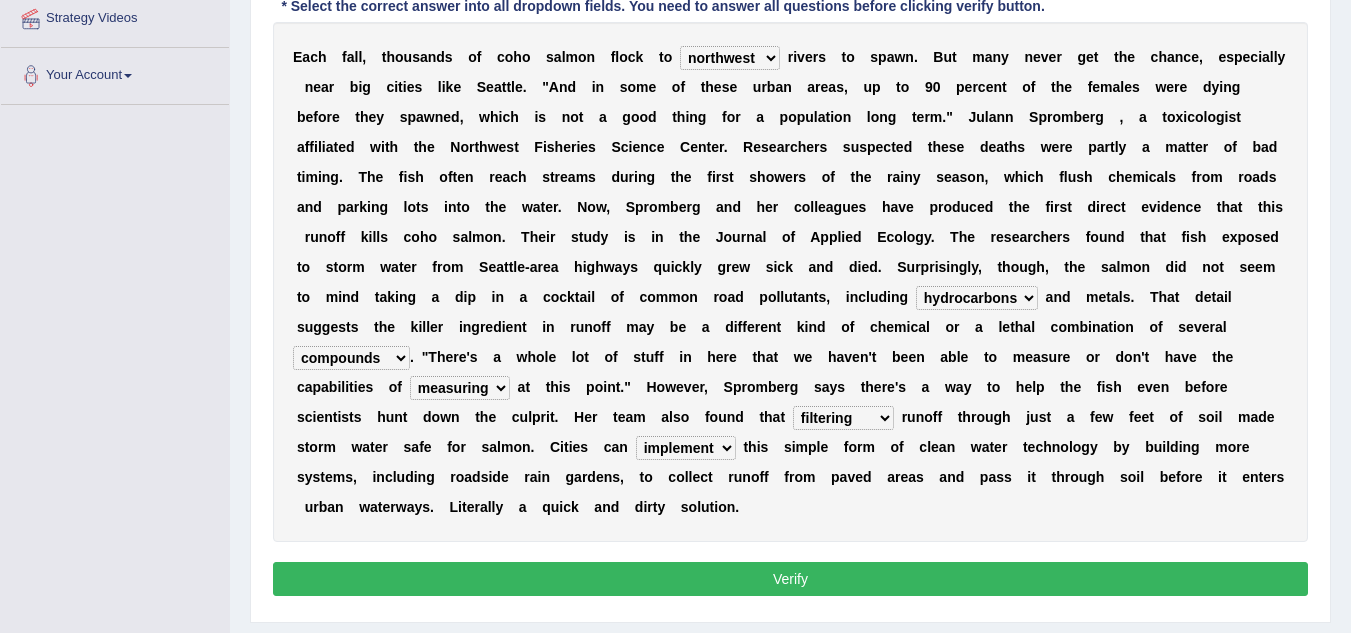 click on "polemicist littlest implement dissonant" at bounding box center [686, 448] 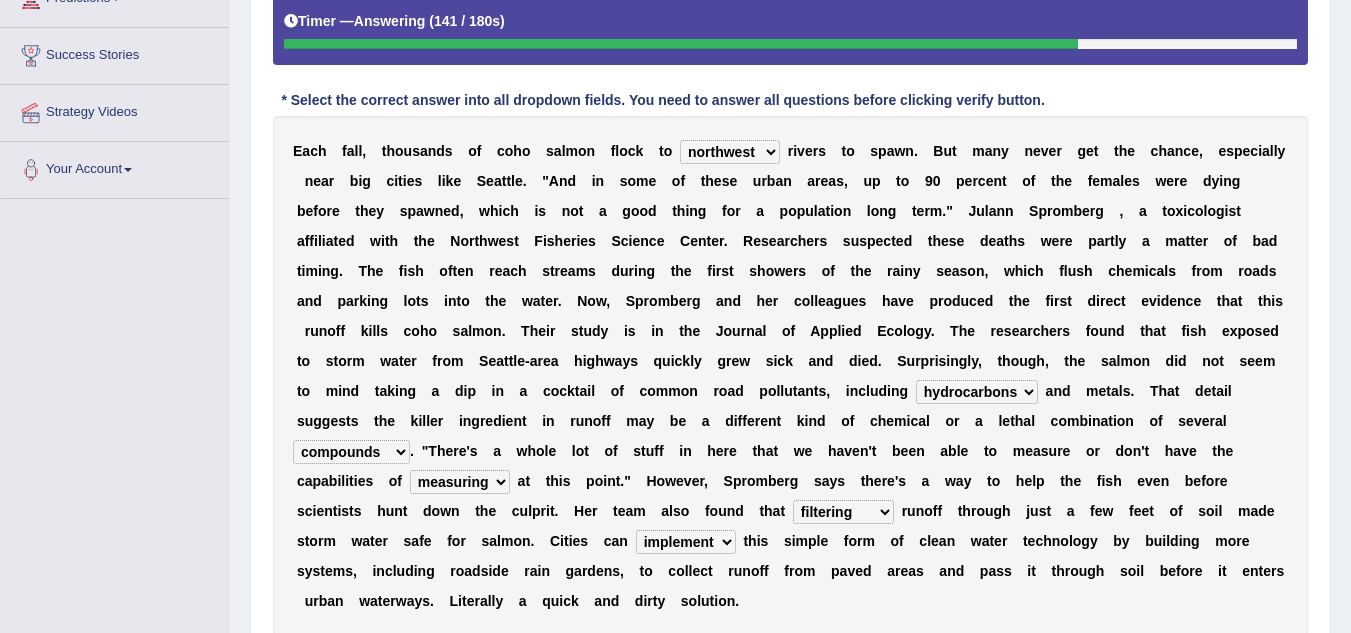 scroll, scrollTop: 357, scrollLeft: 0, axis: vertical 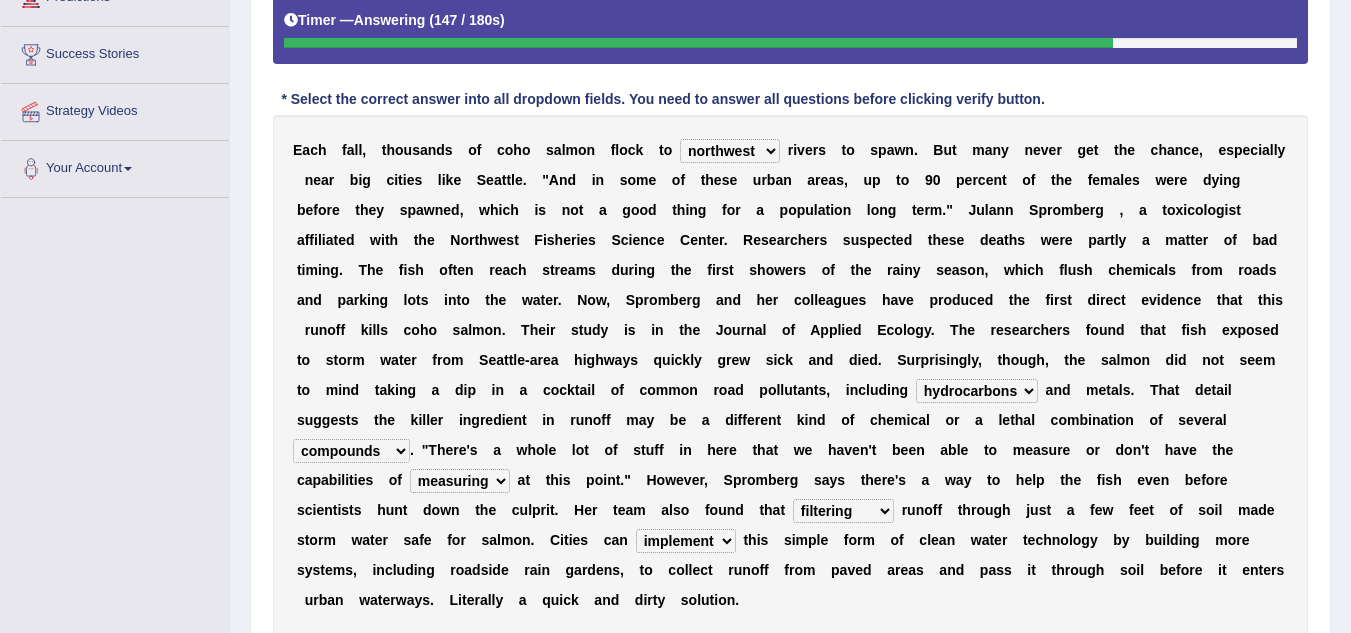 click on "protect meant rebuilt northwest" at bounding box center (730, 151) 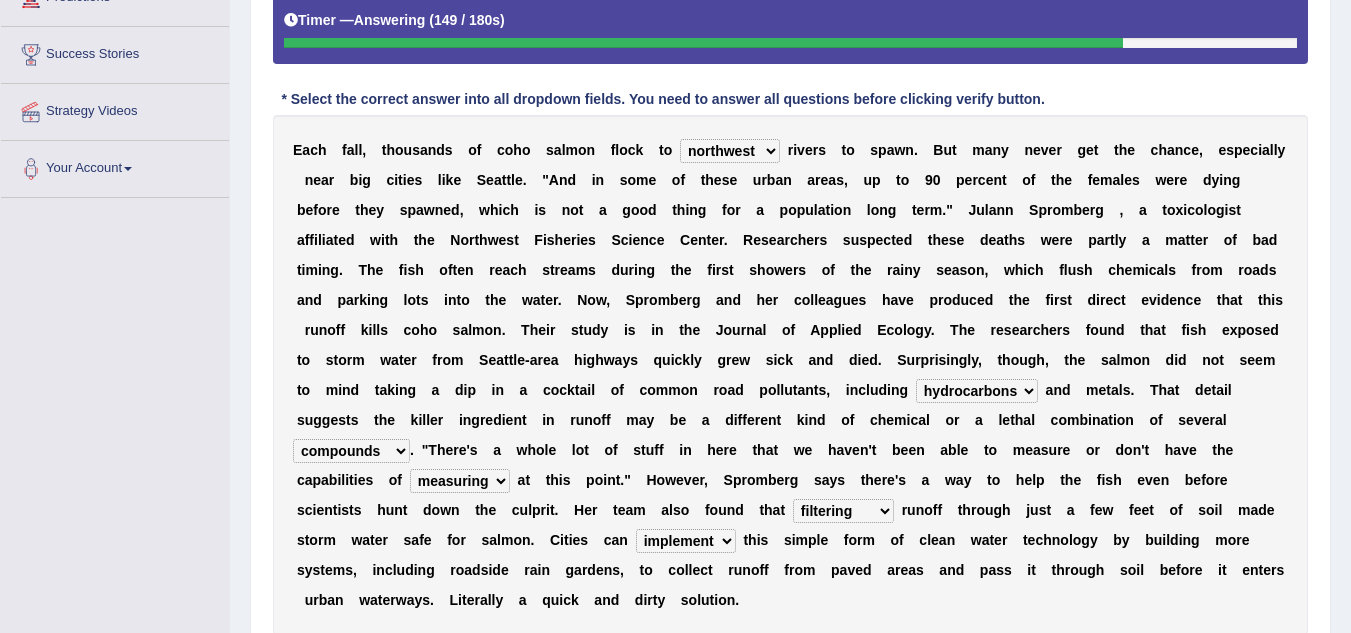 click on "protect meant rebuilt northwest" at bounding box center [730, 151] 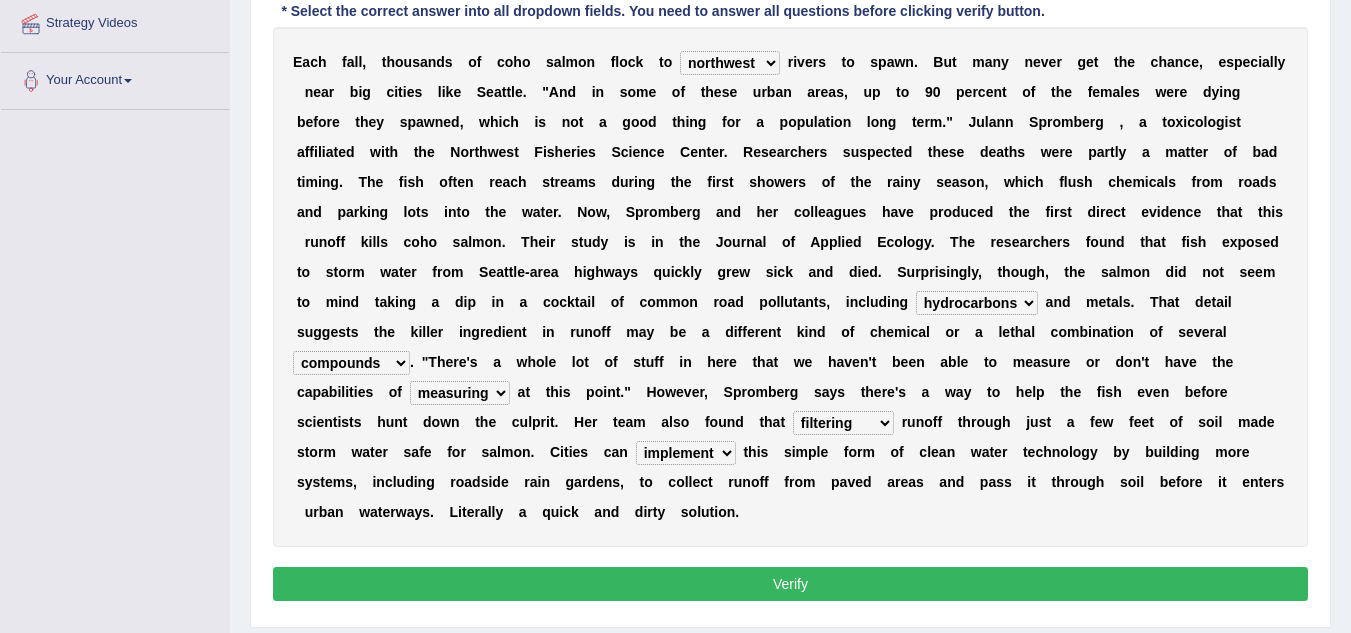 scroll, scrollTop: 446, scrollLeft: 0, axis: vertical 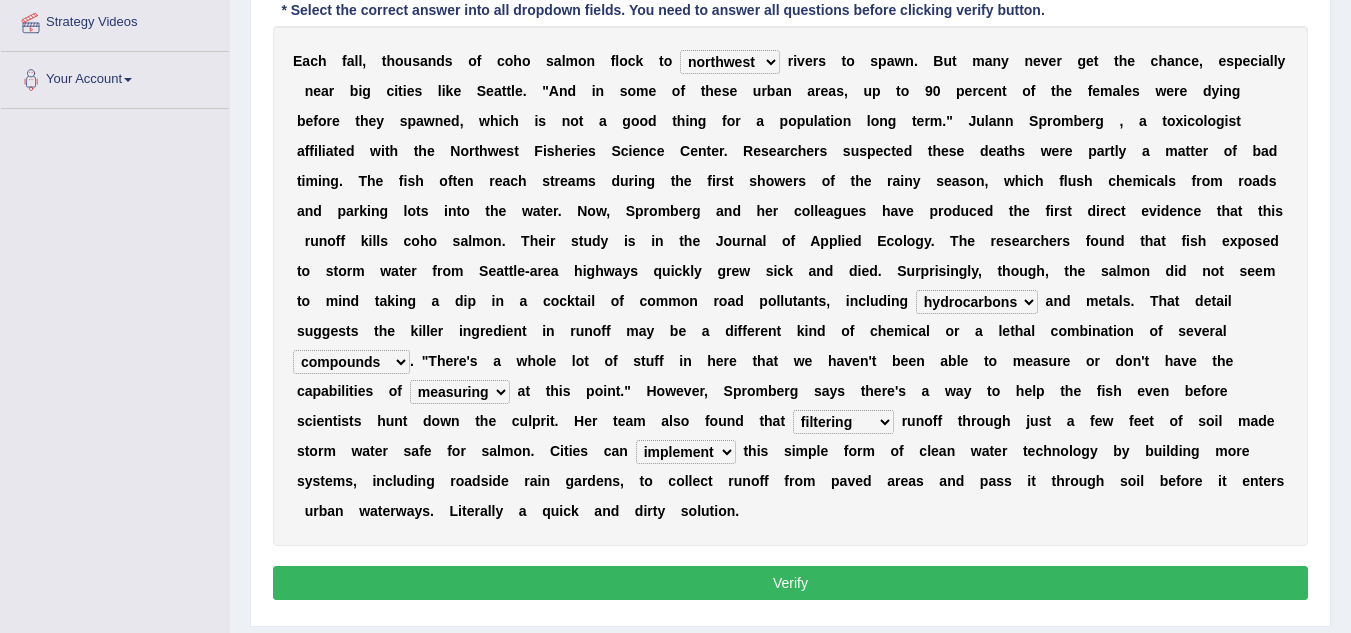 click on "Verify" at bounding box center (790, 583) 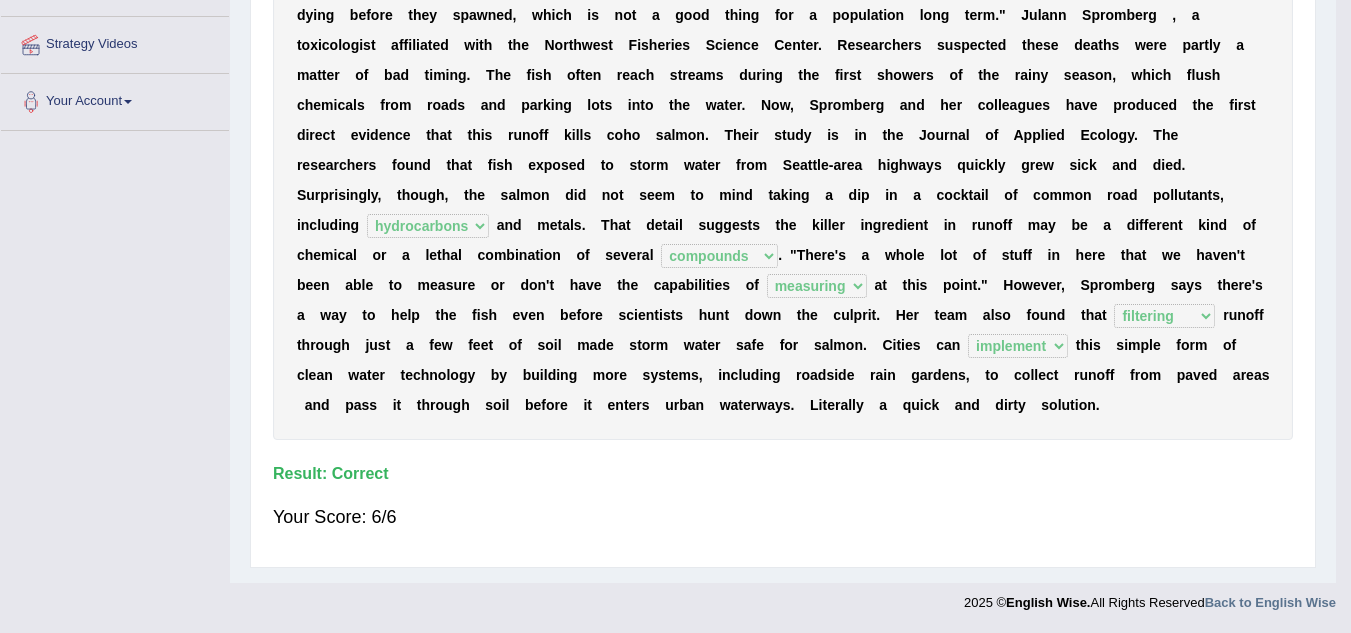 scroll, scrollTop: 417, scrollLeft: 0, axis: vertical 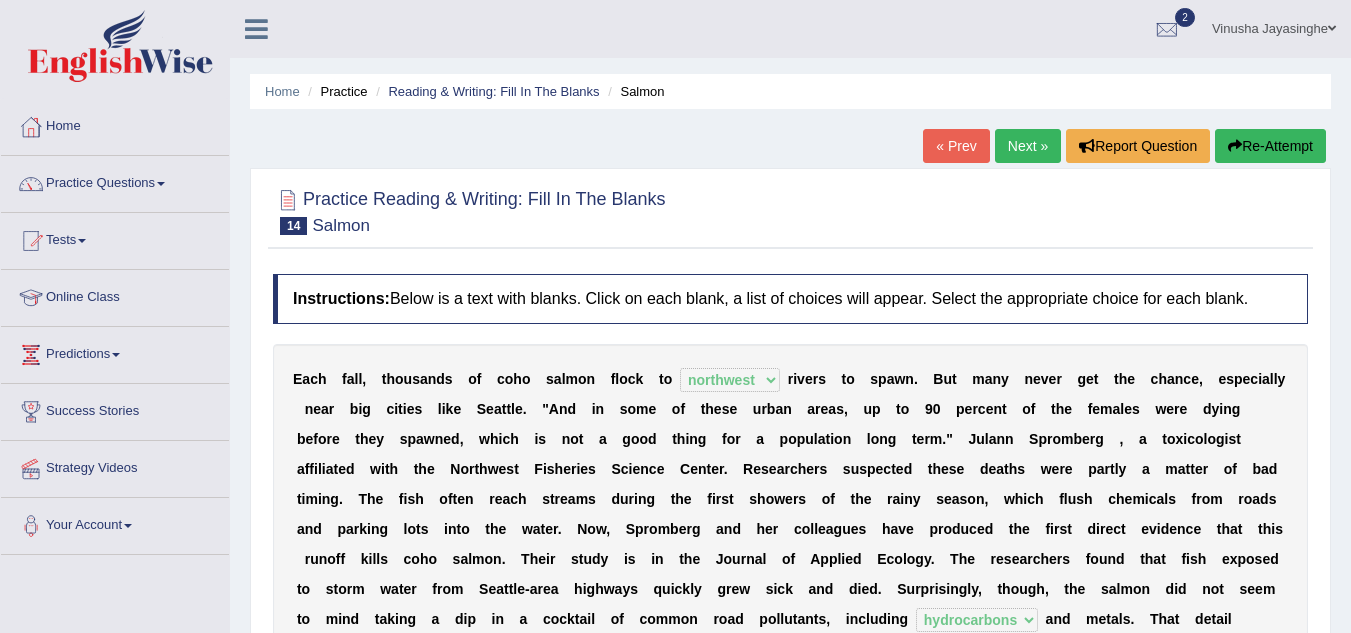 click on "Next »" at bounding box center [1028, 146] 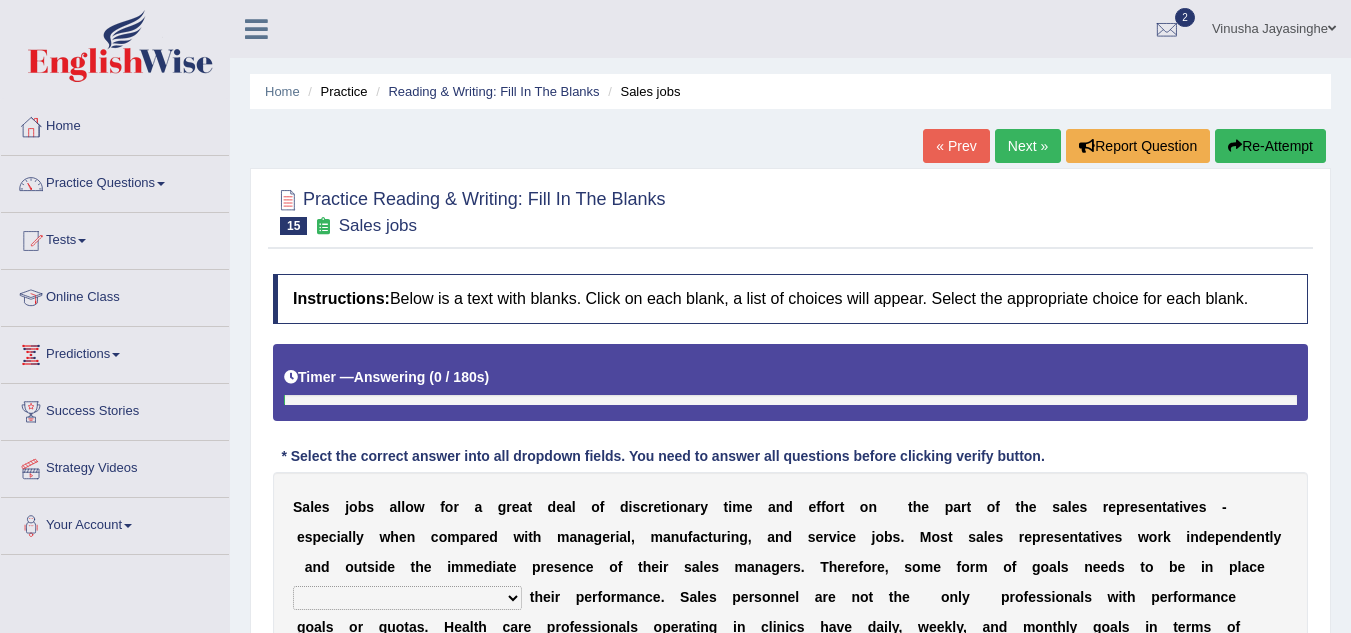 scroll, scrollTop: 0, scrollLeft: 0, axis: both 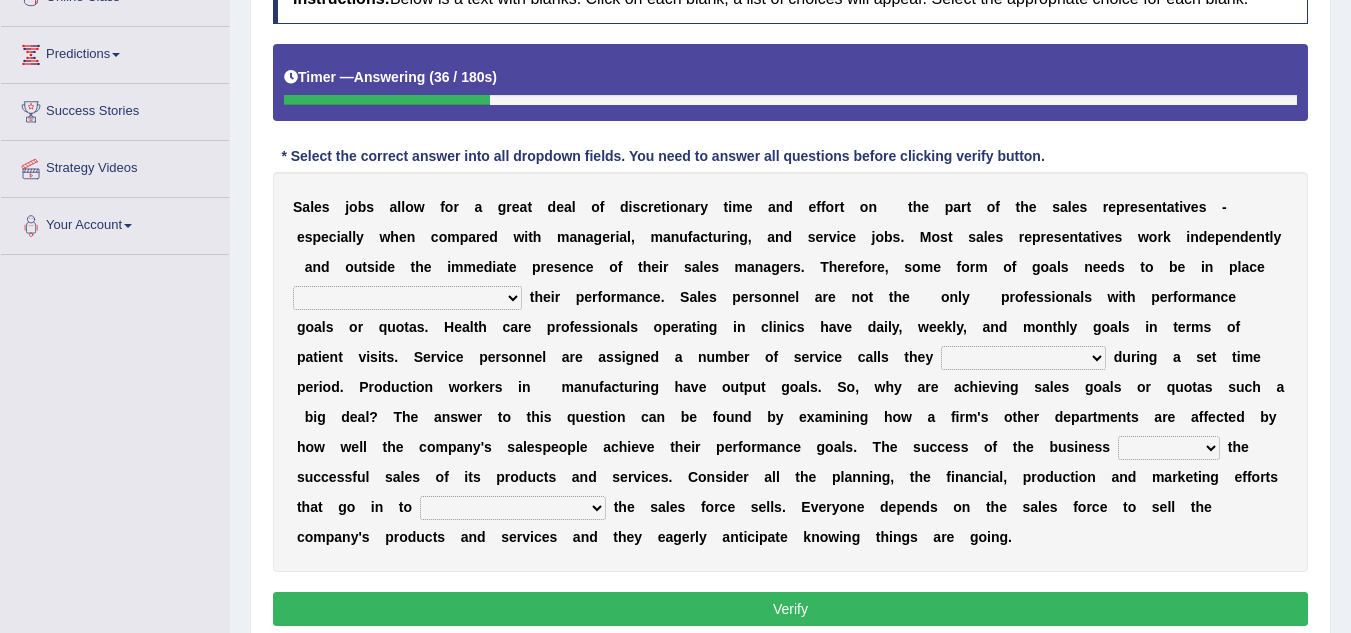 click on "as motive and guide should motivate and guide to help motivate and guide as helping motivate and guide" at bounding box center (407, 298) 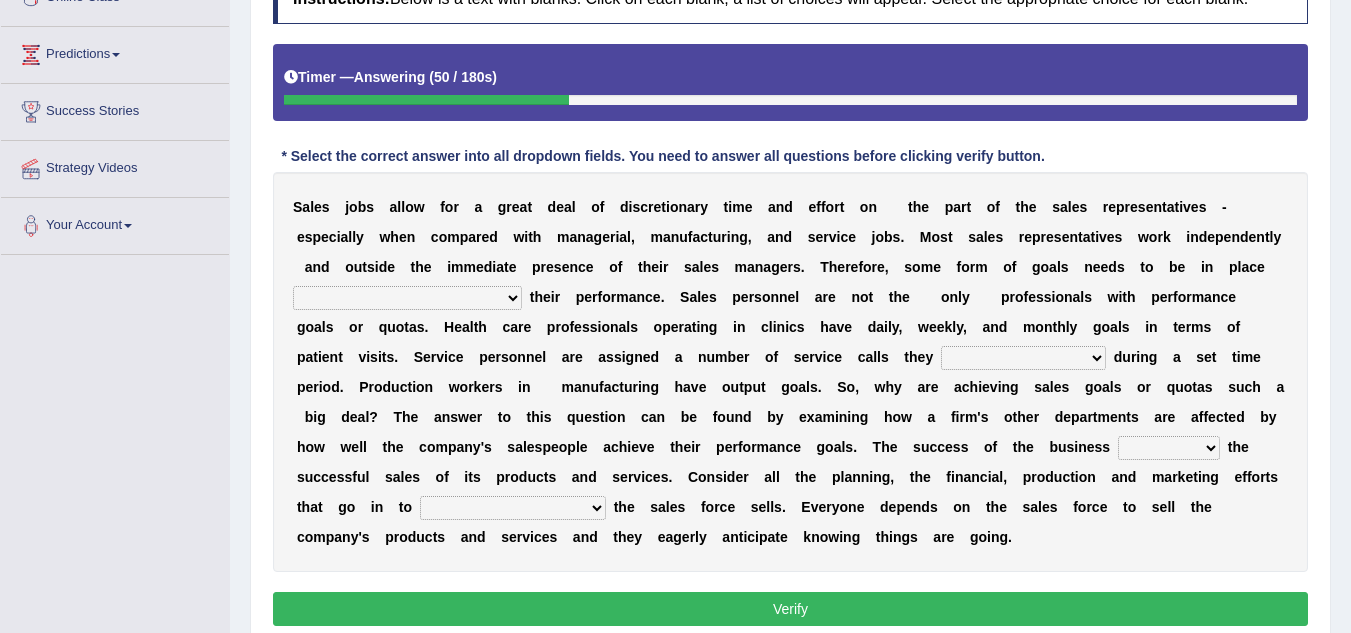select on "to help motivate and guide" 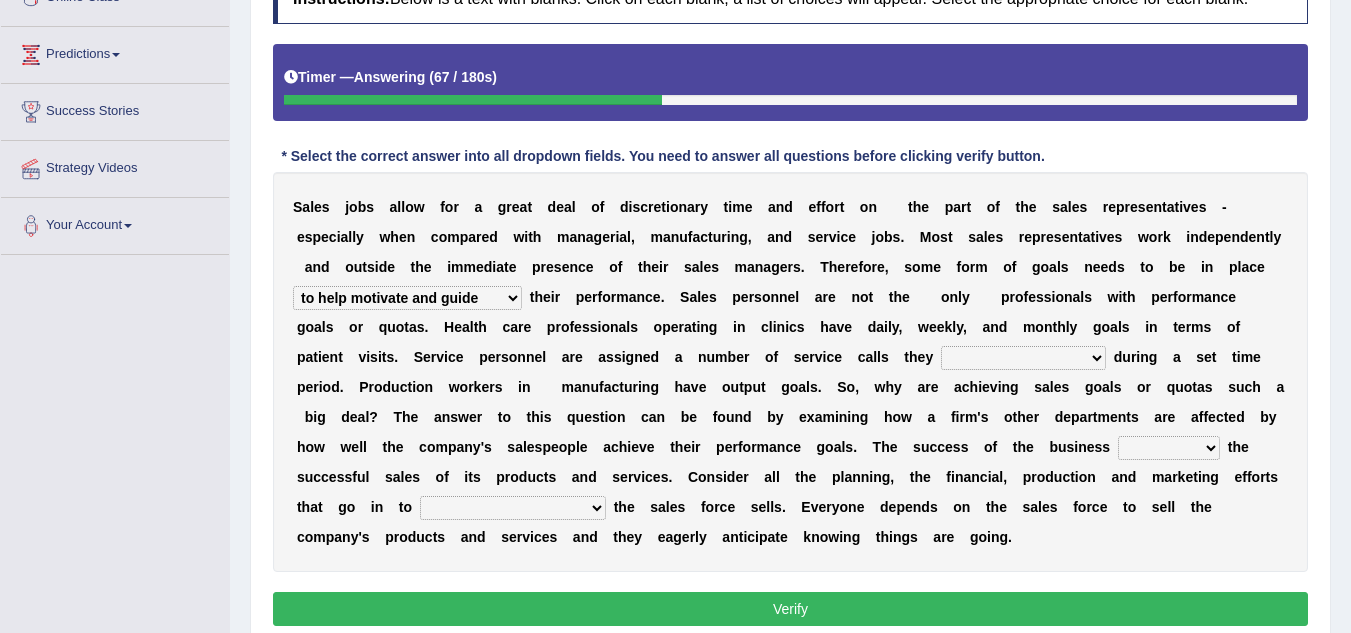 click on "can perform must perform often are performed might be performing" at bounding box center [1023, 358] 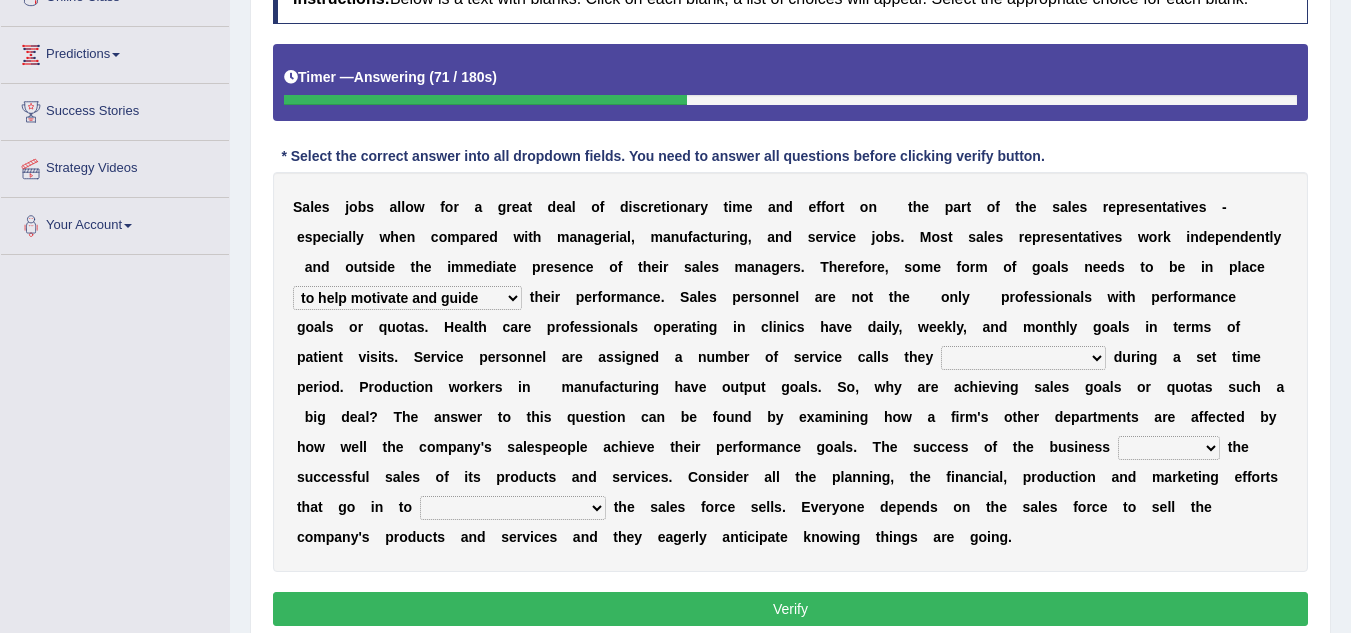 select on "must perform" 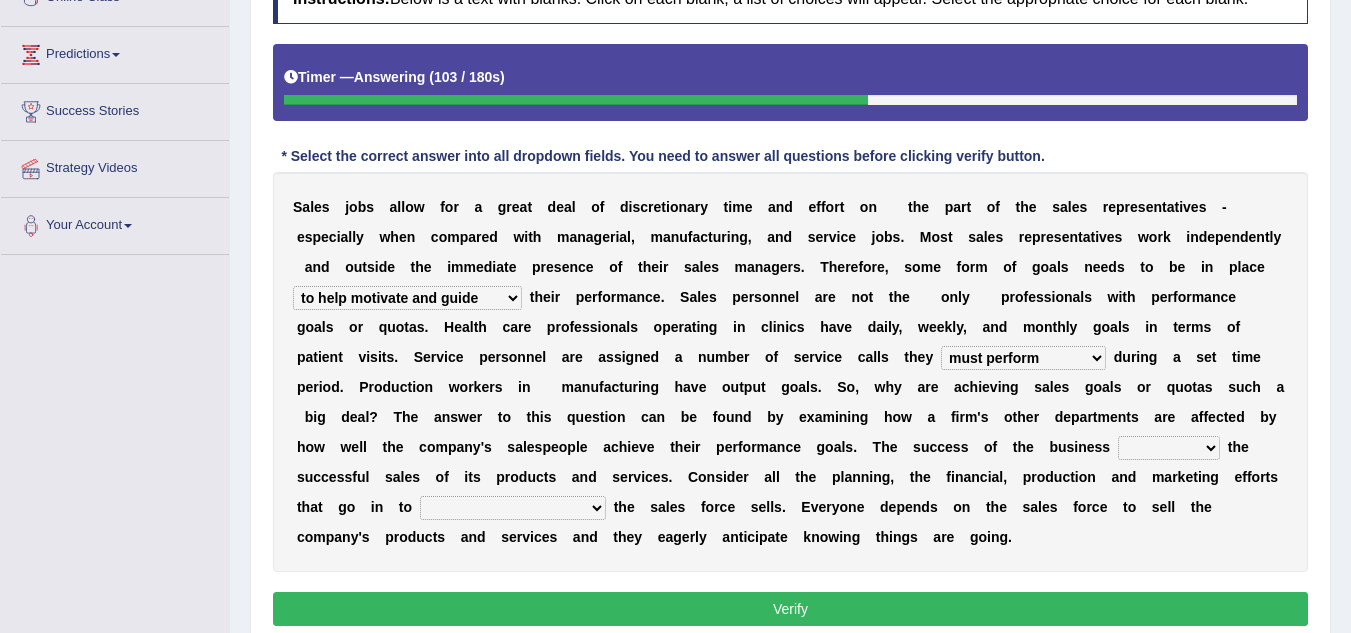 click on "hinges on is set at lasts until look ahead" at bounding box center [1169, 448] 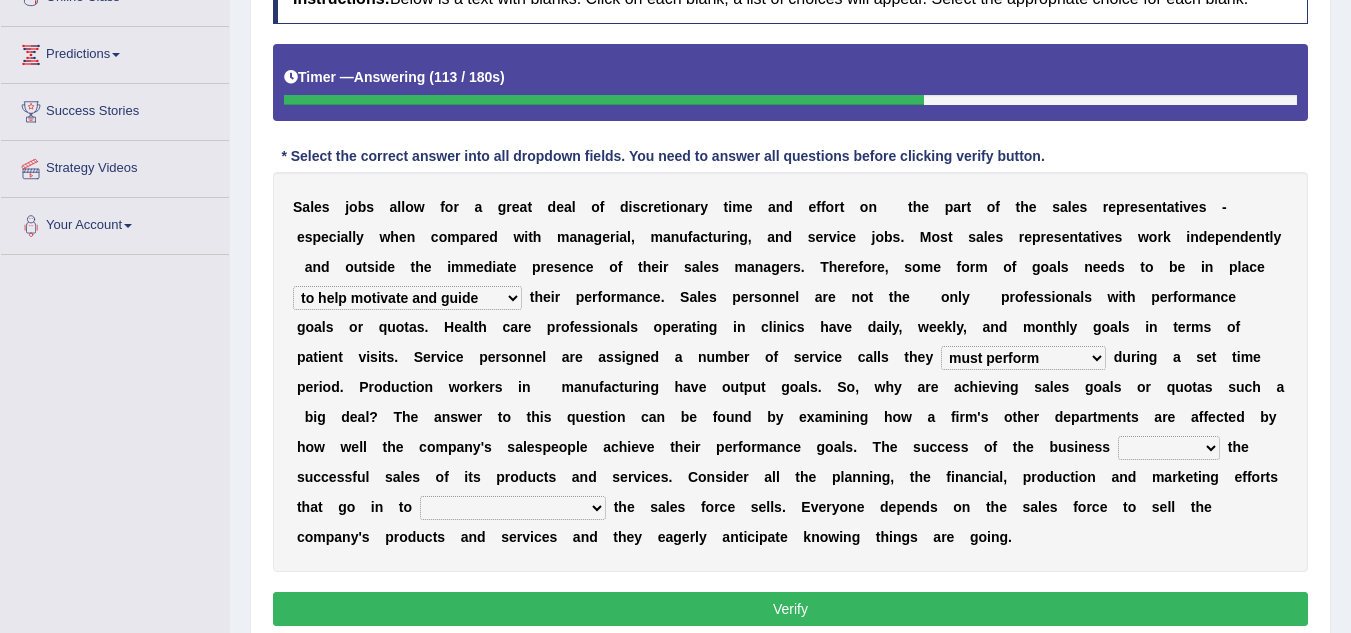select on "hinges on" 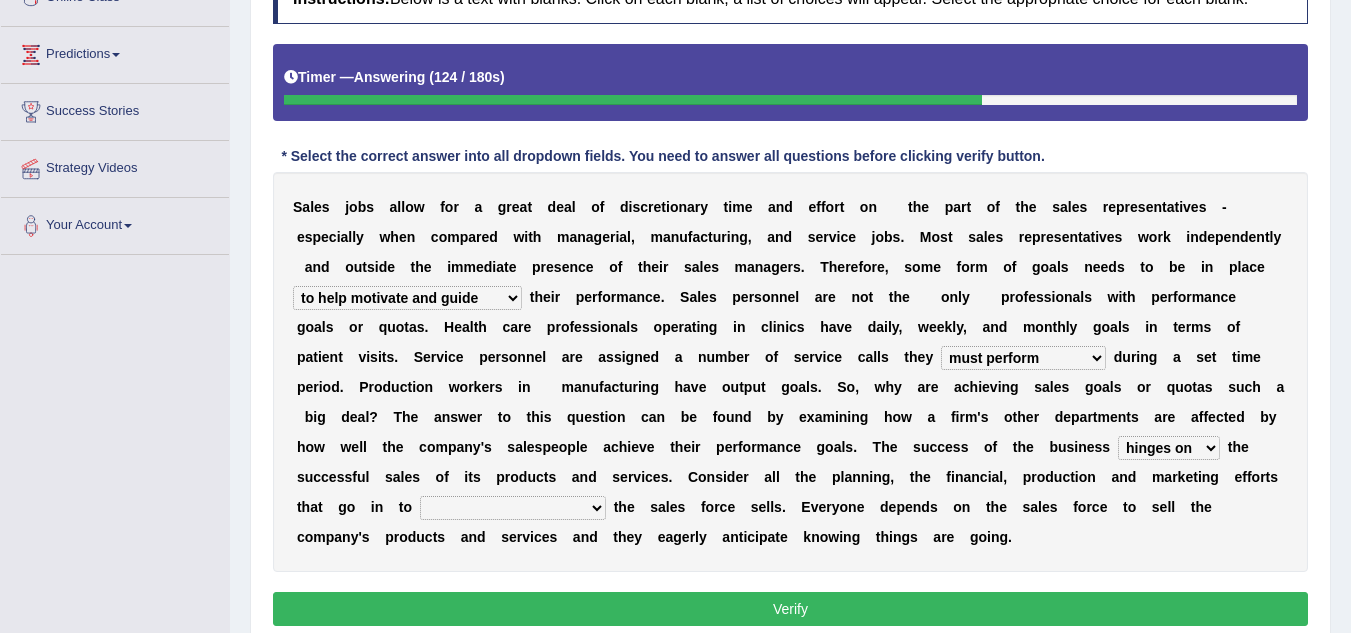 click on "describing how producing what constructing how much analyzing where" at bounding box center [513, 508] 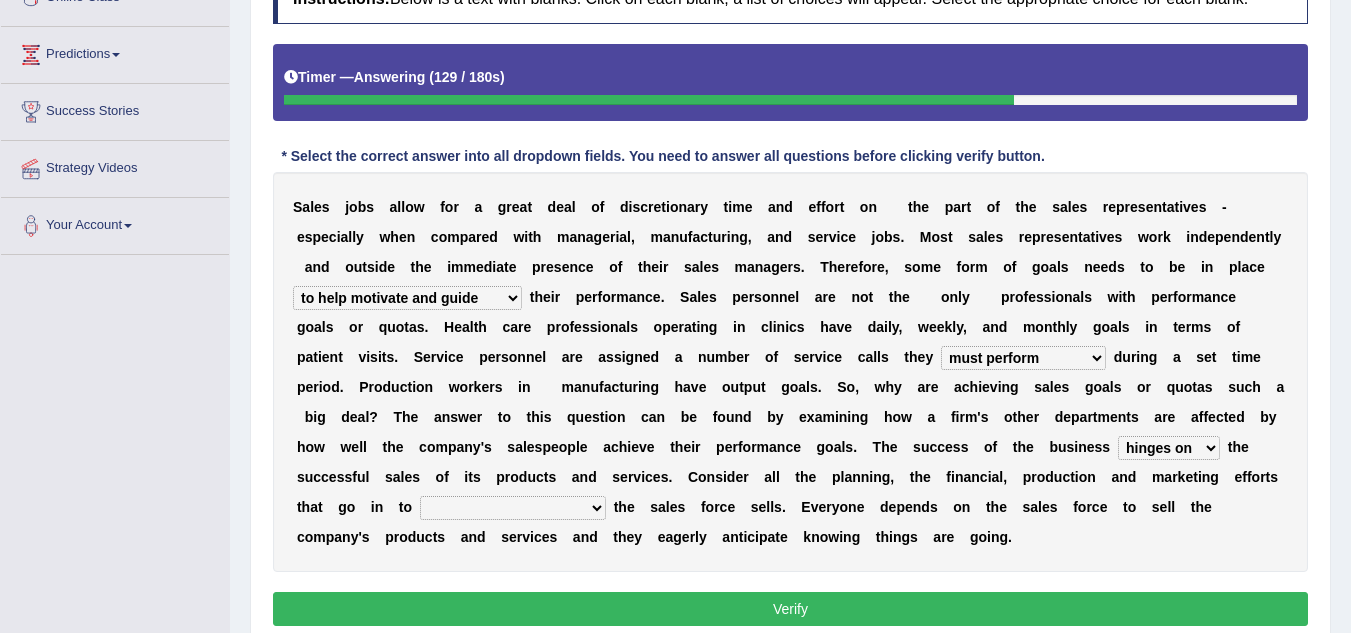 click on "describing how producing what constructing how much analyzing where" at bounding box center (513, 508) 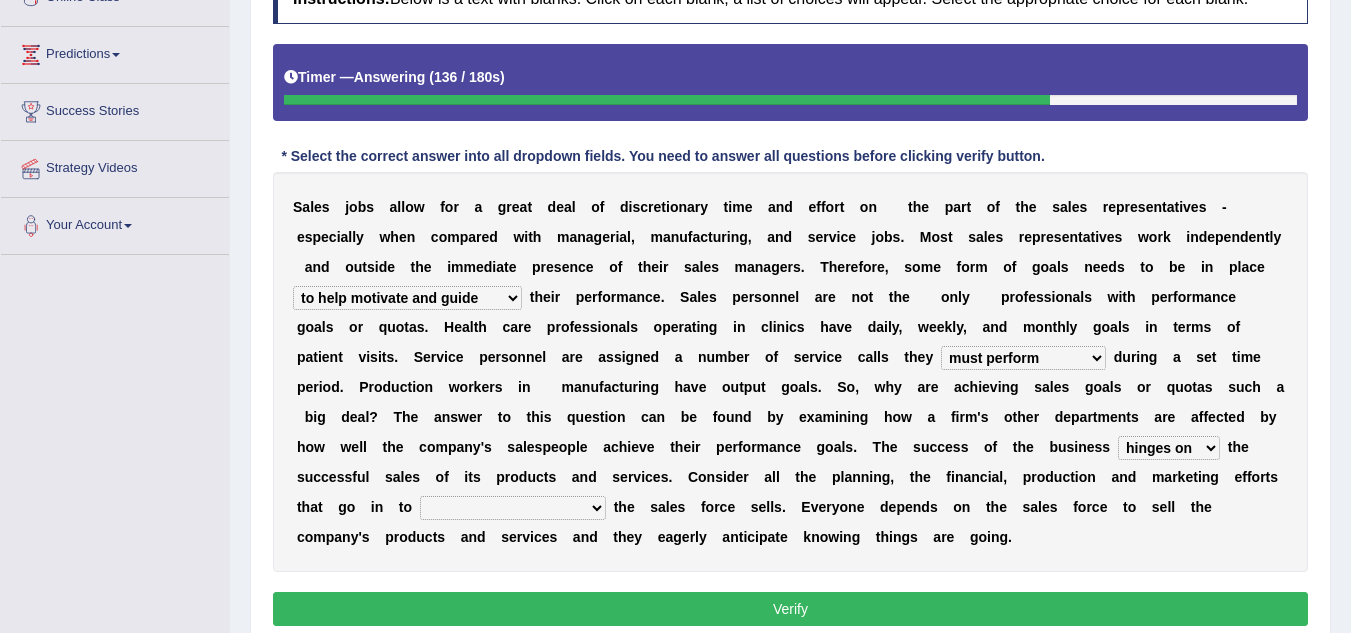 click on "describing how producing what constructing how much analyzing where" at bounding box center (513, 508) 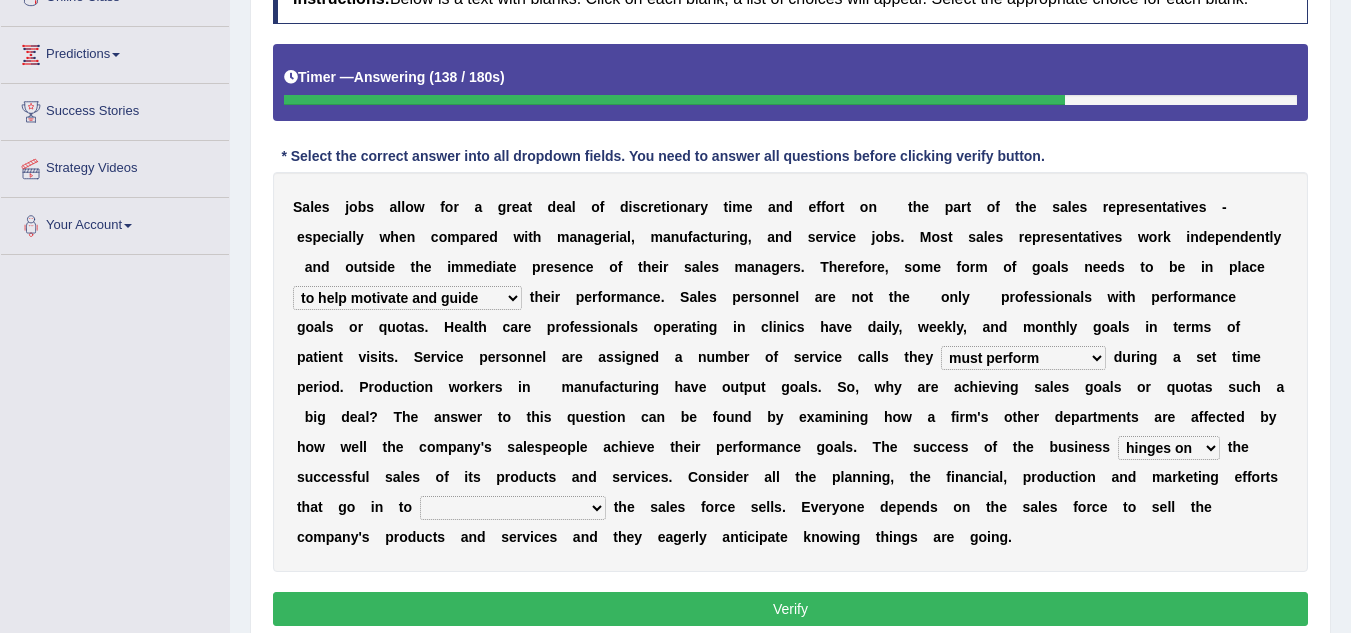 select on "constructing how much" 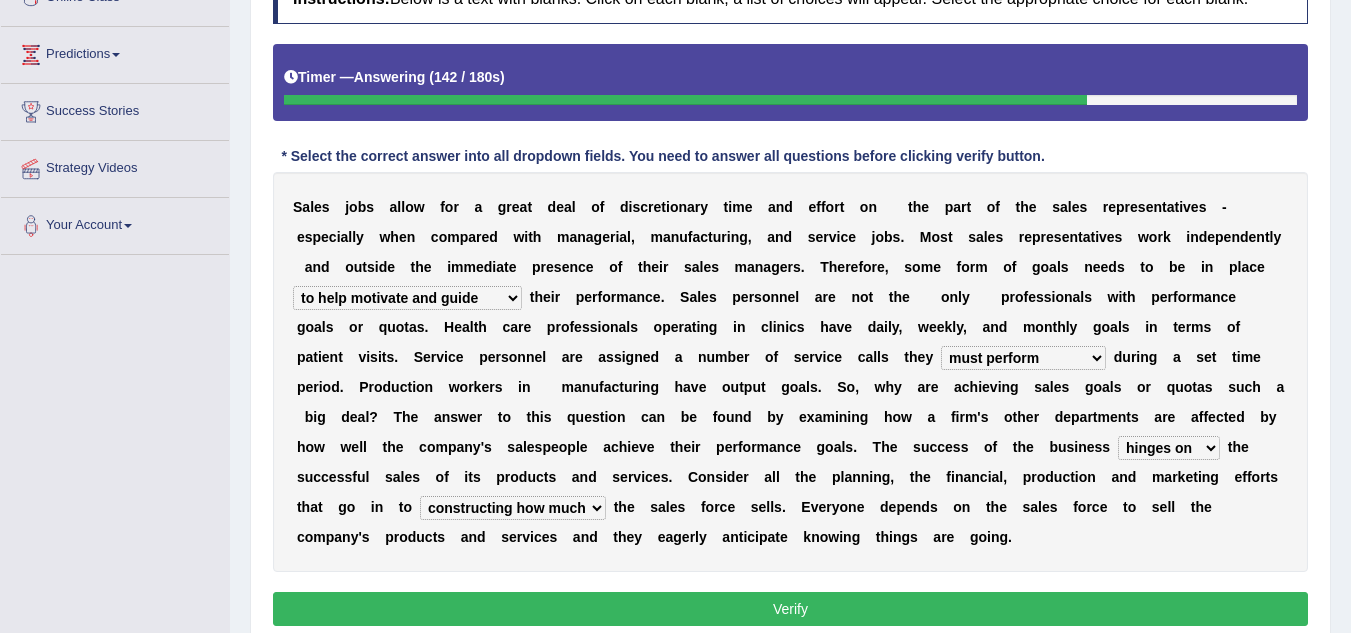 click on "describing how producing what constructing how much analyzing where" at bounding box center [513, 508] 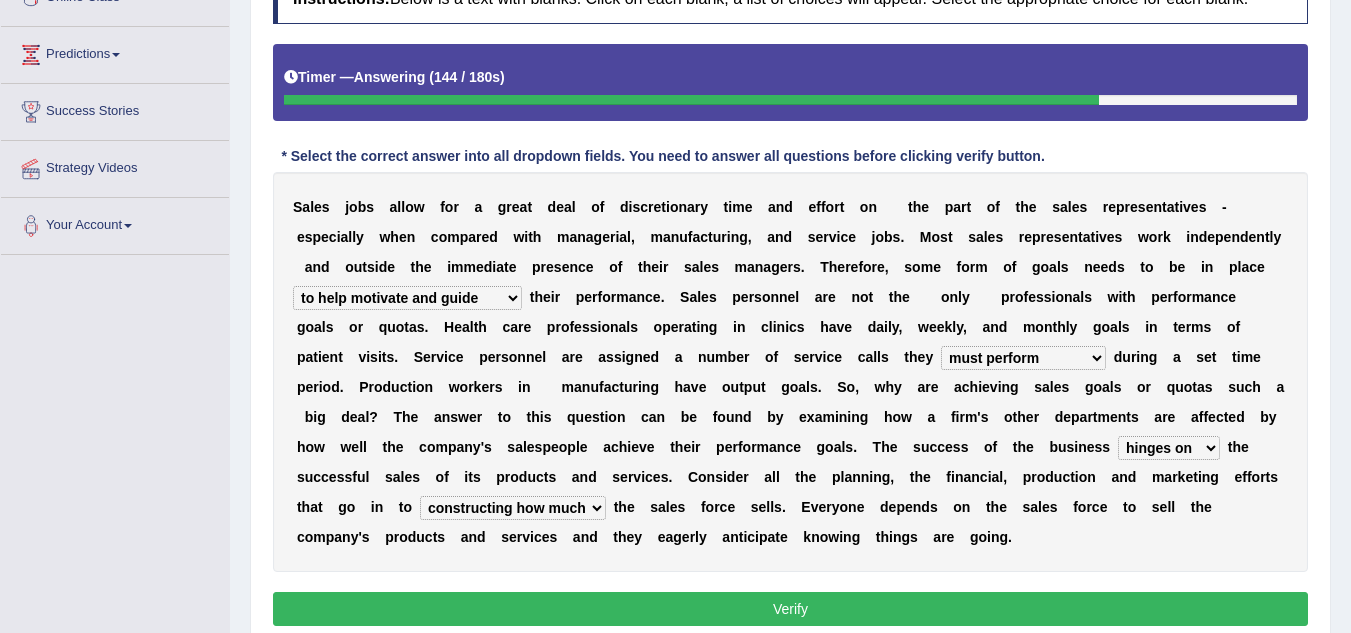 click on "describing how producing what constructing how much analyzing where" at bounding box center (513, 508) 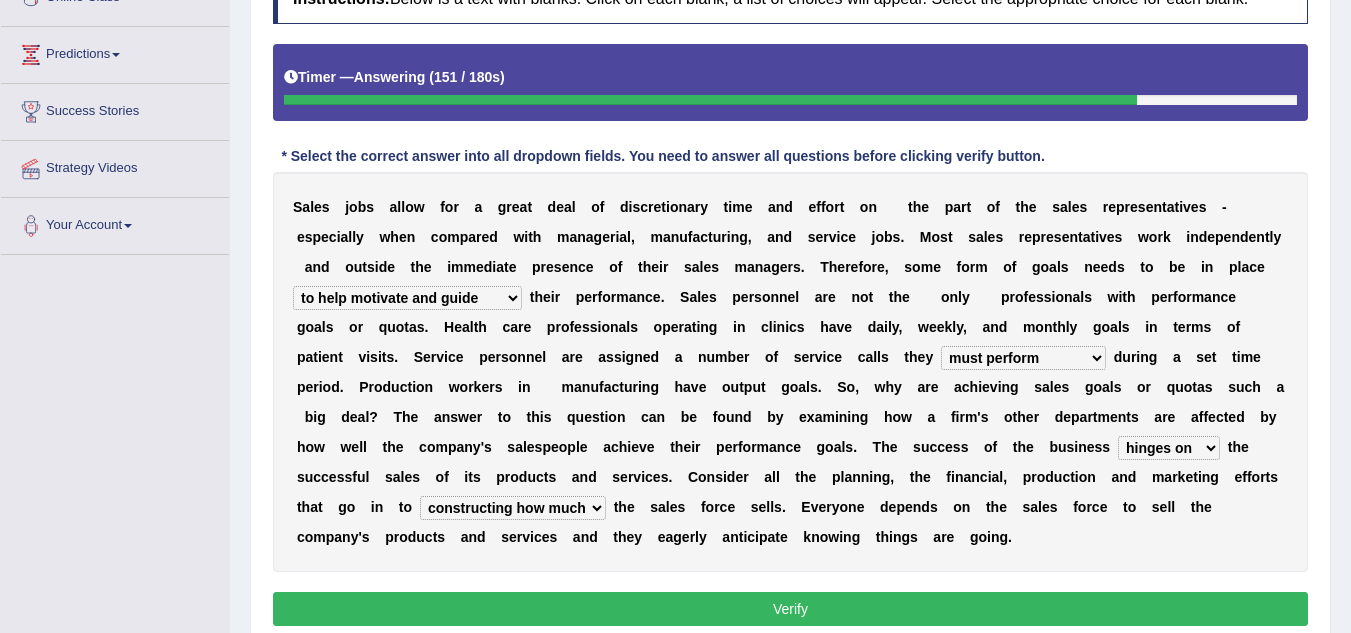 click on "Verify" at bounding box center [790, 609] 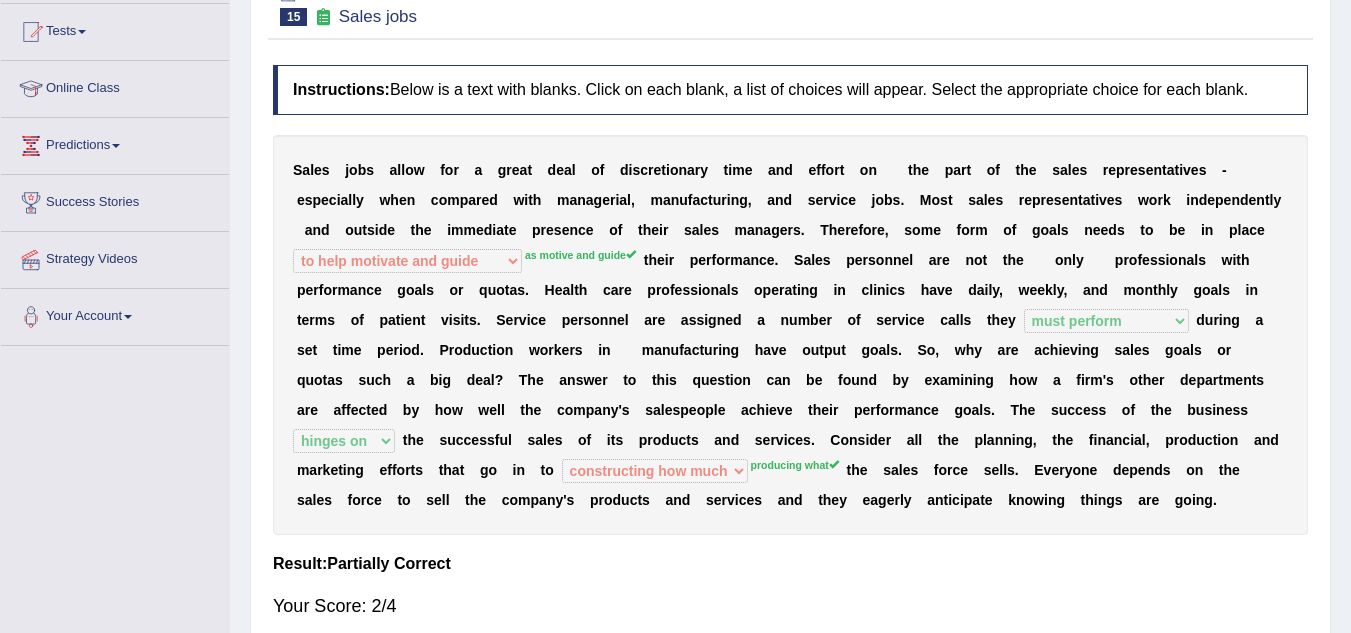 scroll, scrollTop: 0, scrollLeft: 0, axis: both 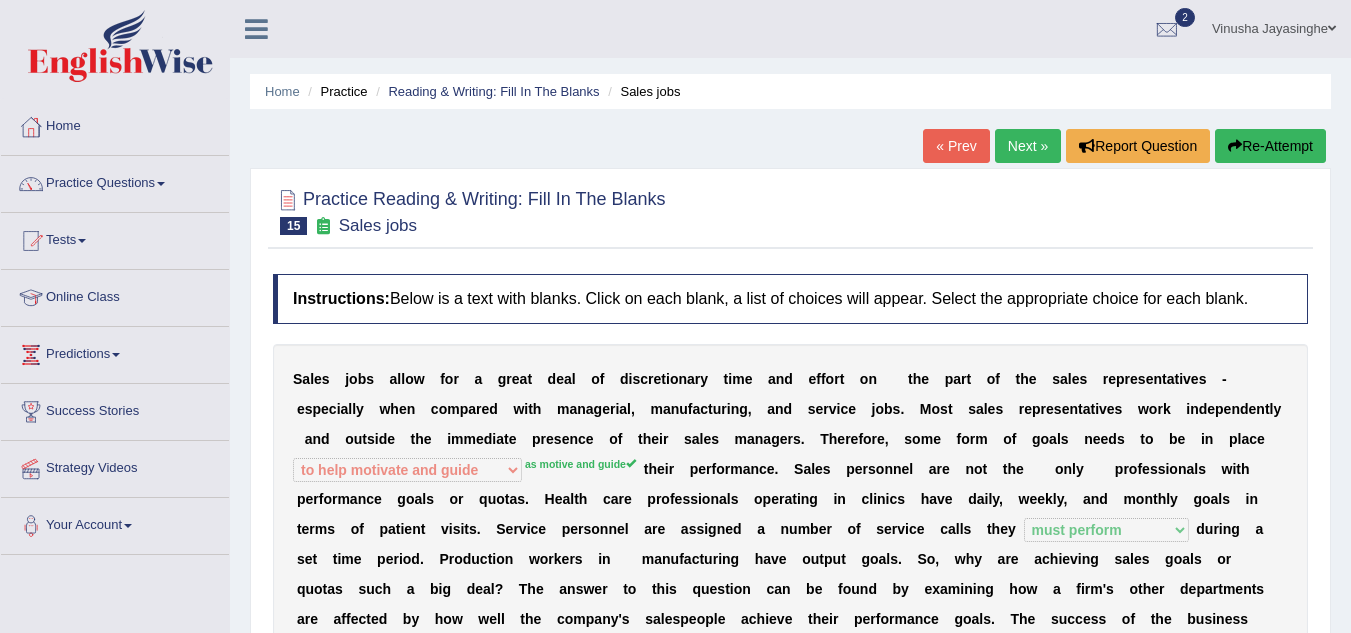 click on "Next »" at bounding box center (1028, 146) 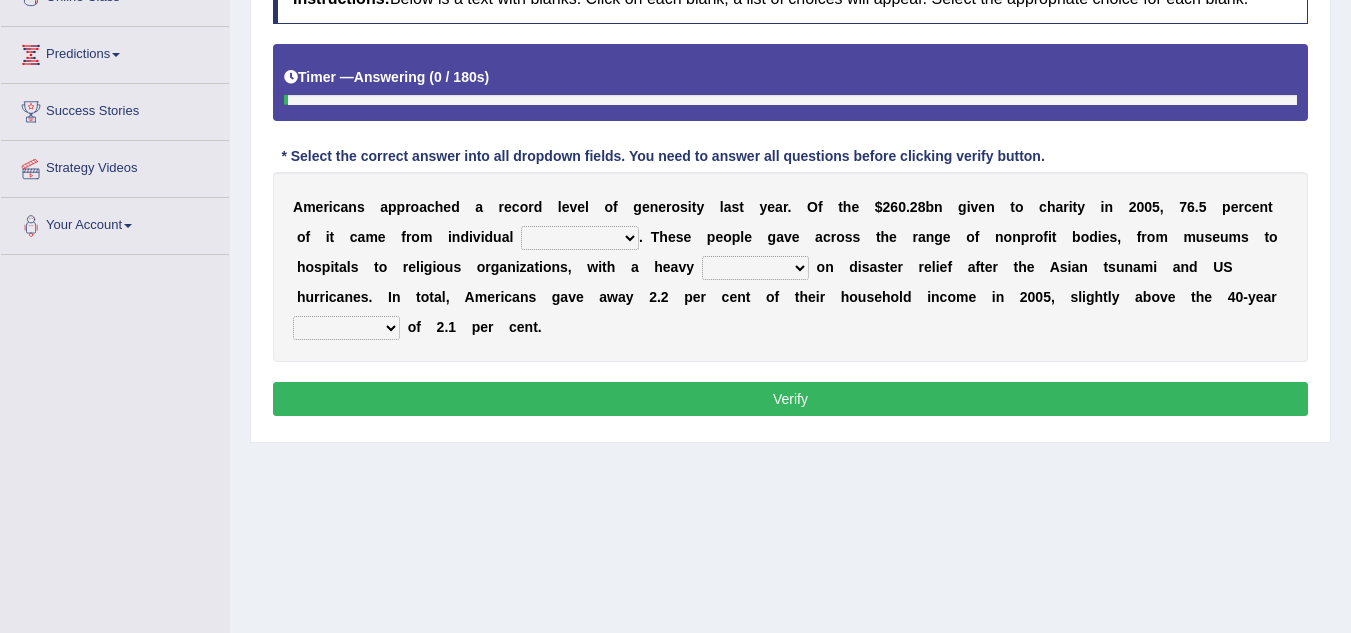 scroll, scrollTop: 300, scrollLeft: 0, axis: vertical 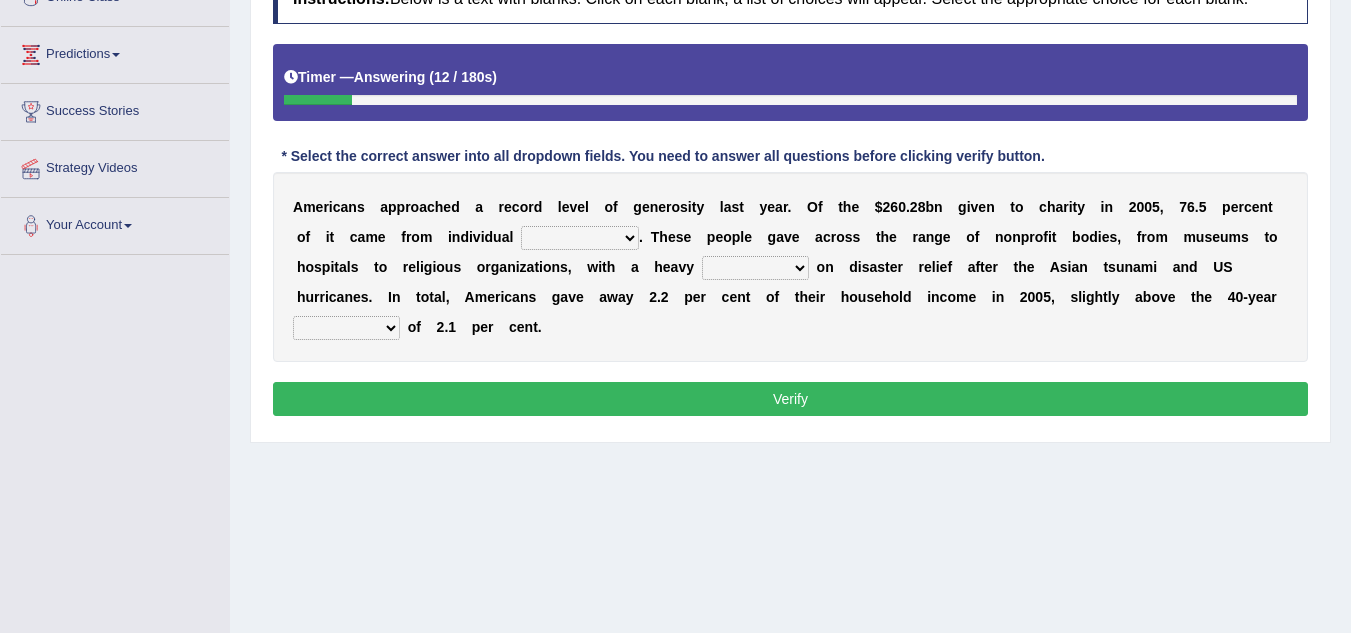 click on "donors accounts businessmen honors" at bounding box center [580, 238] 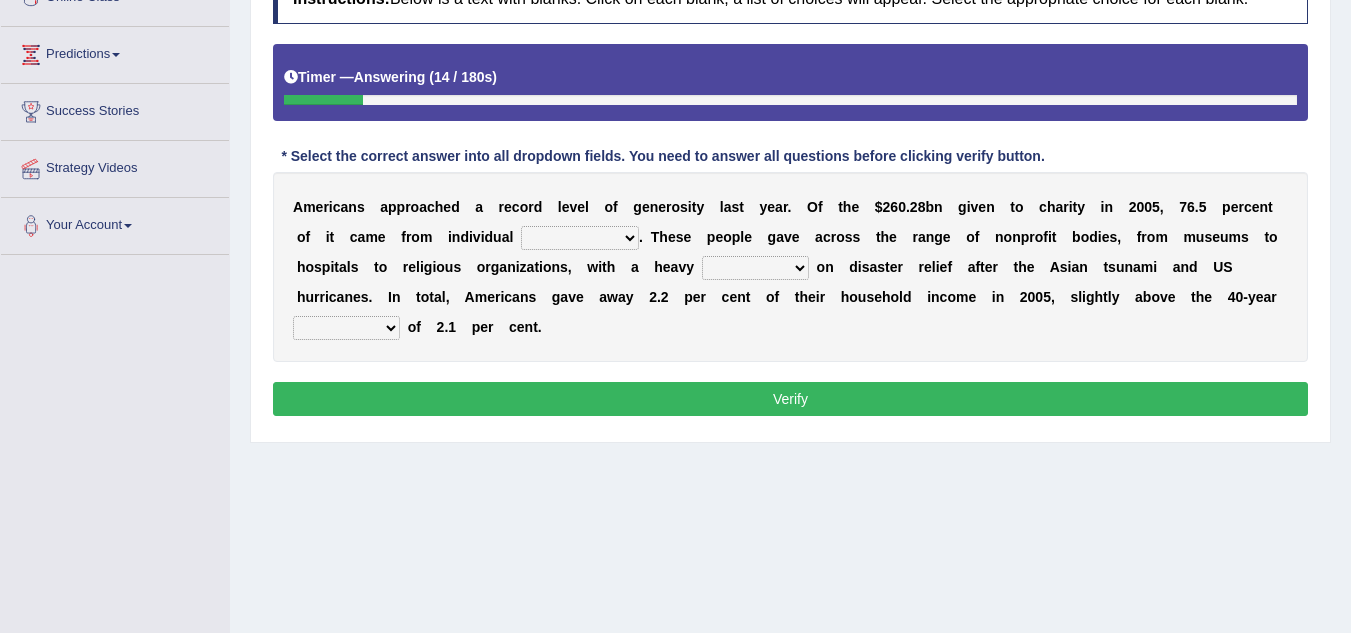 select on "donors" 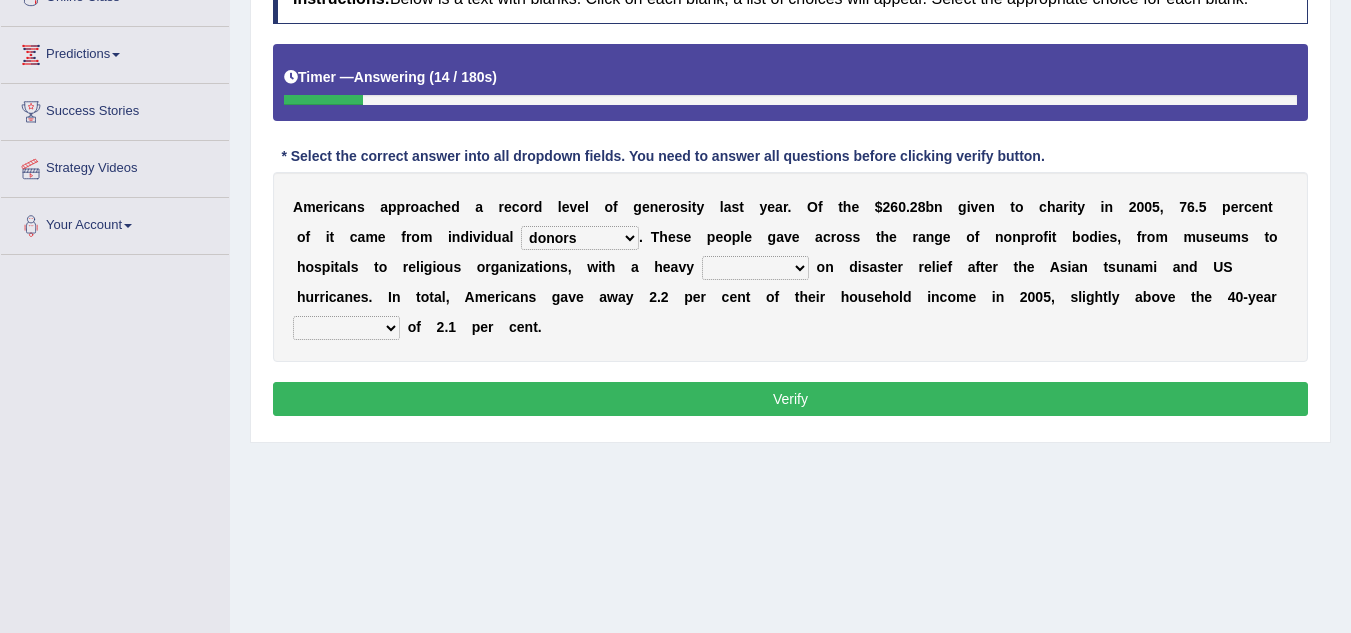 click on "donors accounts businessmen honors" at bounding box center (580, 238) 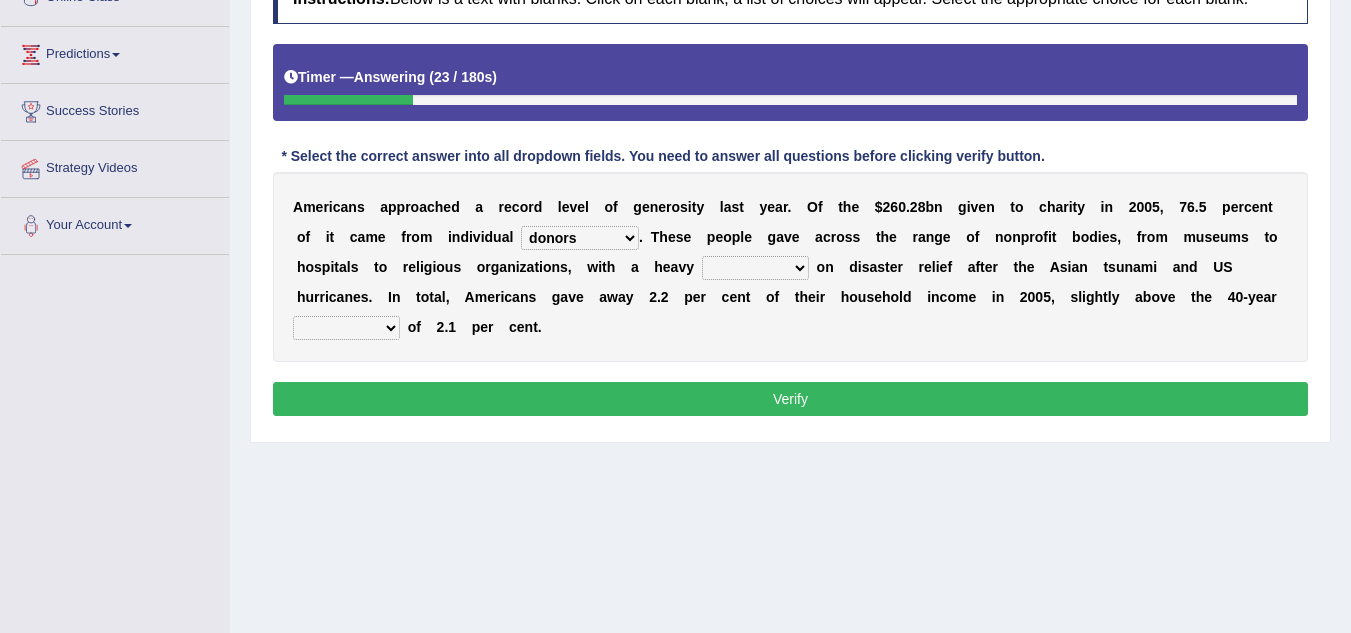 click on "analysis imagination emphasis hypothesis" at bounding box center [755, 268] 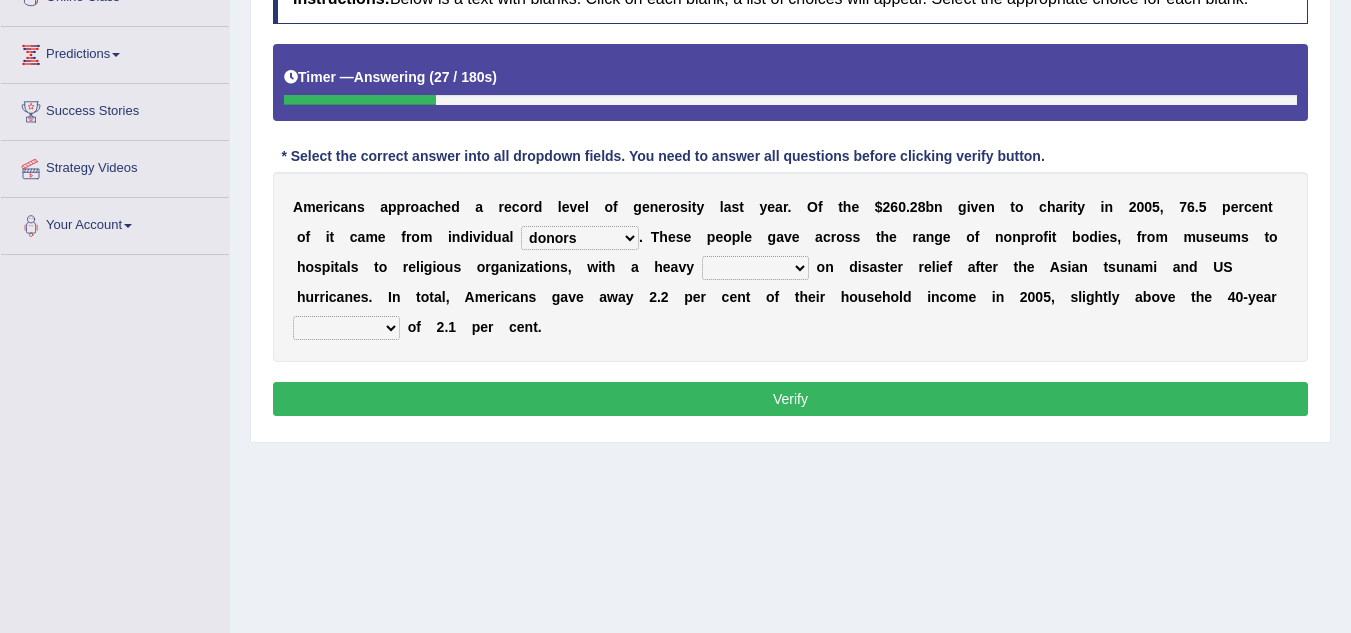 select on "emphasis" 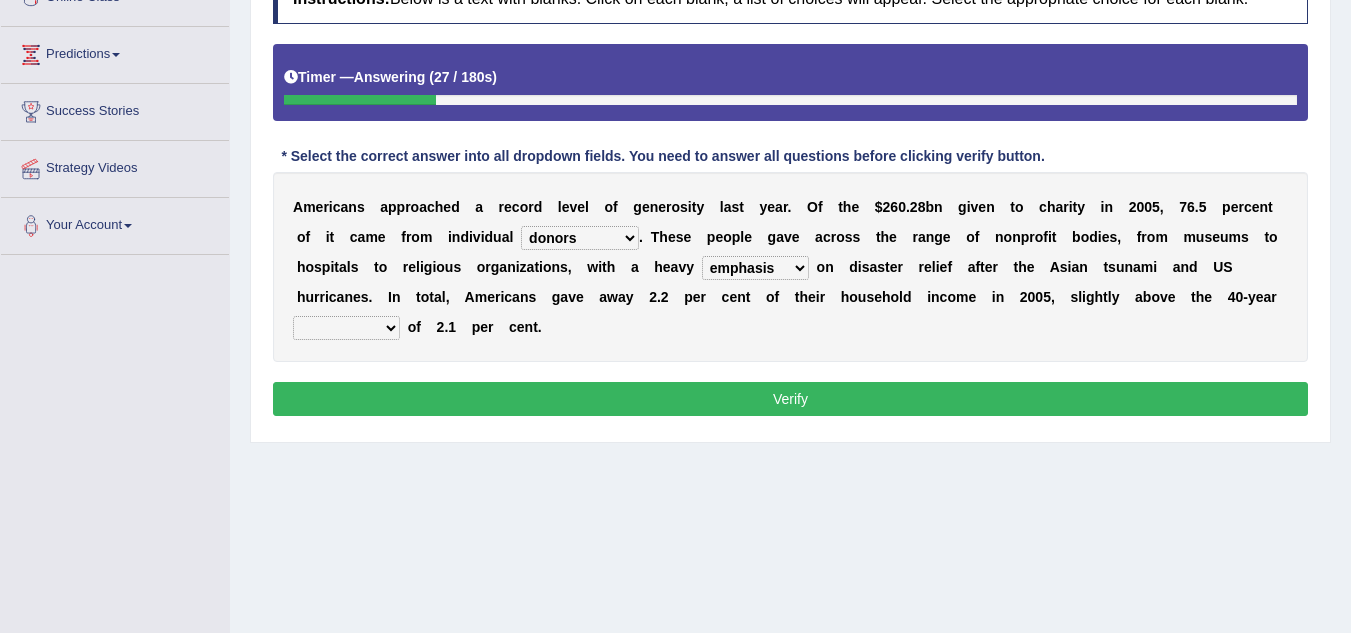 click on "analysis imagination emphasis hypothesis" at bounding box center [755, 268] 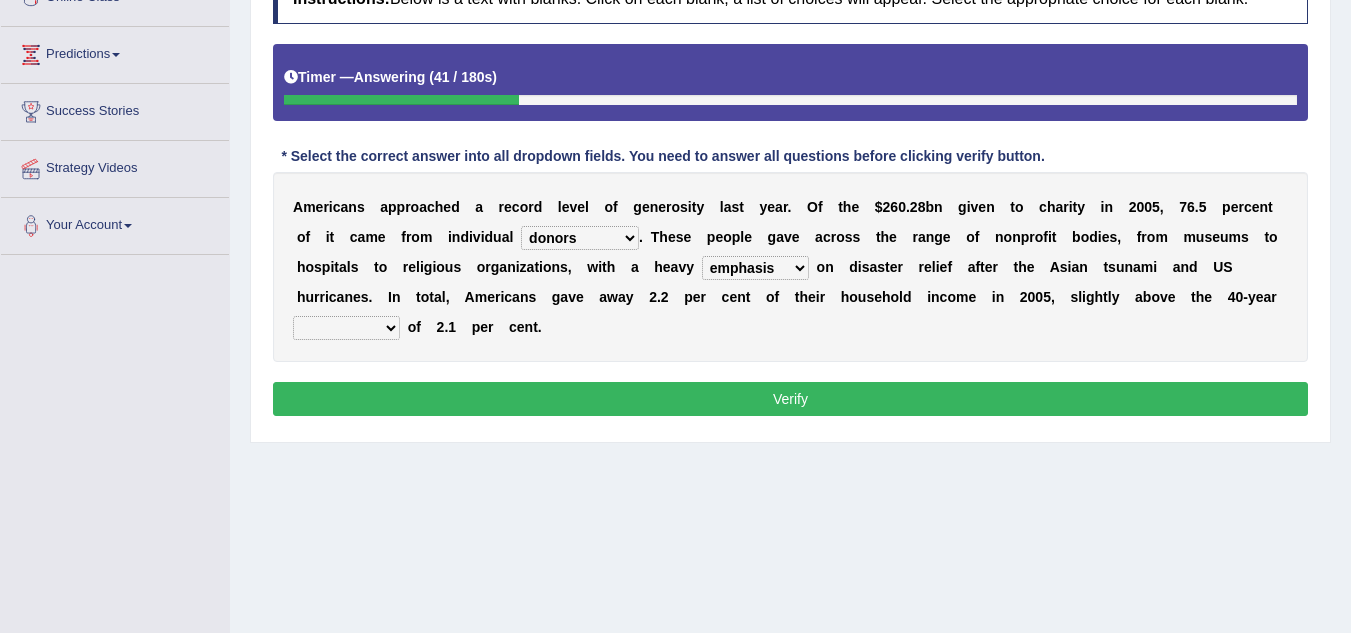 click on "coverage average indebtness sovereignty" at bounding box center [346, 328] 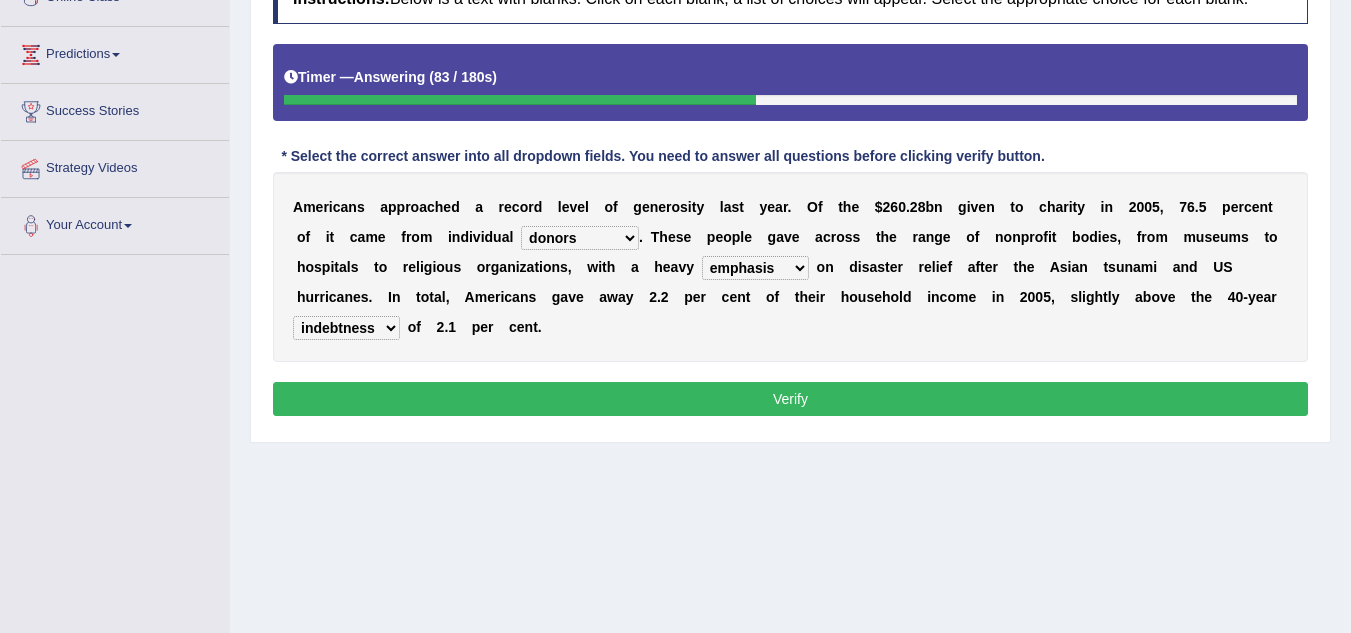 click on "coverage average indebtness sovereignty" at bounding box center (346, 328) 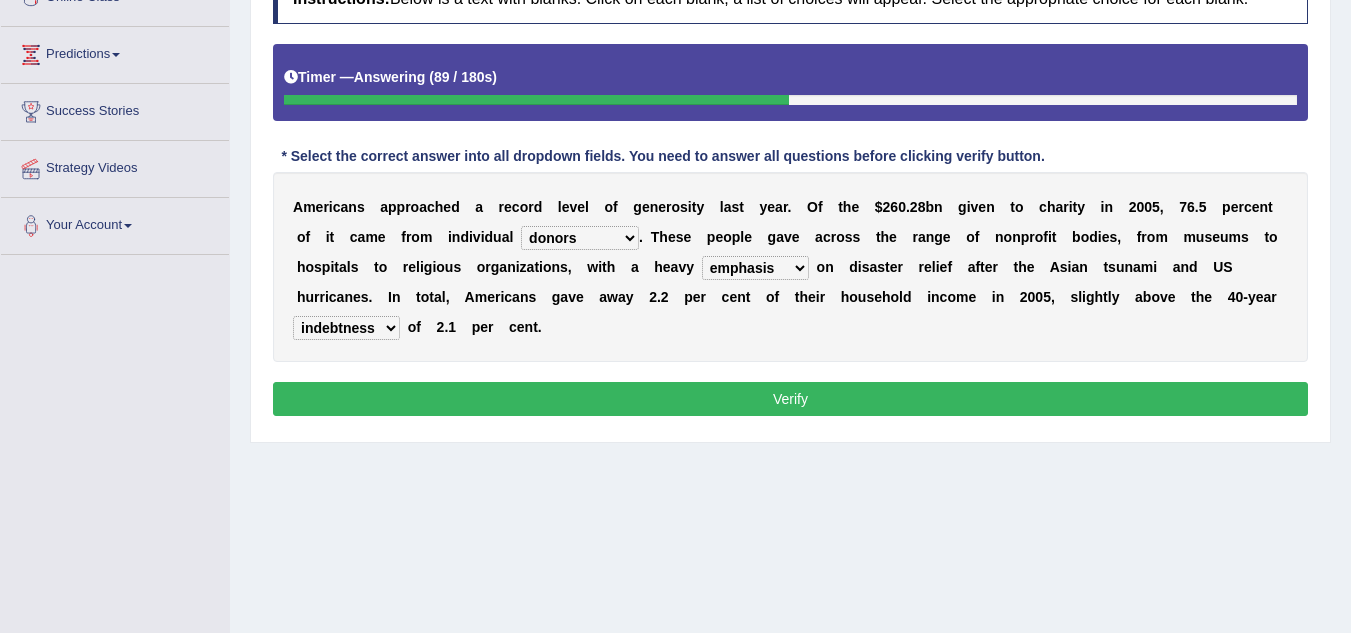 click on "A m e r i c a n s       a p p r o a c h e d       a       r e c o r d       l e v e l       o f       g e n e r o s i t y       l a s t       [YEAR] .       O f       t h e       $ 2 6 0 . 2 8 b n       g i v e n       t o       c h a r i t y       i n       [YEAR] ,       7 6 . 5       p e r c e n t       o f       i t       c a m e       f r o m       i n d i v i d u a l    donors accounts businessmen honors .    T h e s e       p e o p l e       g a v e       a c r o s s       t h e       r a n g e       o f       n o n p r o f i t       b o d i e s ,       f r o m       m u s e u m s       t o       h o s p i t a l s       t o       r e l i g i o u s       o r g a n i z a t i o n s ,       w i t h       a       h e a v y    analysis imagination emphasis hypothesis    o n       d i s a s t e r       r e l i e f       a f t e r       t h e       A s i a n       t s u n a m i       a n d       [COUNTRY]" at bounding box center [790, 267] 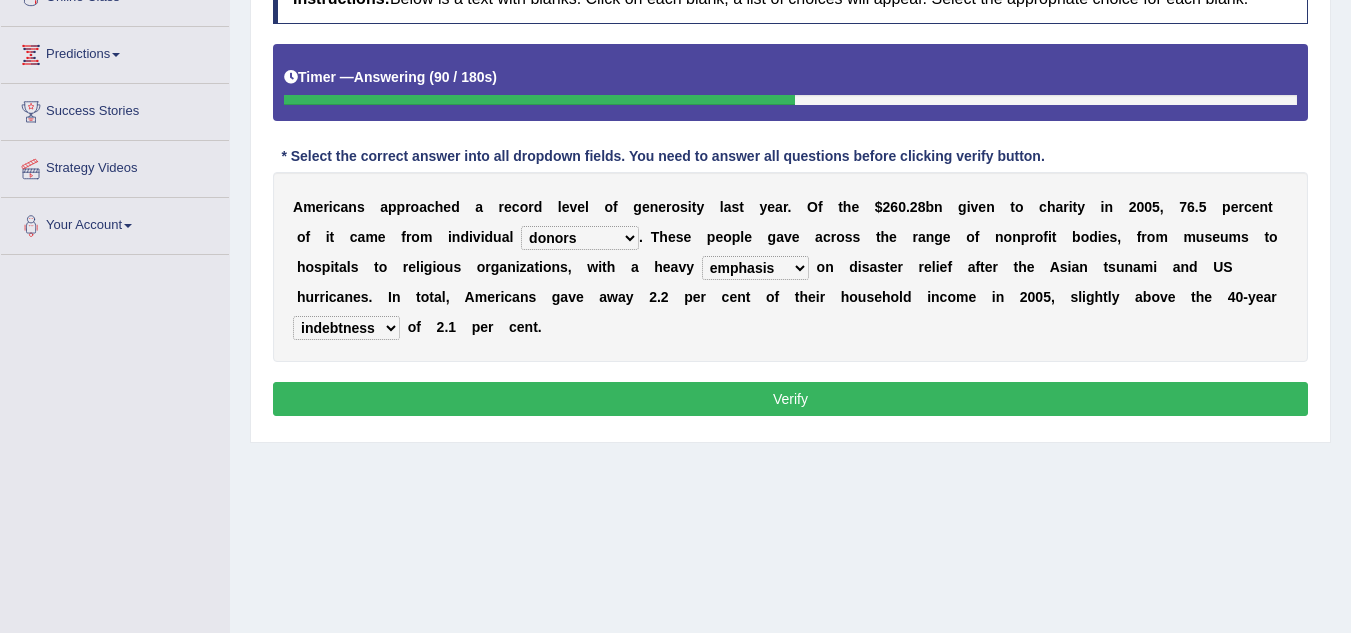 click on "coverage average indebtness sovereignty" at bounding box center [346, 328] 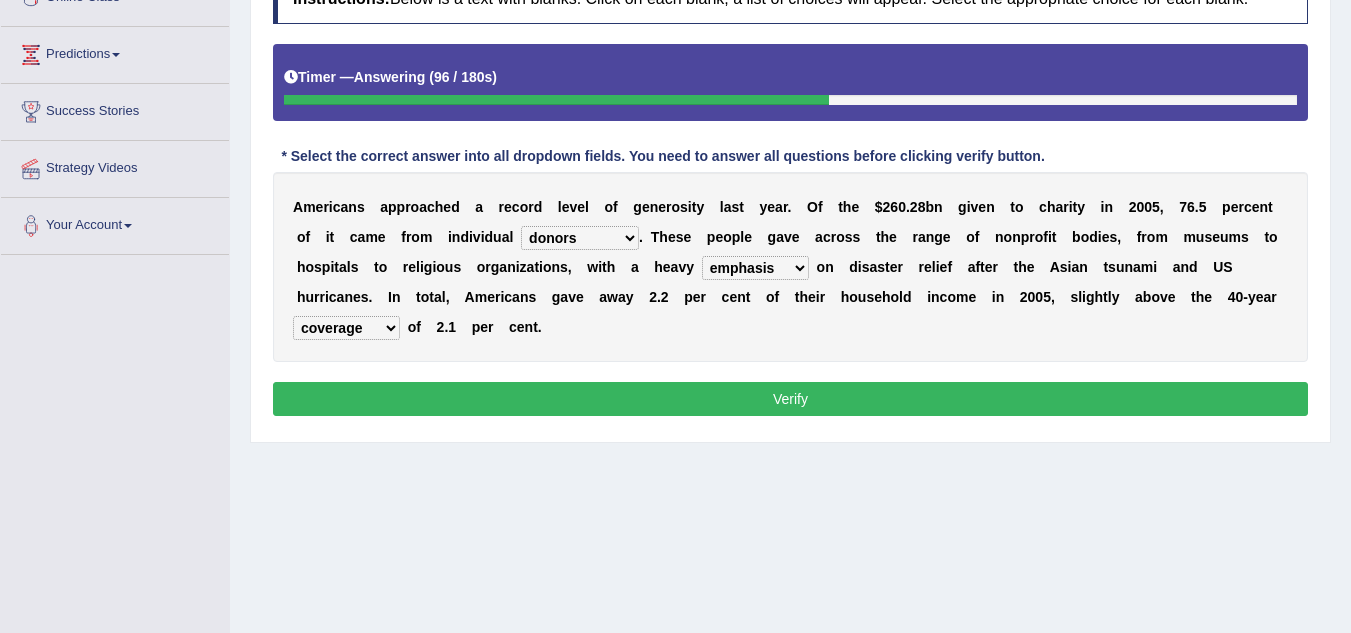 click on "coverage average indebtness sovereignty" at bounding box center (346, 328) 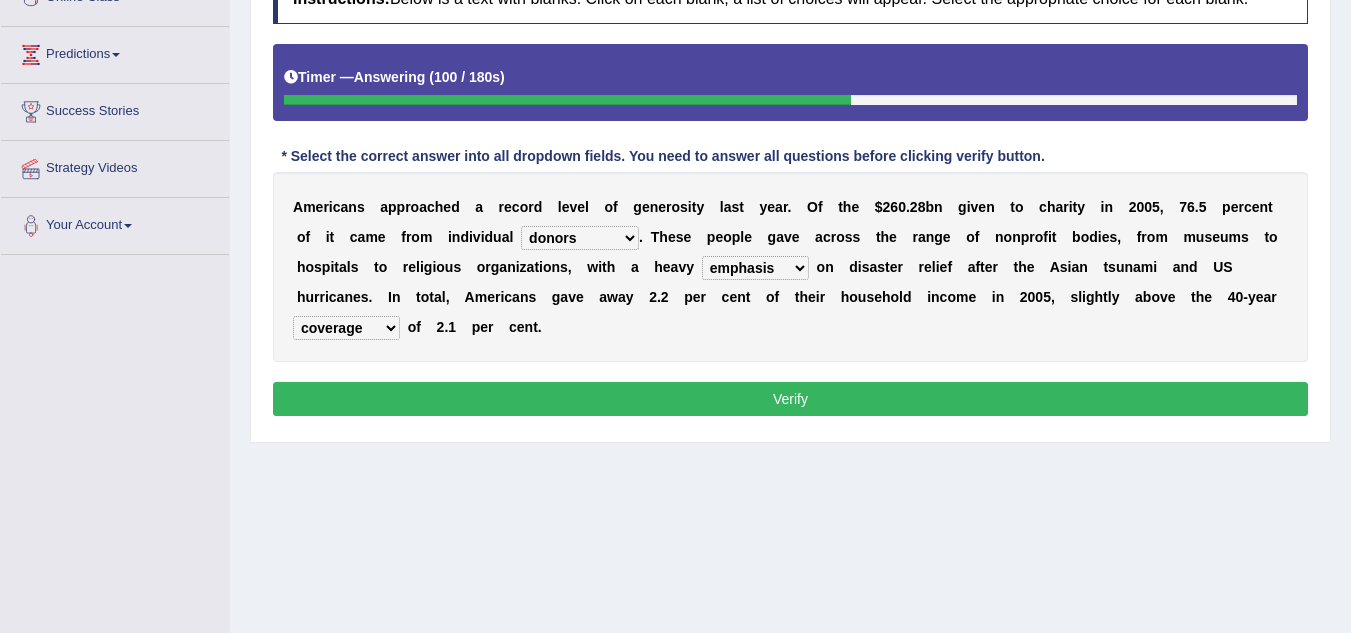 click on "coverage average indebtness sovereignty" at bounding box center [346, 328] 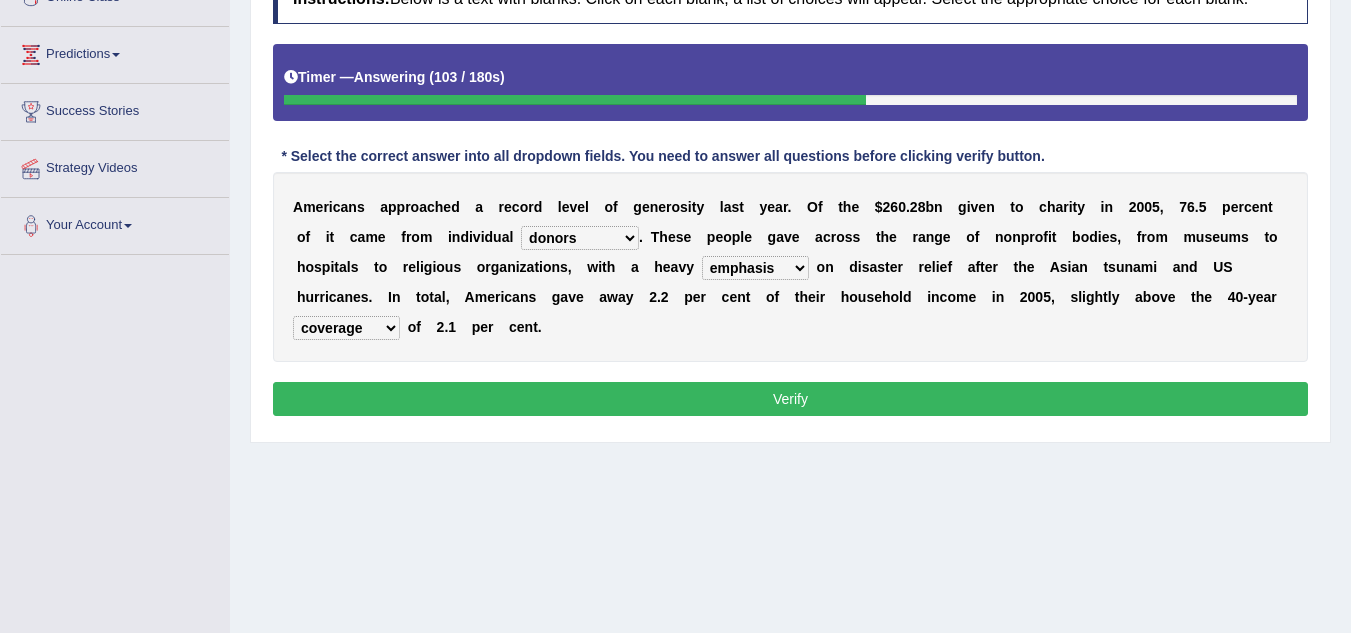 select on "indebtness" 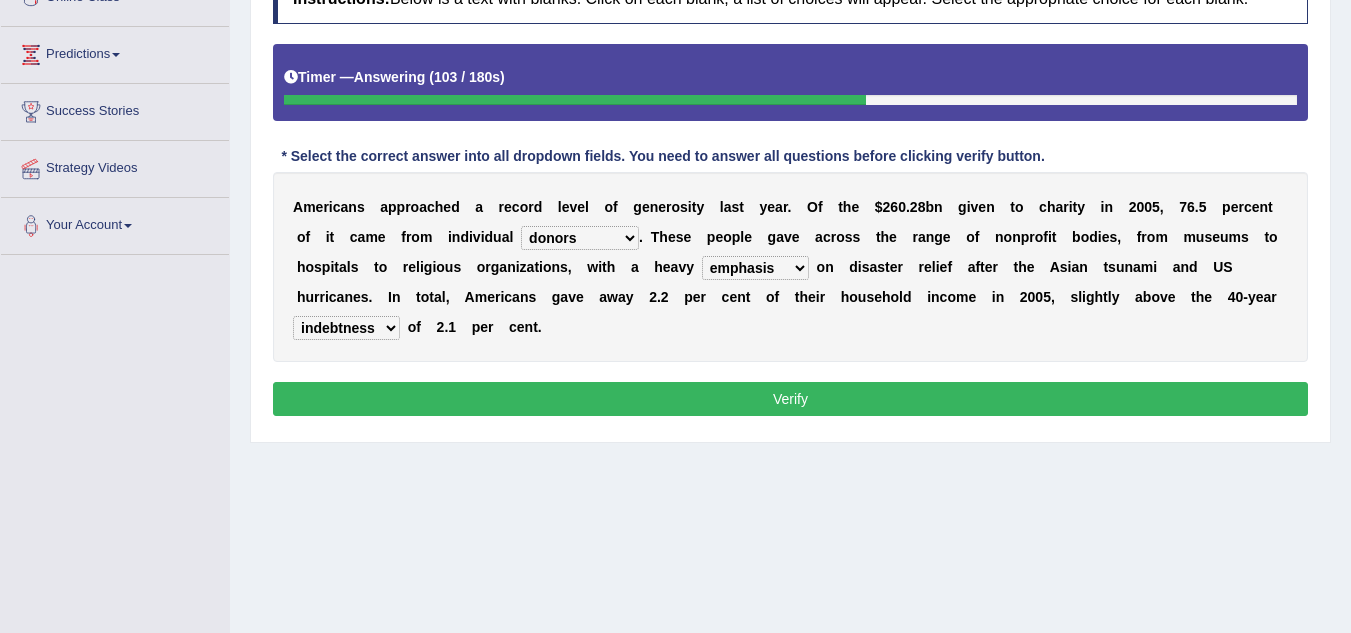 click on "coverage average indebtness sovereignty" at bounding box center [346, 328] 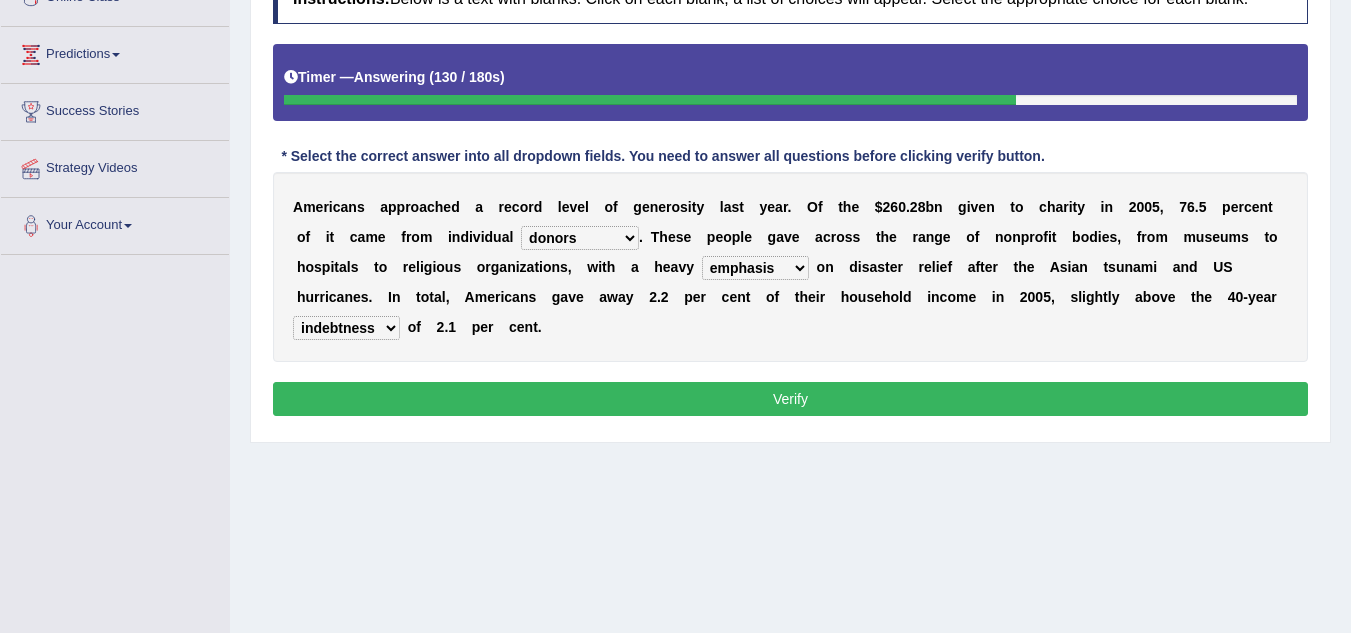 click on "Verify" at bounding box center [790, 399] 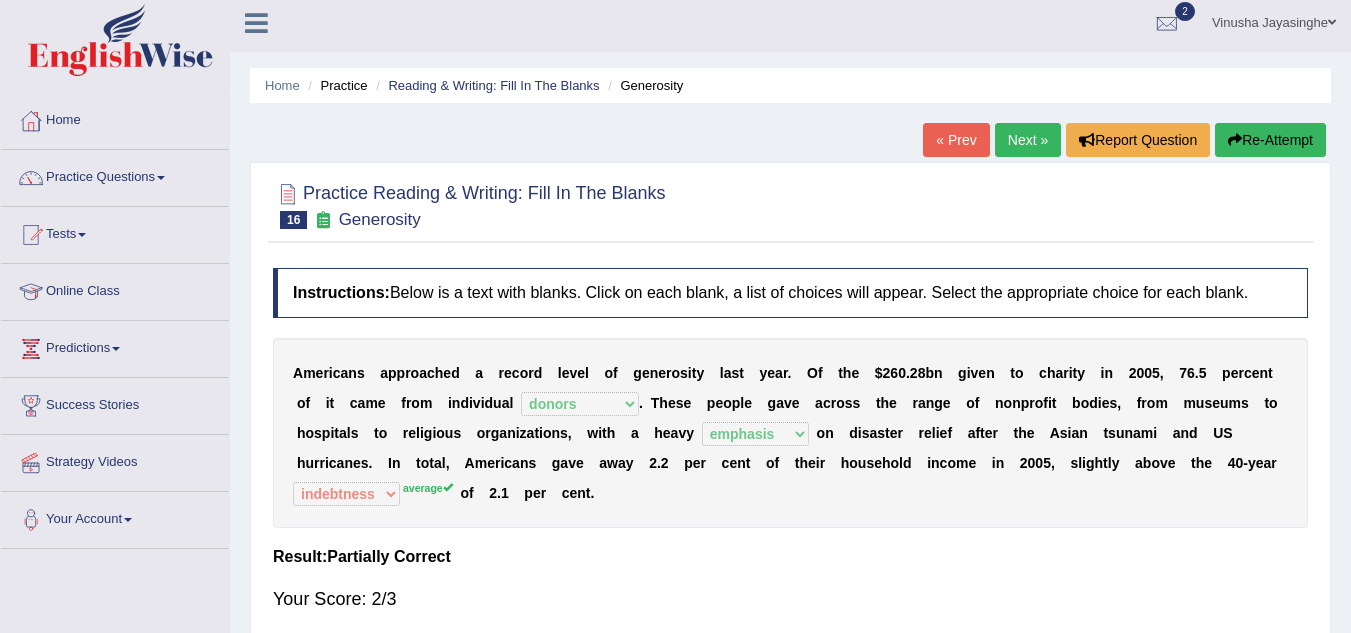 scroll, scrollTop: 5, scrollLeft: 0, axis: vertical 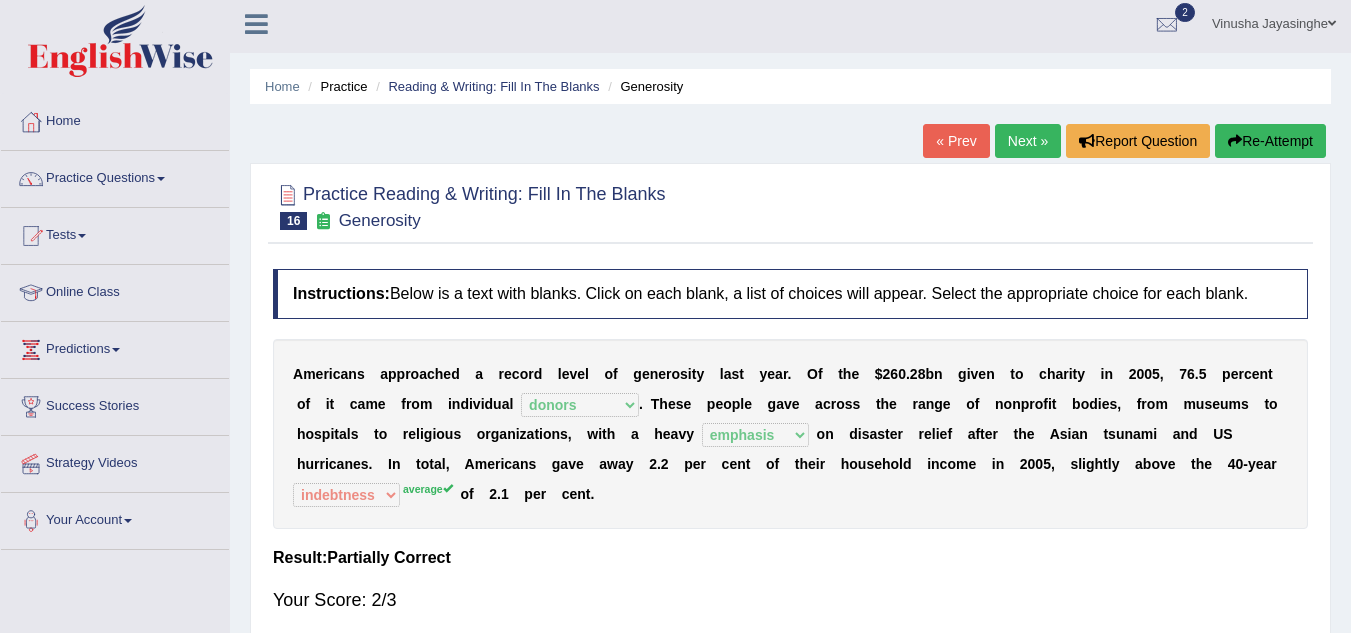 click on "Next »" at bounding box center (1028, 141) 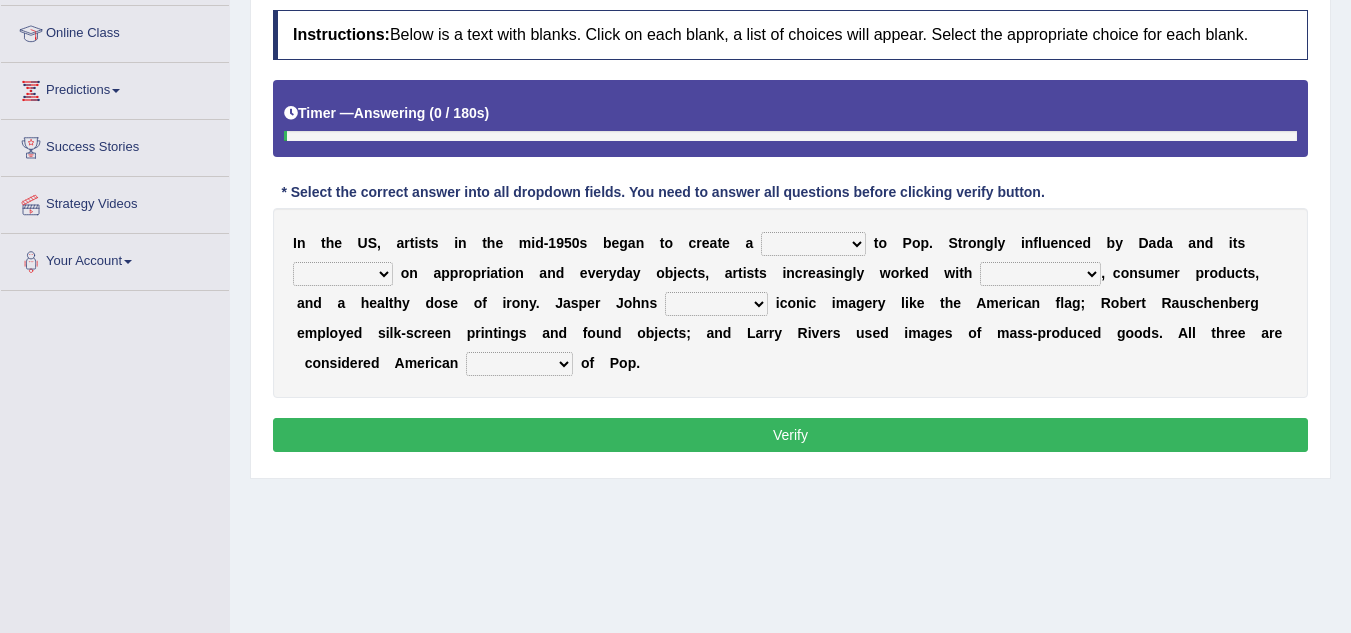 scroll, scrollTop: 0, scrollLeft: 0, axis: both 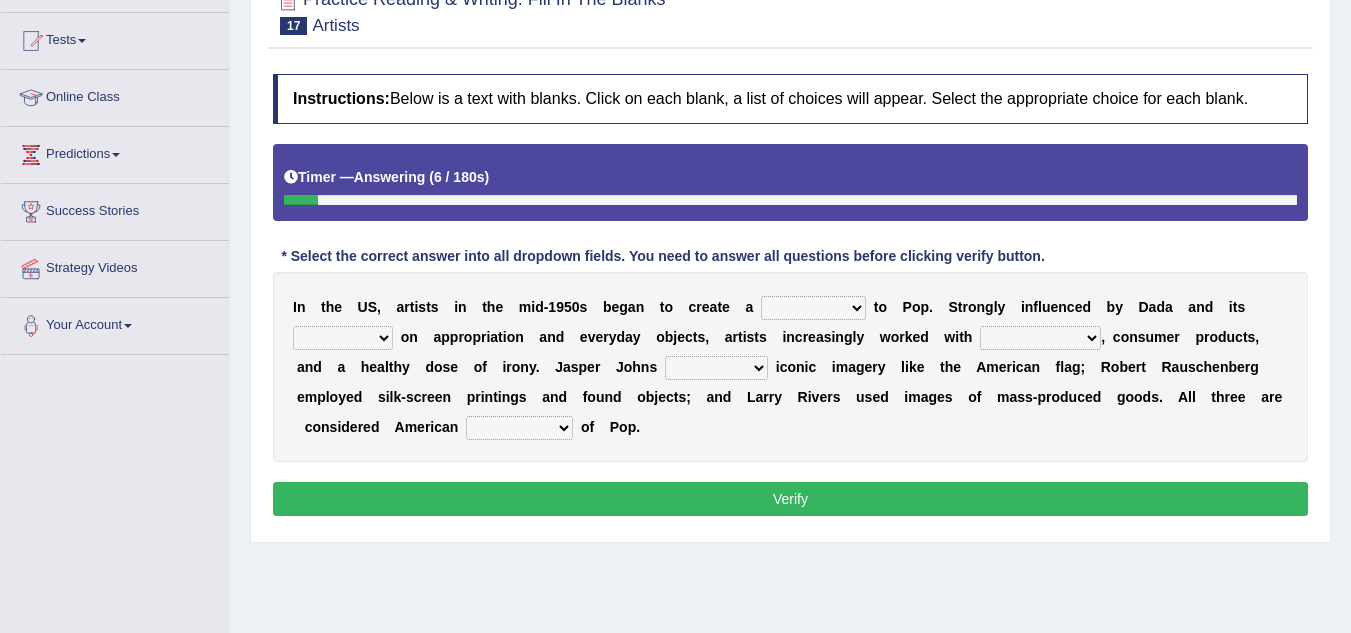click on "bridge distribution cap finale" at bounding box center [813, 308] 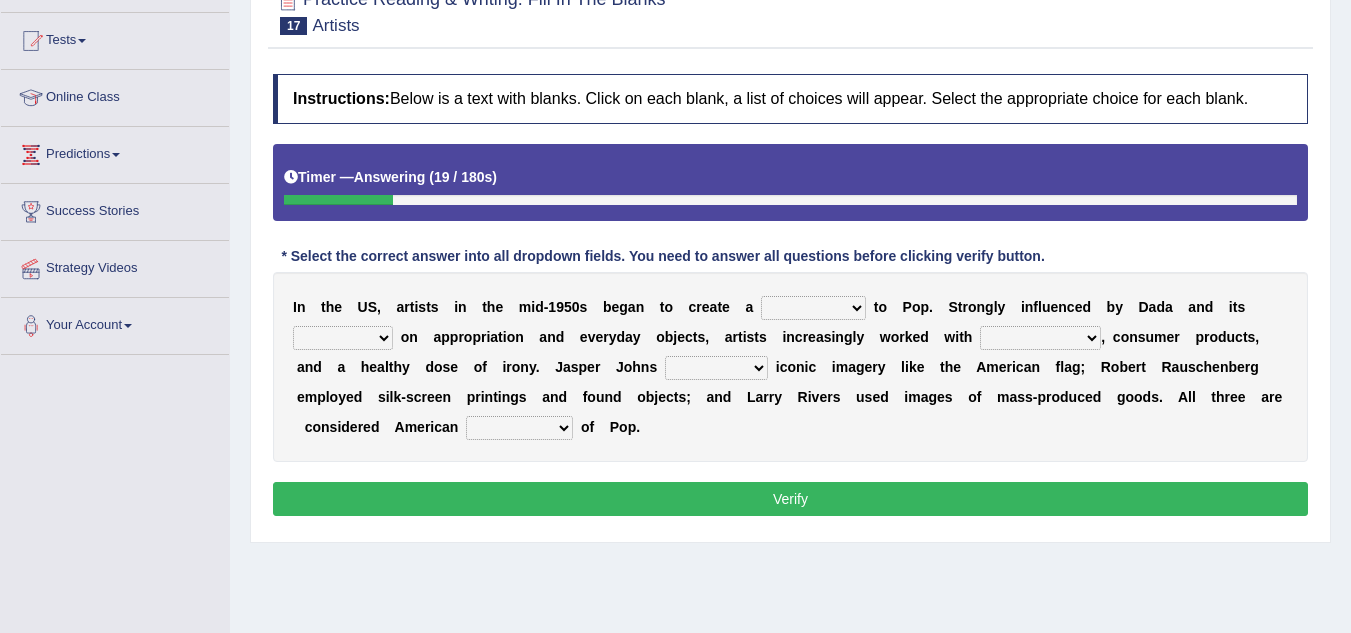 select on "bridge" 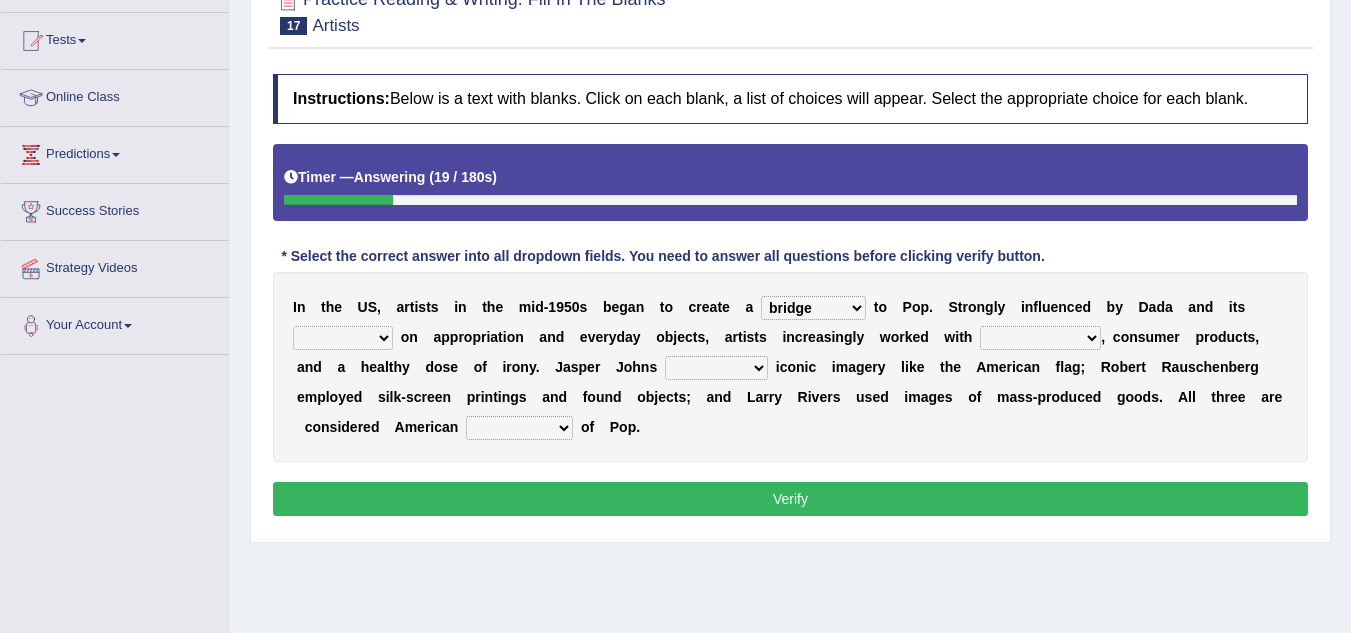 click on "bridge distribution cap finale" at bounding box center [813, 308] 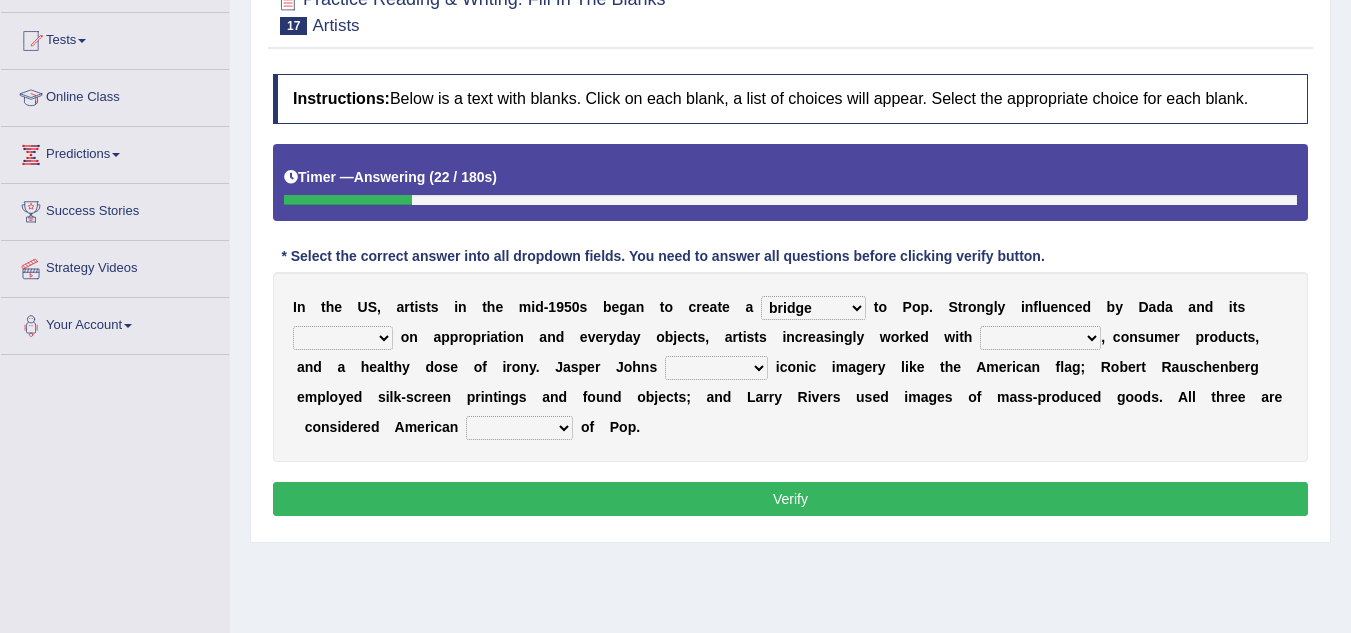 click on "emphasis point pressure strength" at bounding box center (343, 338) 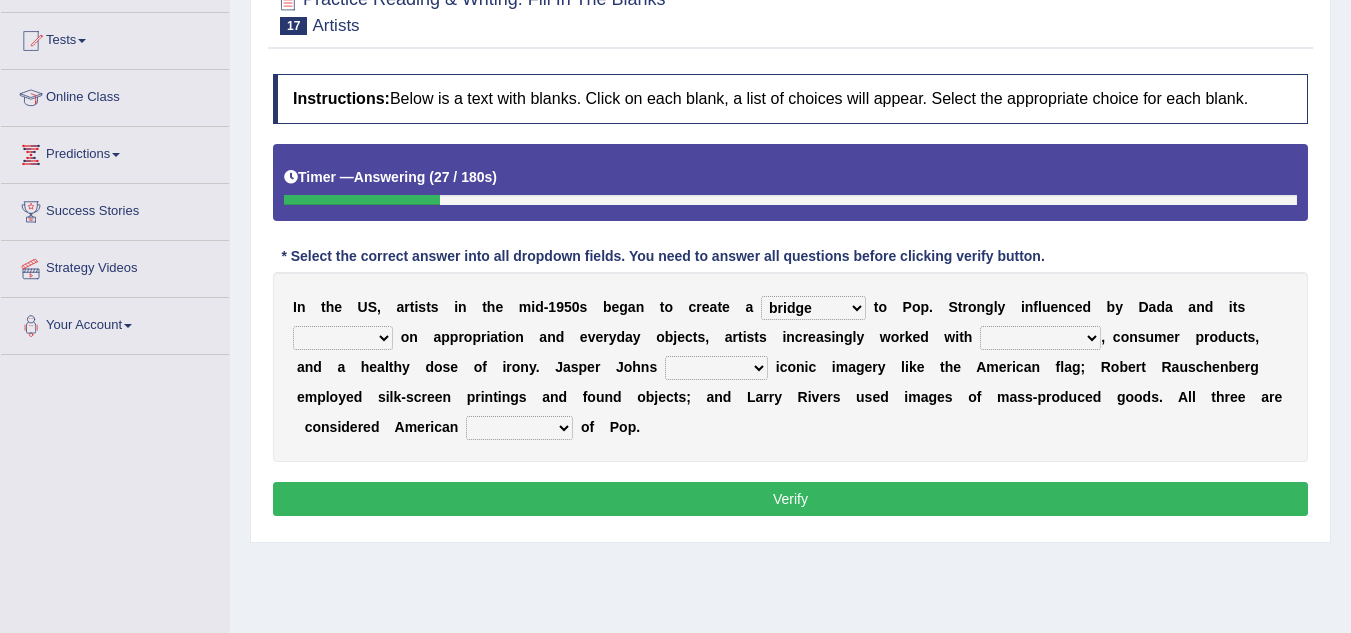 select on "emphasis" 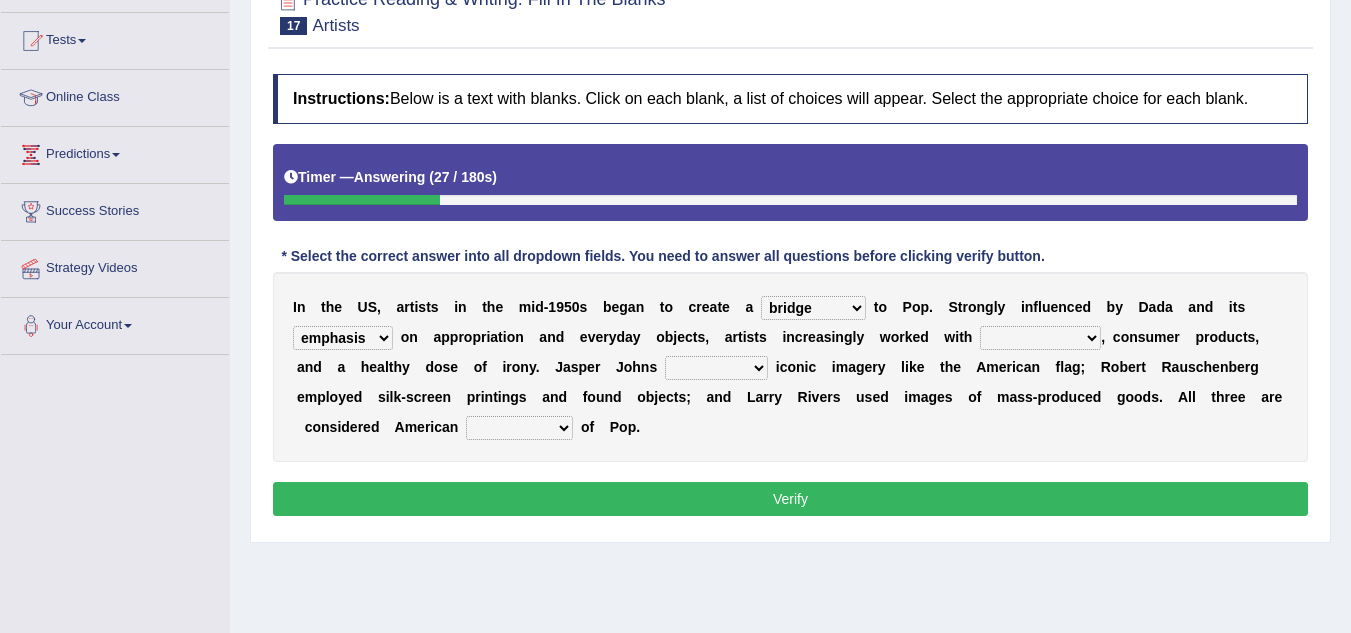 click on "emphasis point pressure strength" at bounding box center [343, 338] 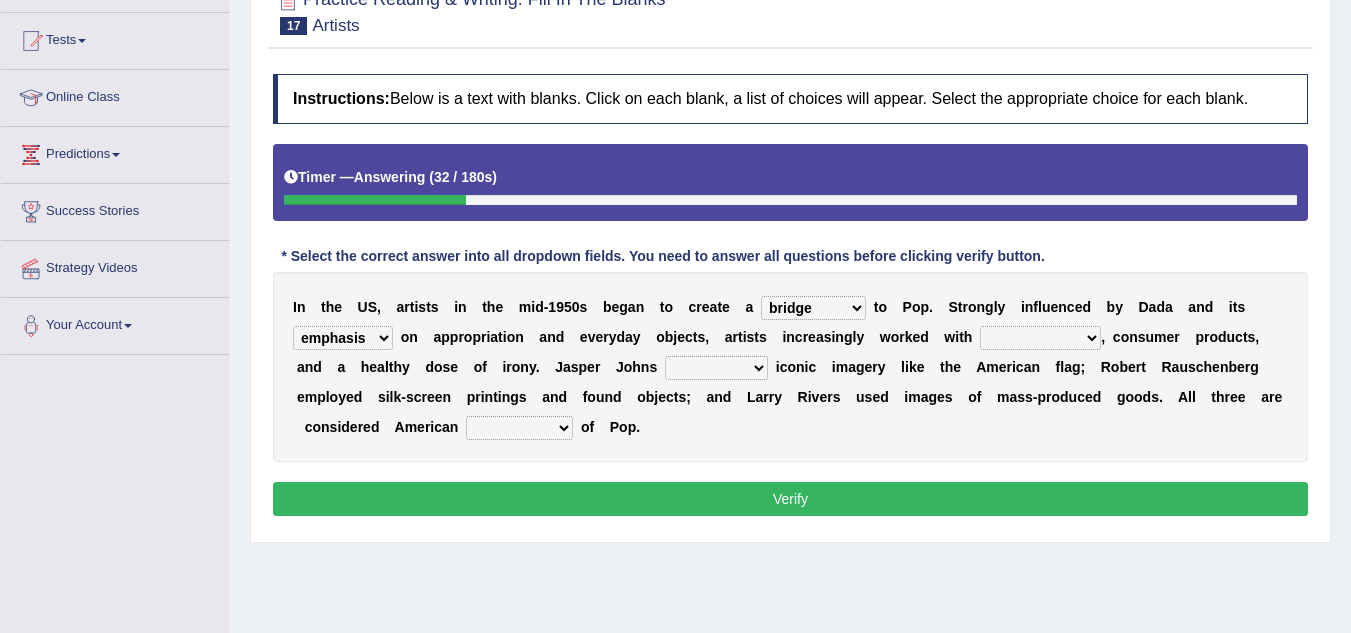 click on "collage cost disintegration leash" at bounding box center (1040, 338) 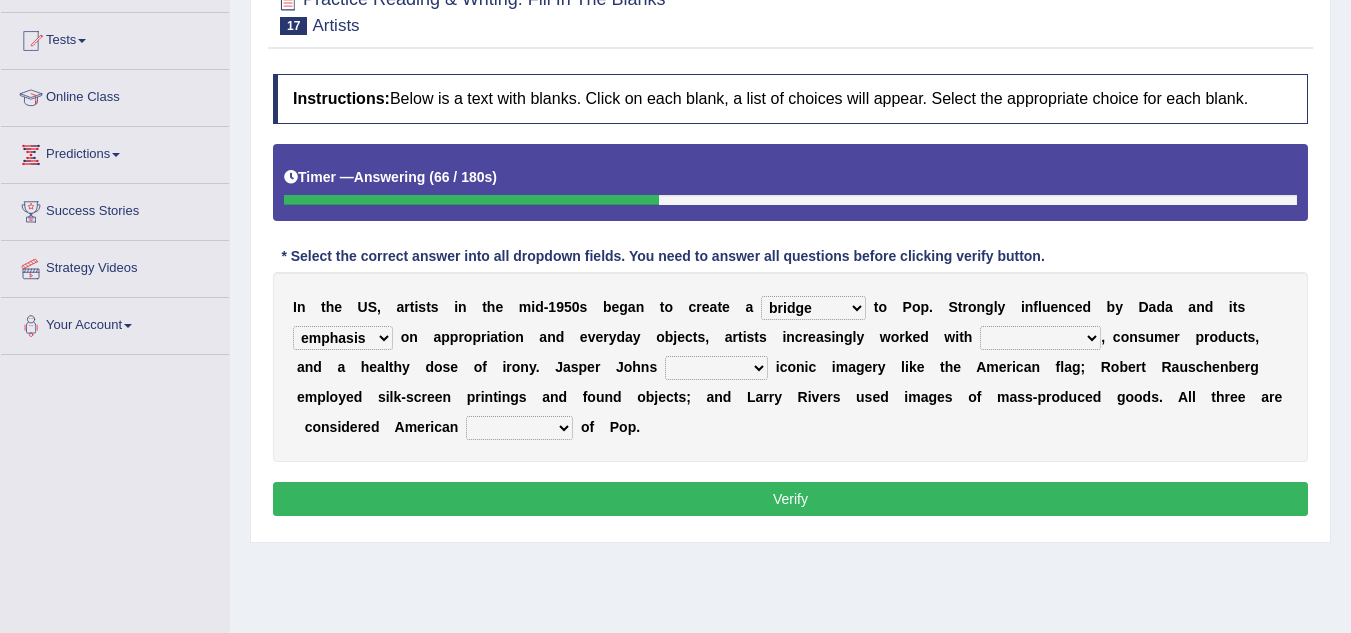 click on "collage cost disintegration leash" at bounding box center (1040, 338) 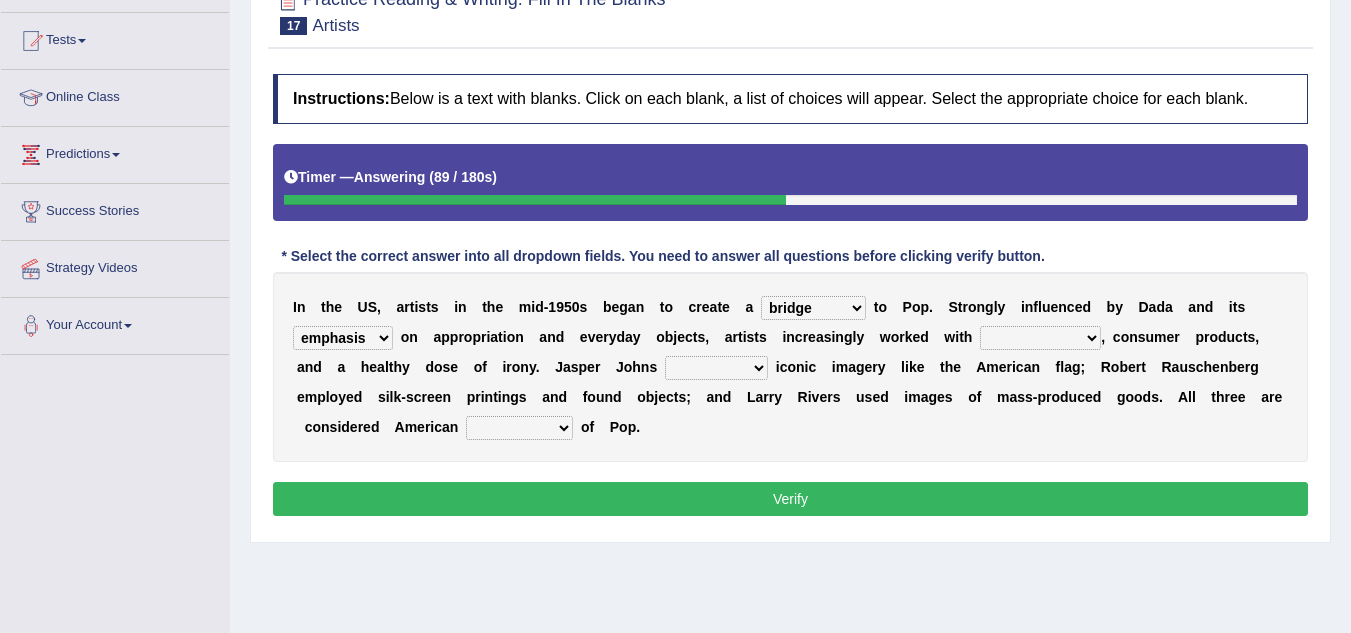click on "collage cost disintegration leash" at bounding box center [1040, 338] 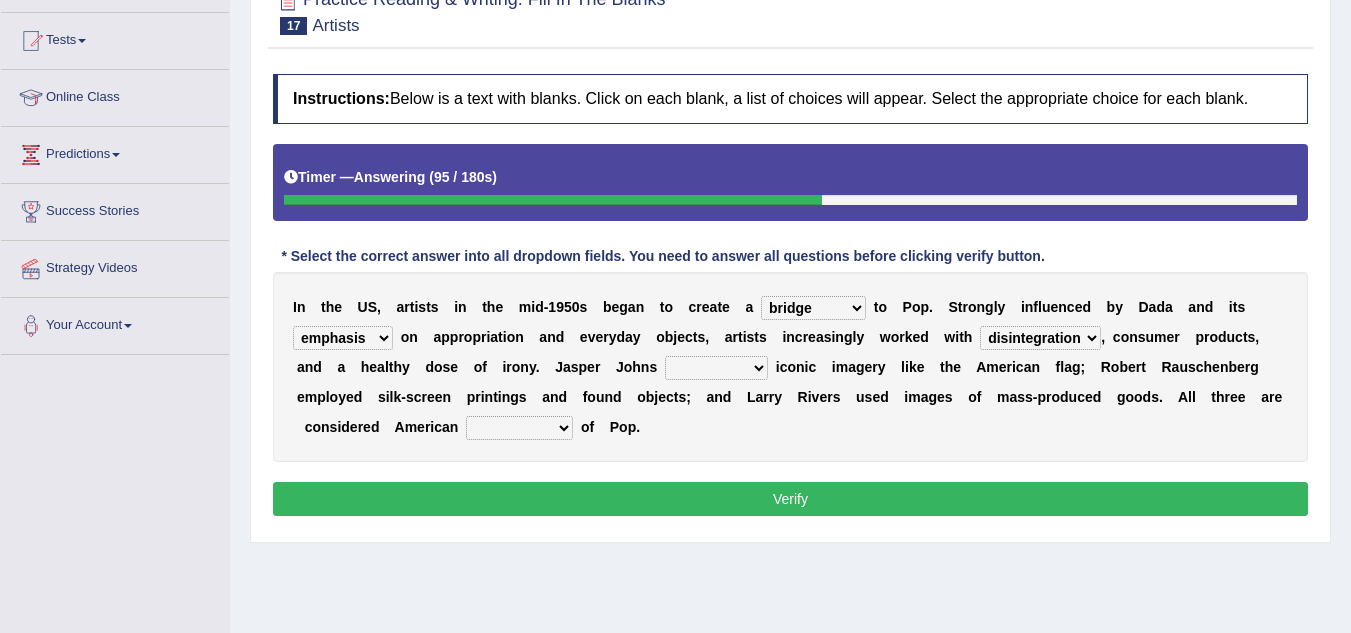 click on "collage cost disintegration leash" at bounding box center (1040, 338) 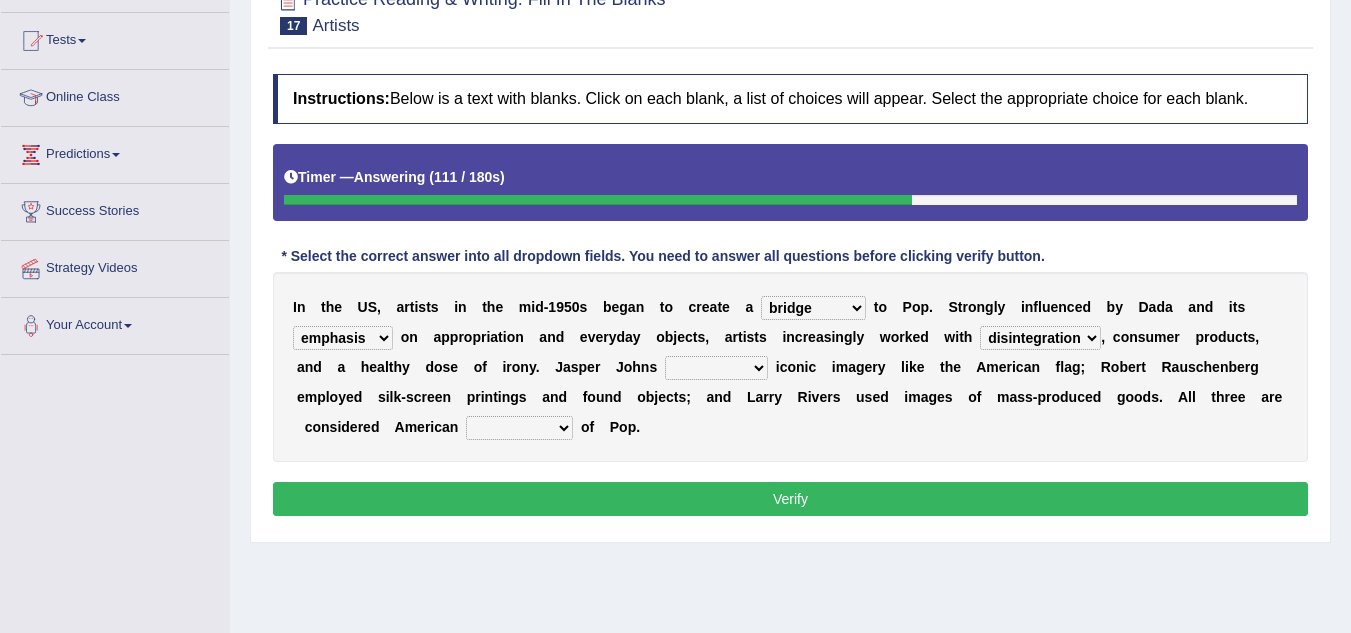 click on "collage cost disintegration leash" at bounding box center (1040, 338) 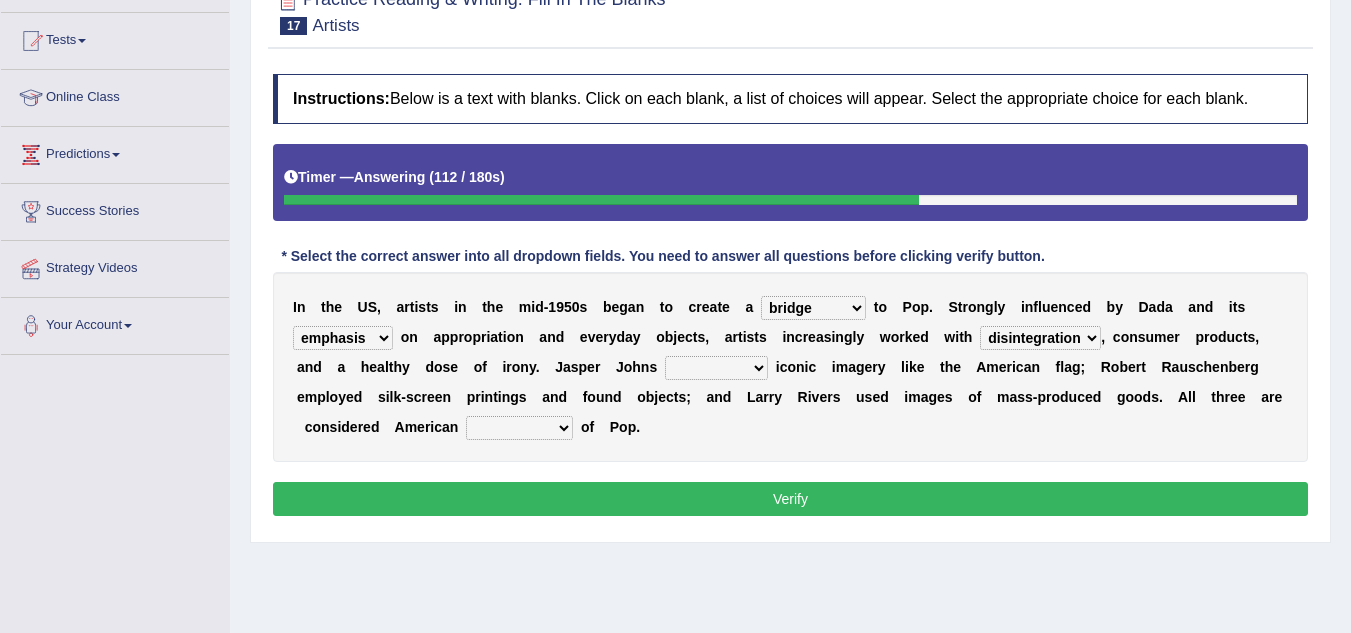 select on "cost" 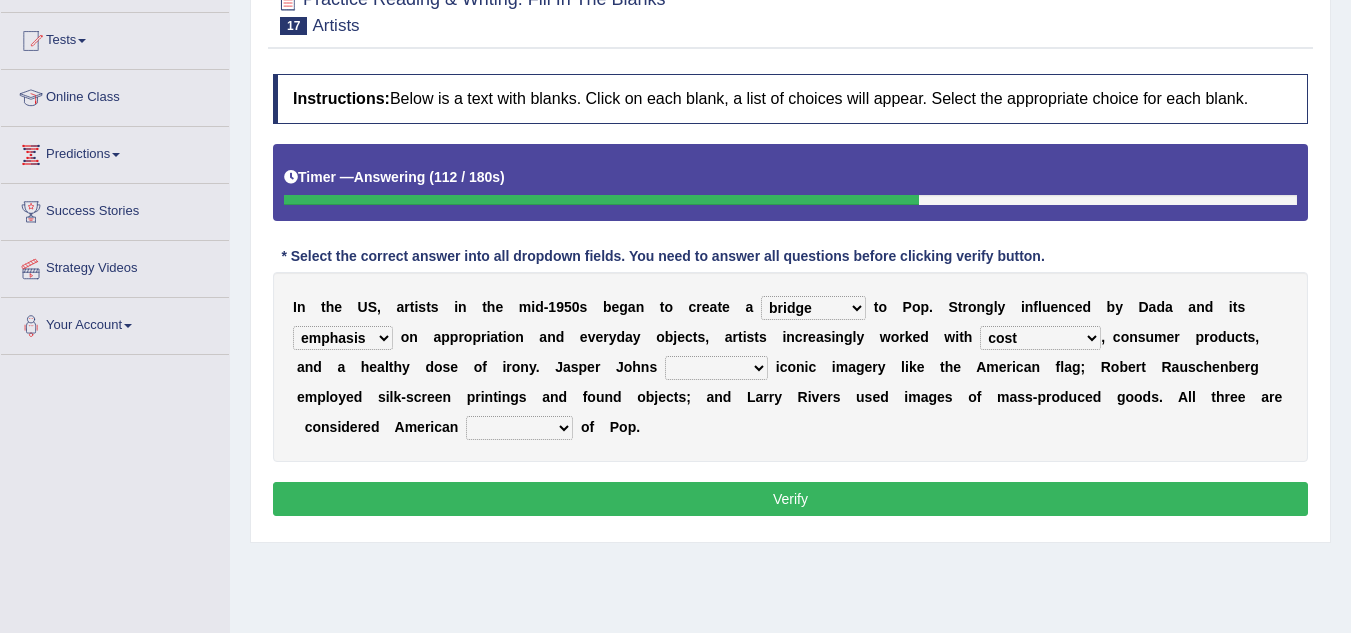 click on "collage cost disintegration leash" at bounding box center [1040, 338] 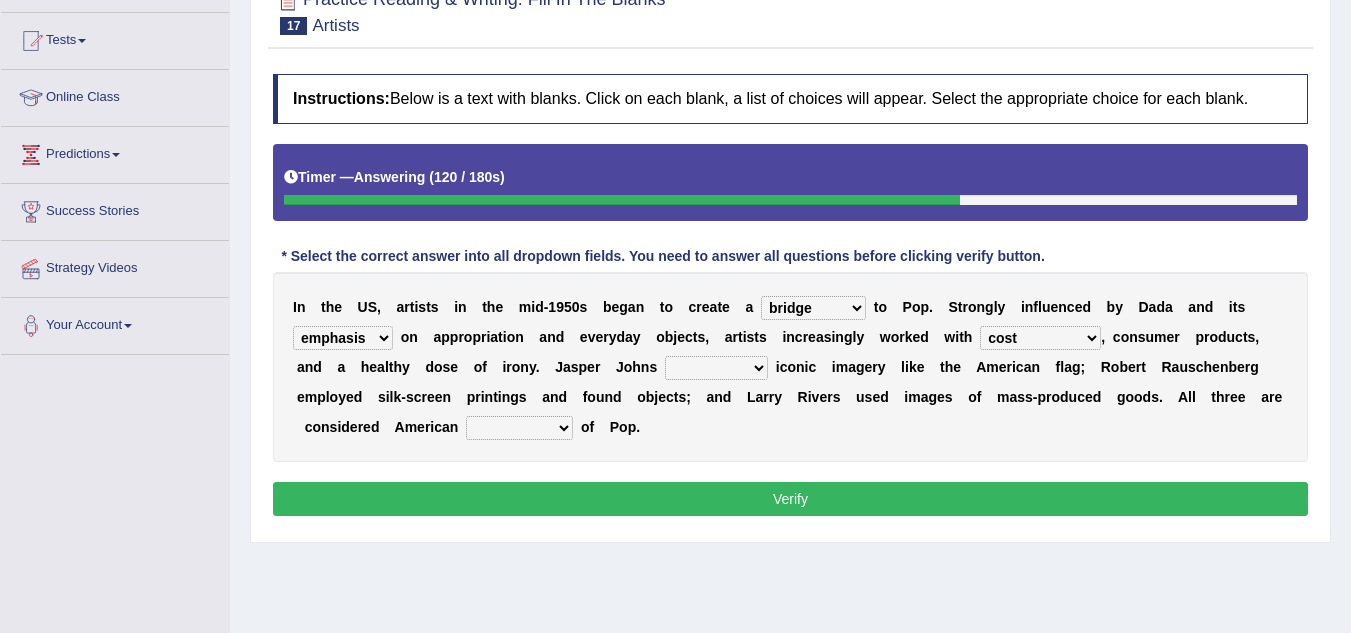 click on "reimagined recalled recycled reviewed" at bounding box center (716, 368) 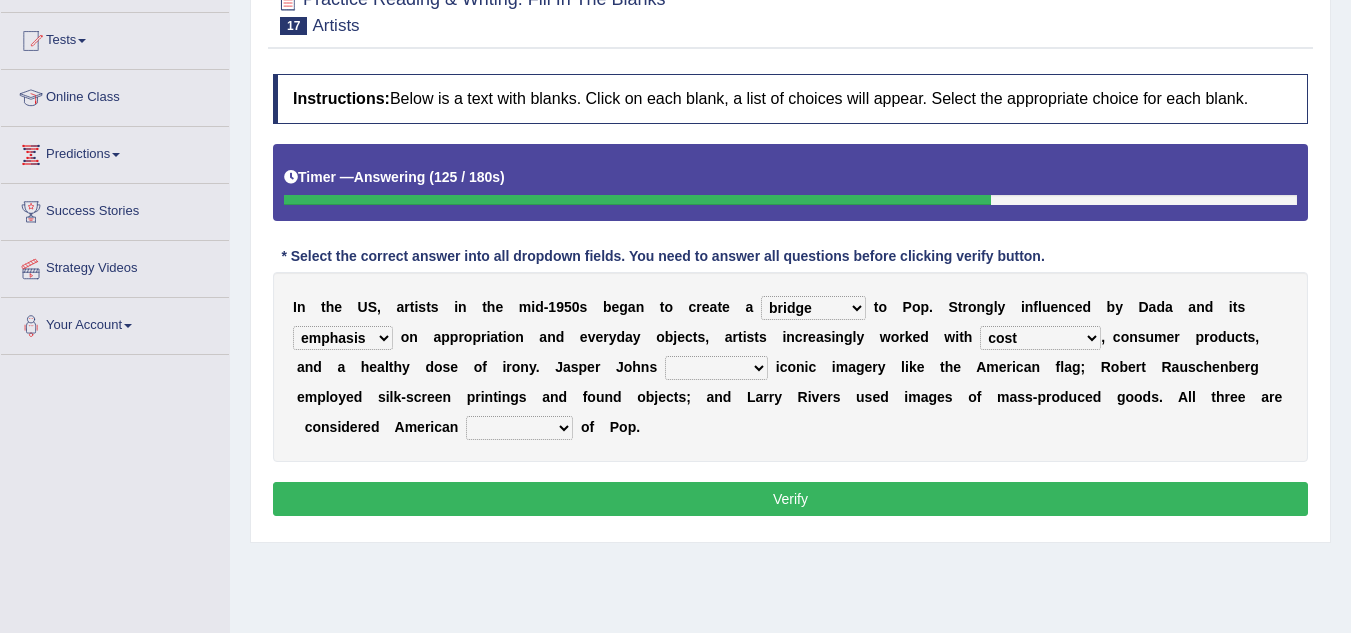 select on "recalled" 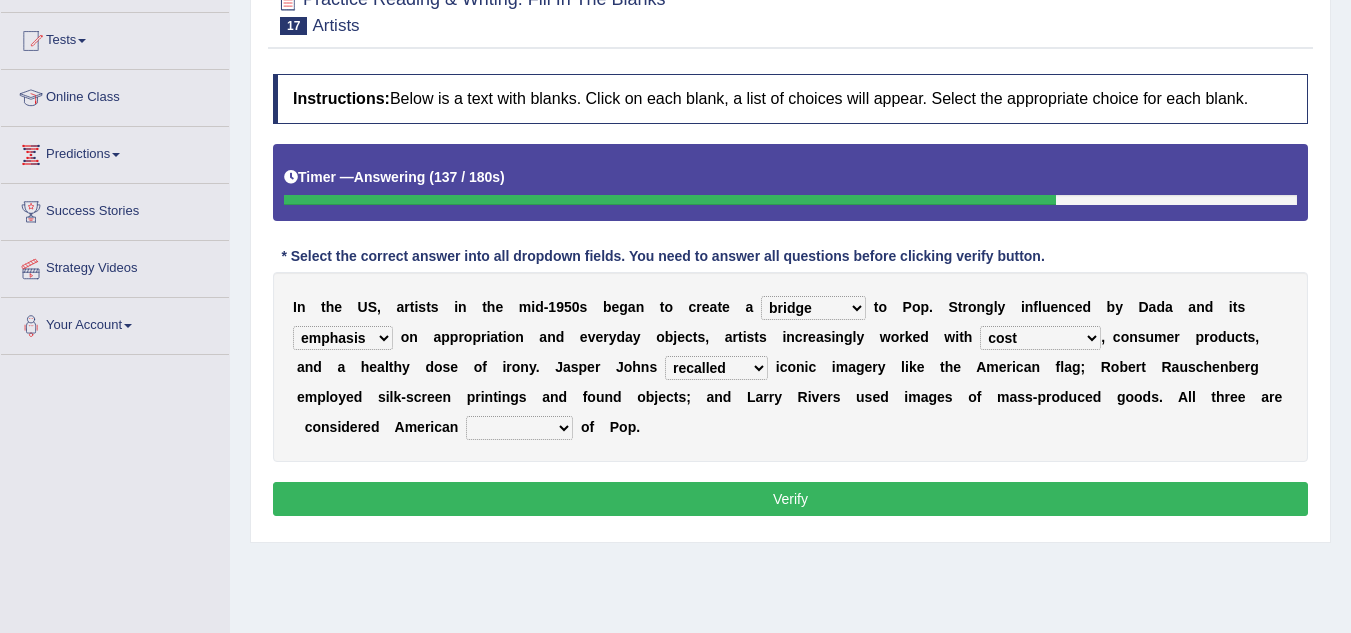click on "forerunners protestors funders founders" at bounding box center (519, 428) 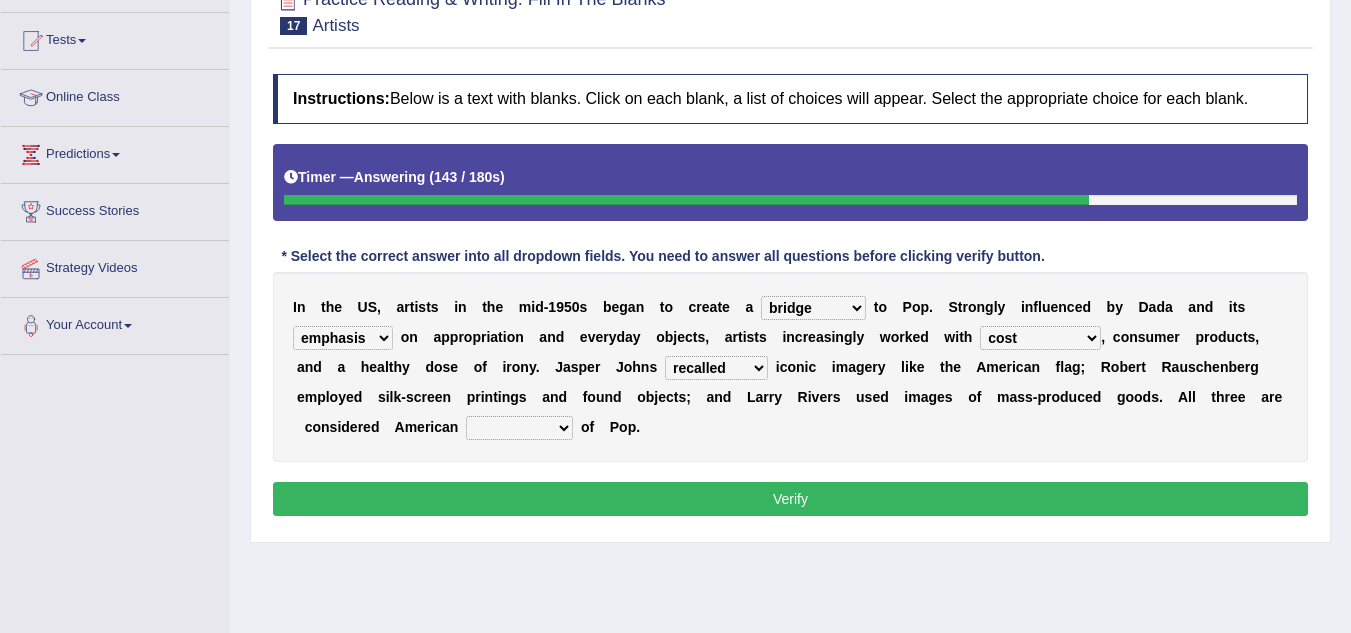 select on "forerunners" 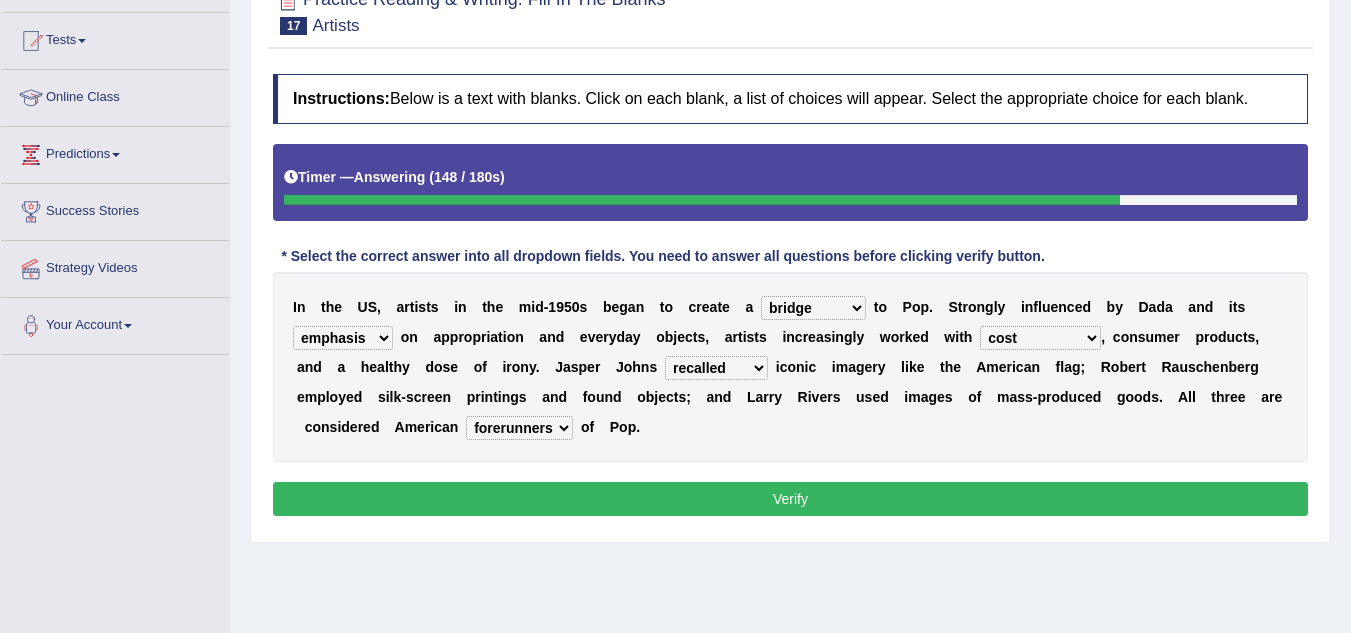 click on "collage cost disintegration leash" at bounding box center (1040, 338) 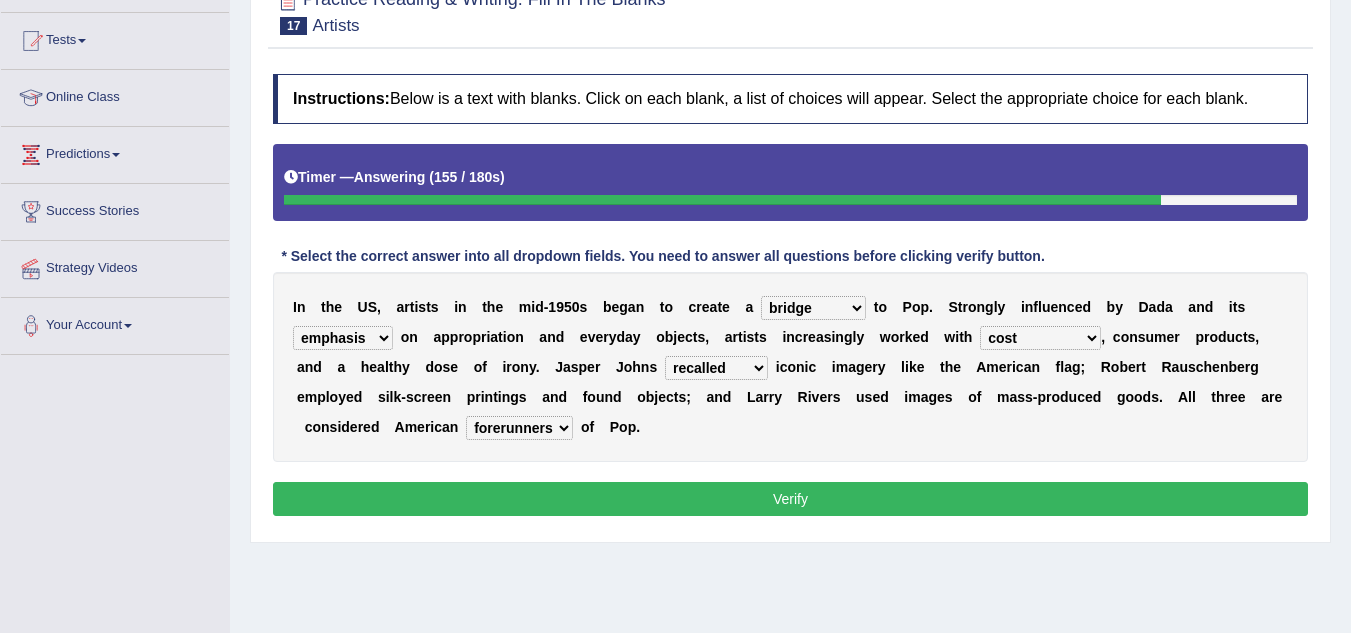 click on "Instructions:  Below is a text with blanks. Click on each blank, a list of choices will appear. Select the appropriate choice for each blank.
Timer —  Answering   ( 155 / 180s ) Skip * Select the correct answer into all dropdown fields. You need to answer all questions before clicking verify button. I n       t h e       U S ,       a r t i s t s       i n       t h e       m i d - 1 9 5 0 s       b e g a n       t o       c r e a t e       a    bridge distribution cap finale    t o       P o p .       S t r o n g l y       i n f l u e n c e d       b y       D a d a       a n d       i t s    emphasis point pressure strength    o n       a p p r o p r i a t i o n       a n d       e v e r y d a y       o b j e c t s ,       a r t i s t s       i n c r e a s i n g l y       w o r k e d       w i t h    collage cost disintegration leash ,    c o n s u m e r       p r o d u c t s ,       a n d       a       h e a l t h y       d" at bounding box center (790, 298) 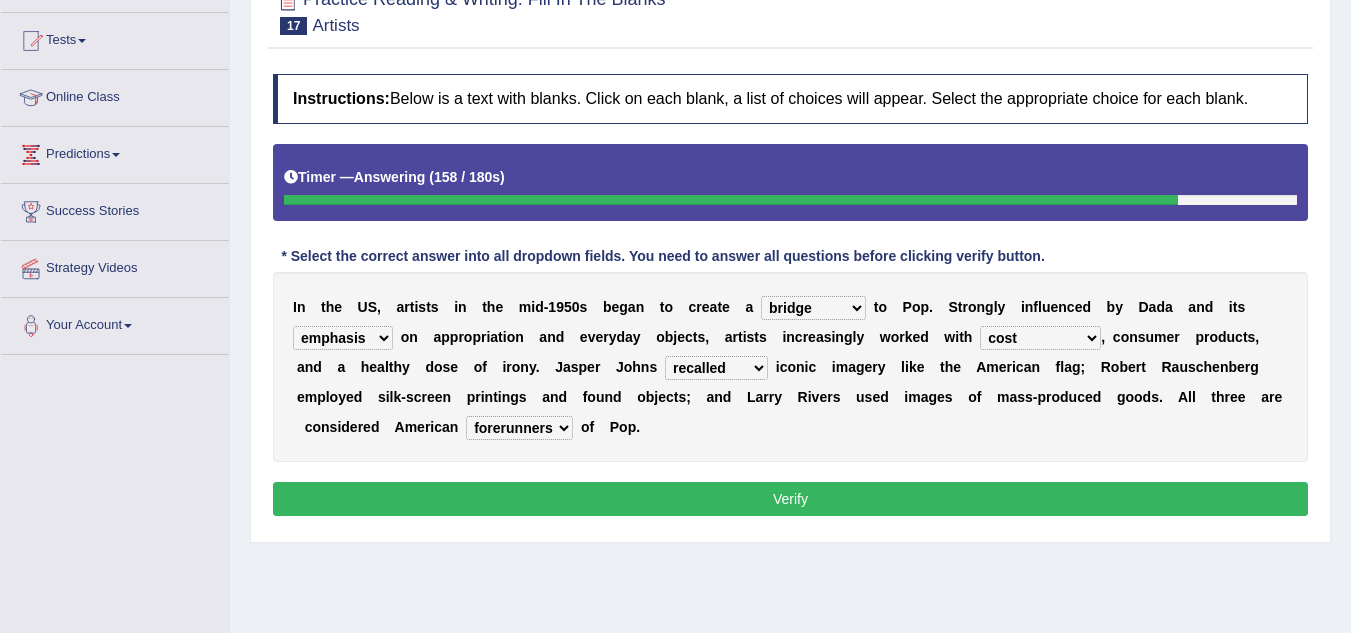 click on "I n       t h e       U S ,       a r t i s t s       i n       t h e       m i d - 1 9 5 0 s       b e g a n       t o       c r e a t e       a    bridge distribution cap finale    t o       P o p .       S t r o n g l y       i n f l u e n c e d       b y       D a d a       a n d       i t s    emphasis point pressure strength    o n       a p p r o p r i a t i o n       a n d       e v e r y d a y       o b j e c t s ,       a r t i s t s       i n c r e a s i n g l y       w o r k e d       w i t h    collage cost disintegration leash ,    c o n s u m e r       p r o d u c t s ,       a n d       a       h e a l t h y       d o s e       o f       i r o n y .       J a s p e r       J o h n s    reimagined recalled recycled reviewed    i c o n i c       i m a g e r y       l i k e       t h e       A m e r i c a n       f l a g ;       R o b e r t       R a u s c h e n b e r g       e m p l o y e d       s i l" at bounding box center (790, 367) 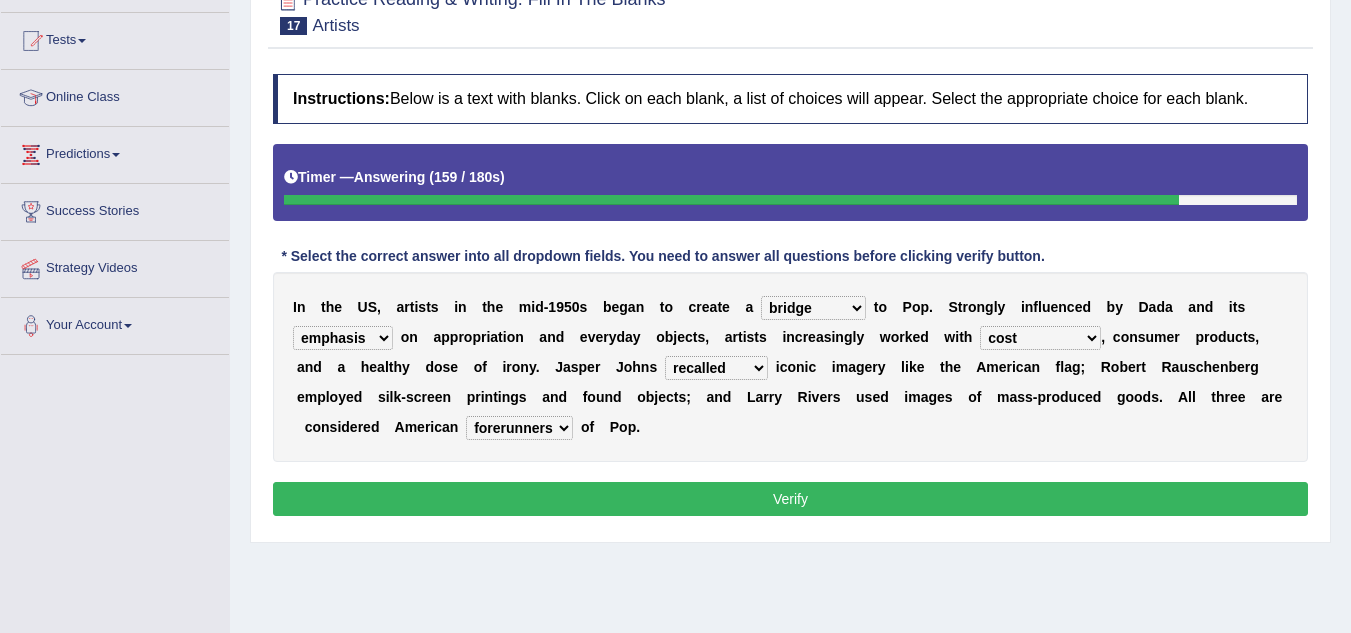 click on "emphasis point pressure strength" at bounding box center (343, 338) 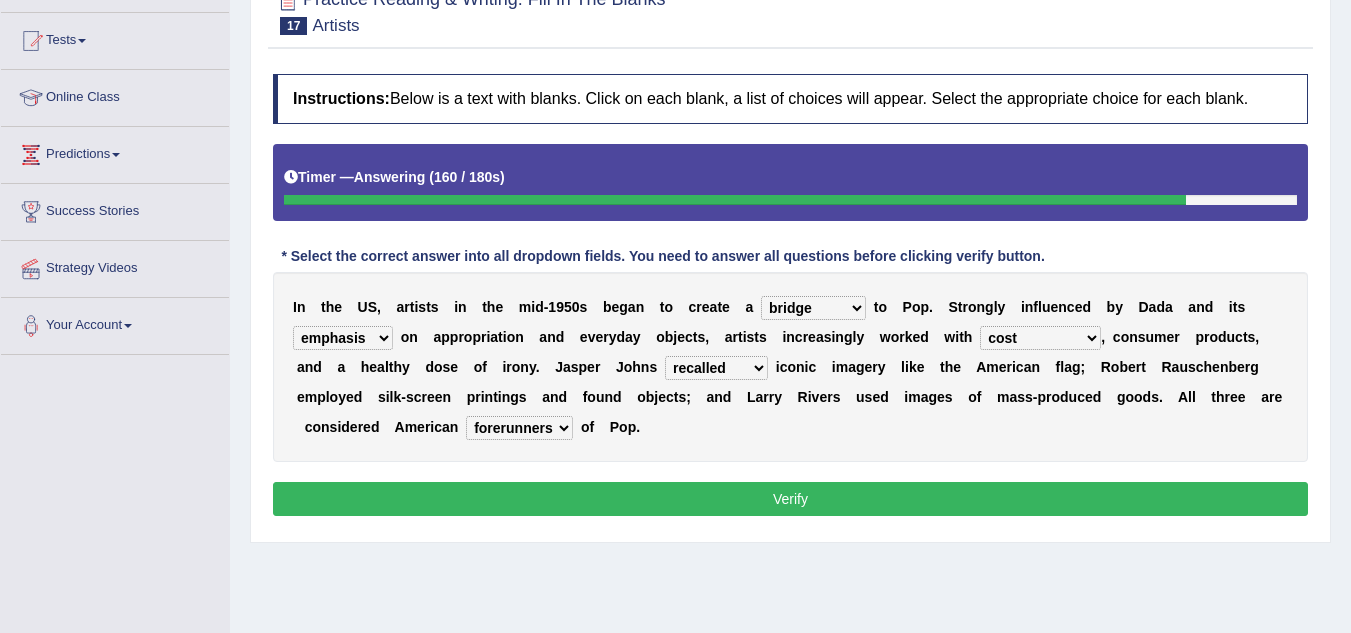 click on "emphasis point pressure strength" at bounding box center [343, 338] 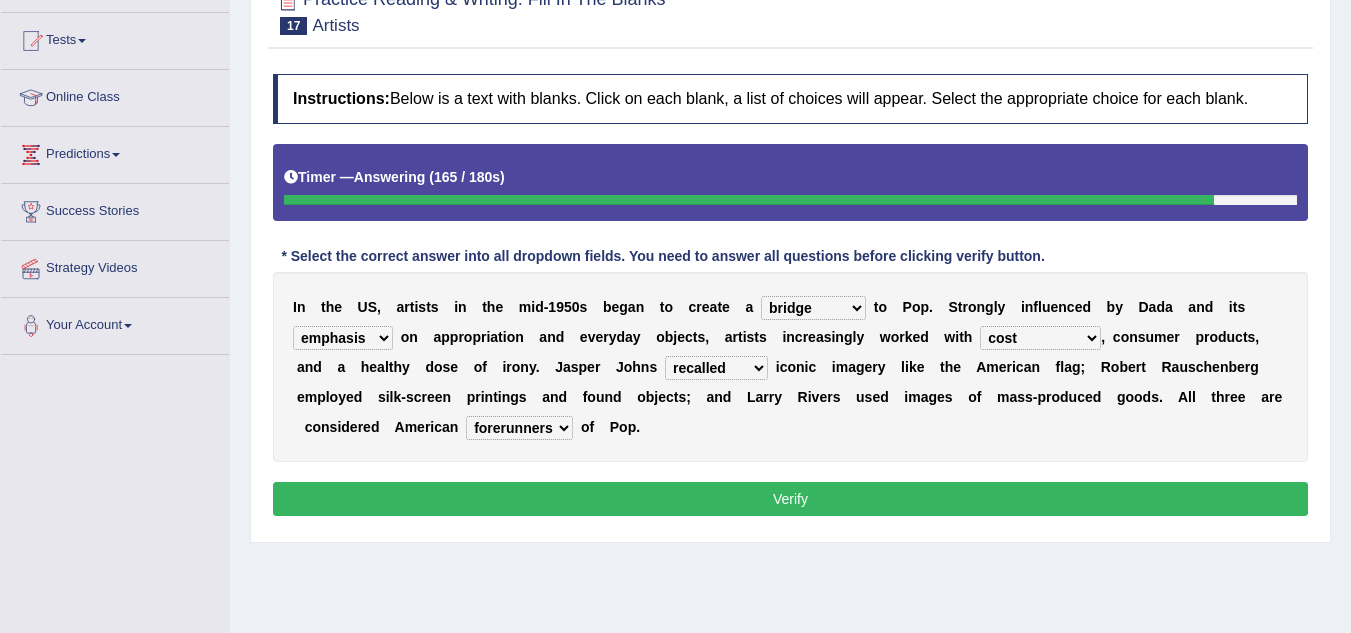 click on "collage cost disintegration leash" at bounding box center [1040, 338] 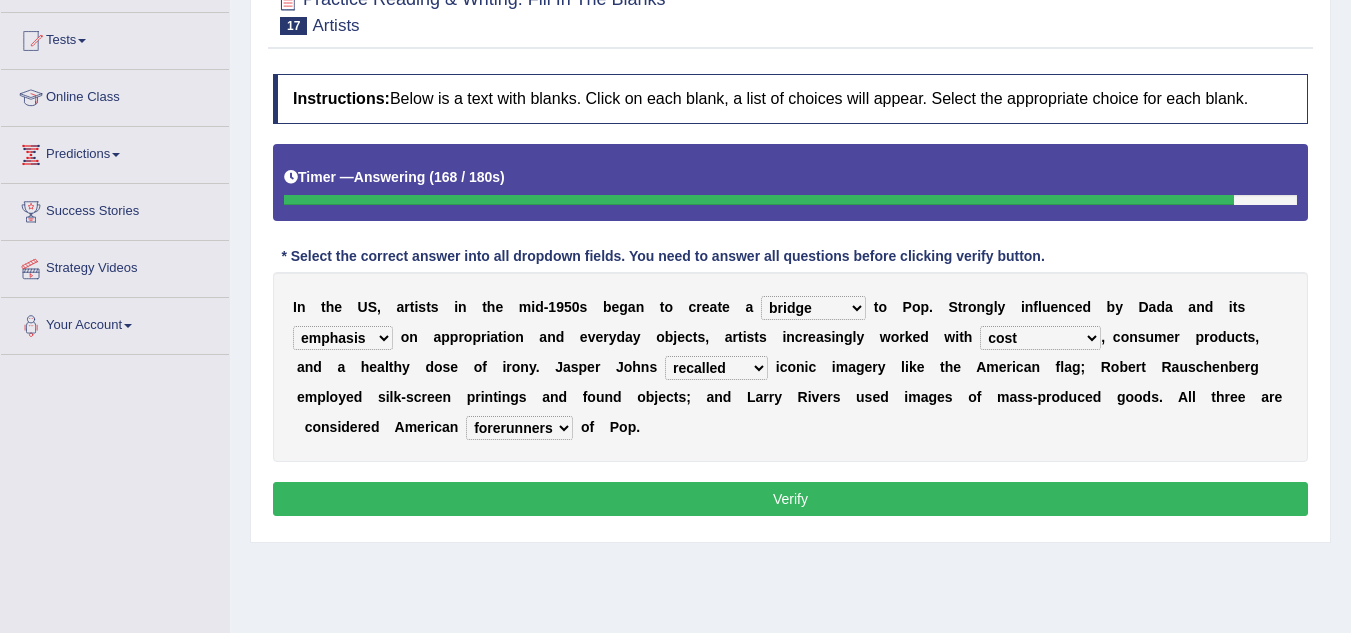 click on "collage cost disintegration leash" at bounding box center [1040, 338] 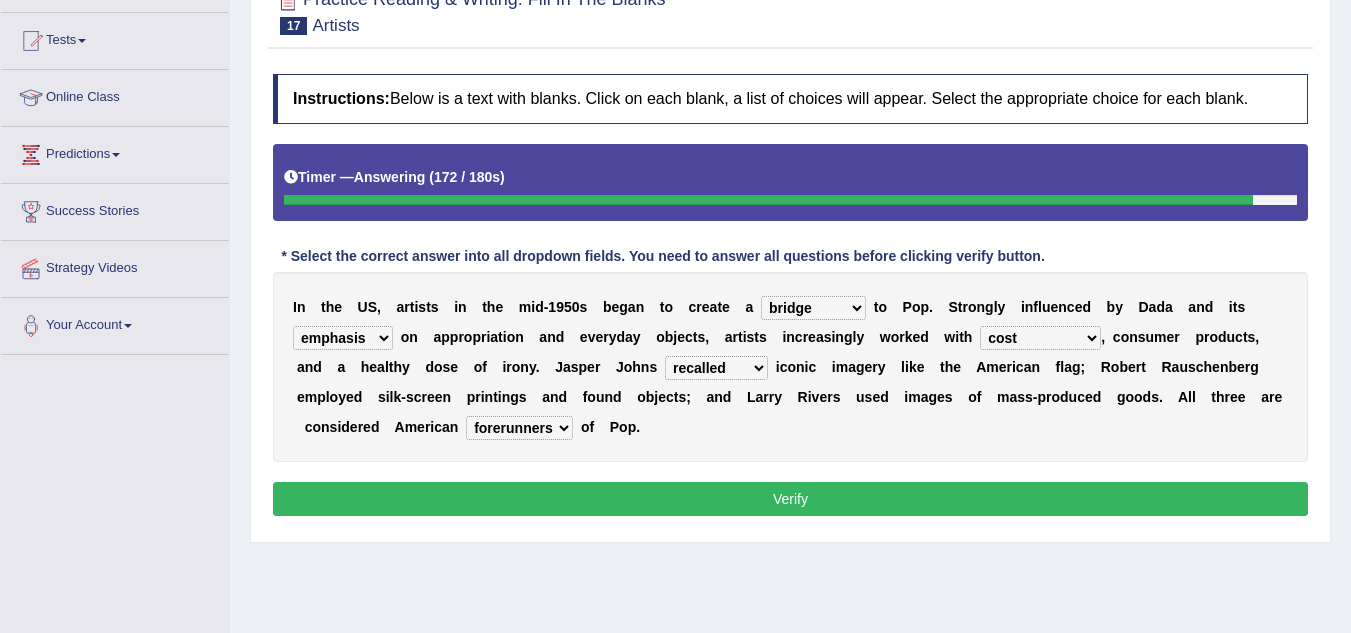 click on "Verify" at bounding box center [790, 499] 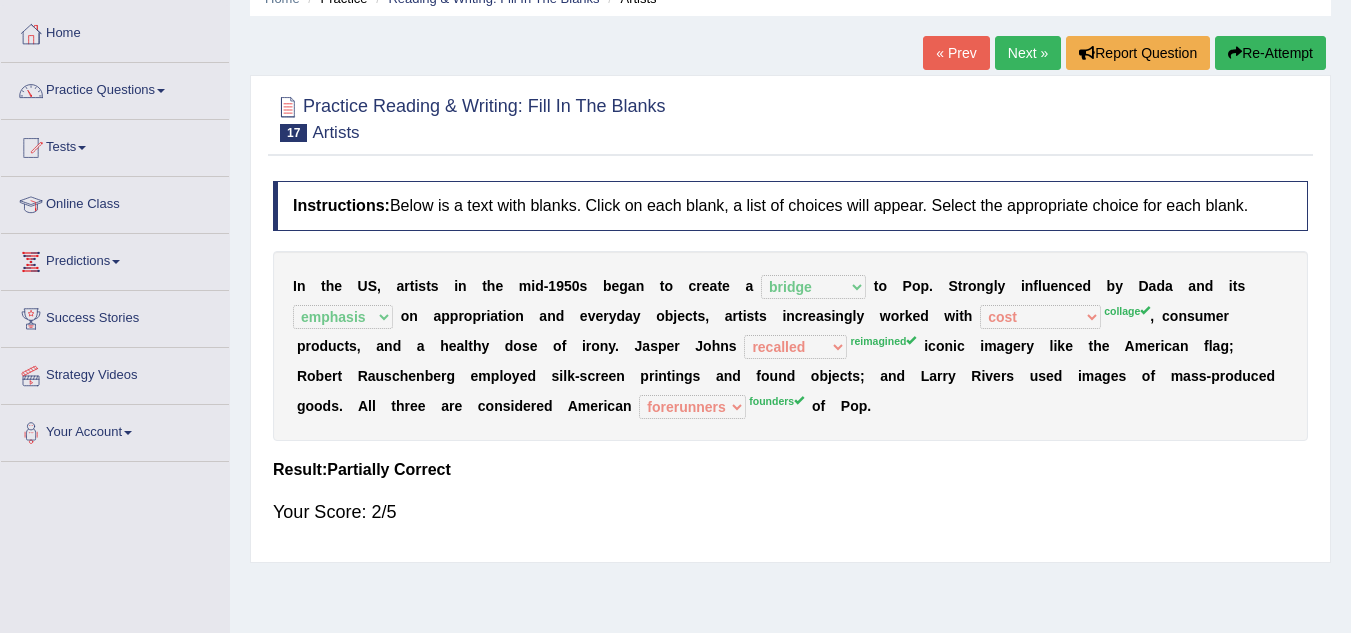 scroll, scrollTop: 91, scrollLeft: 0, axis: vertical 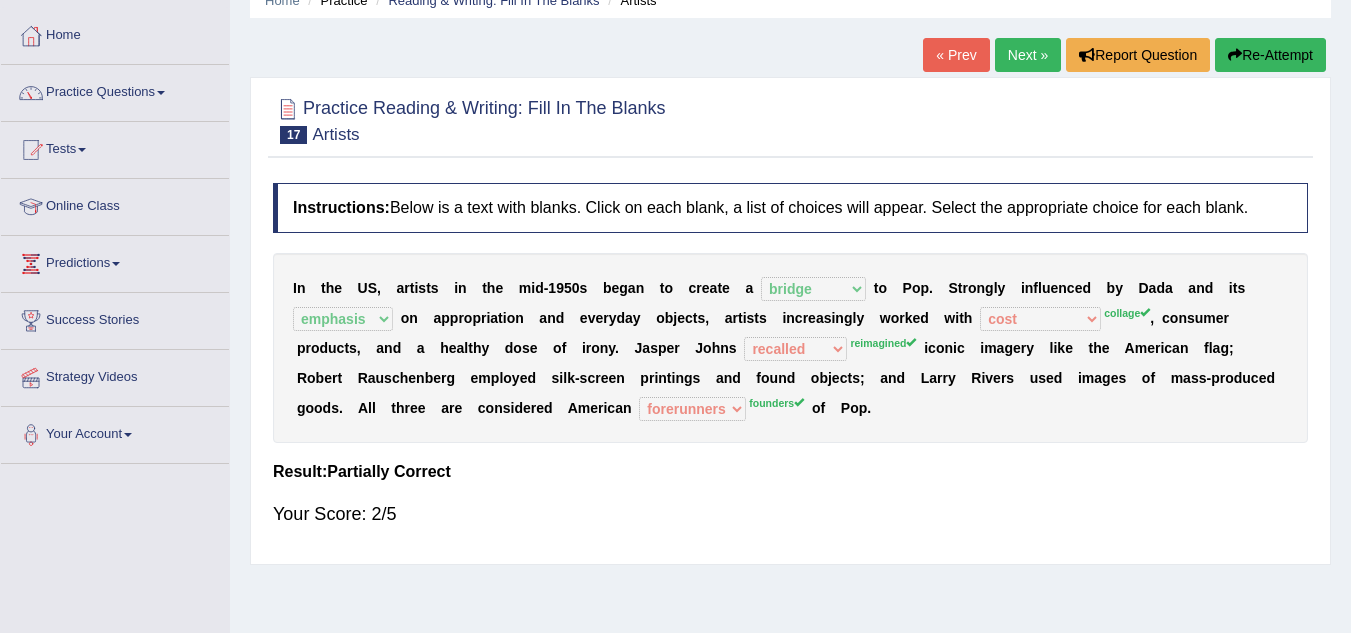 click on "Next »" at bounding box center [1028, 55] 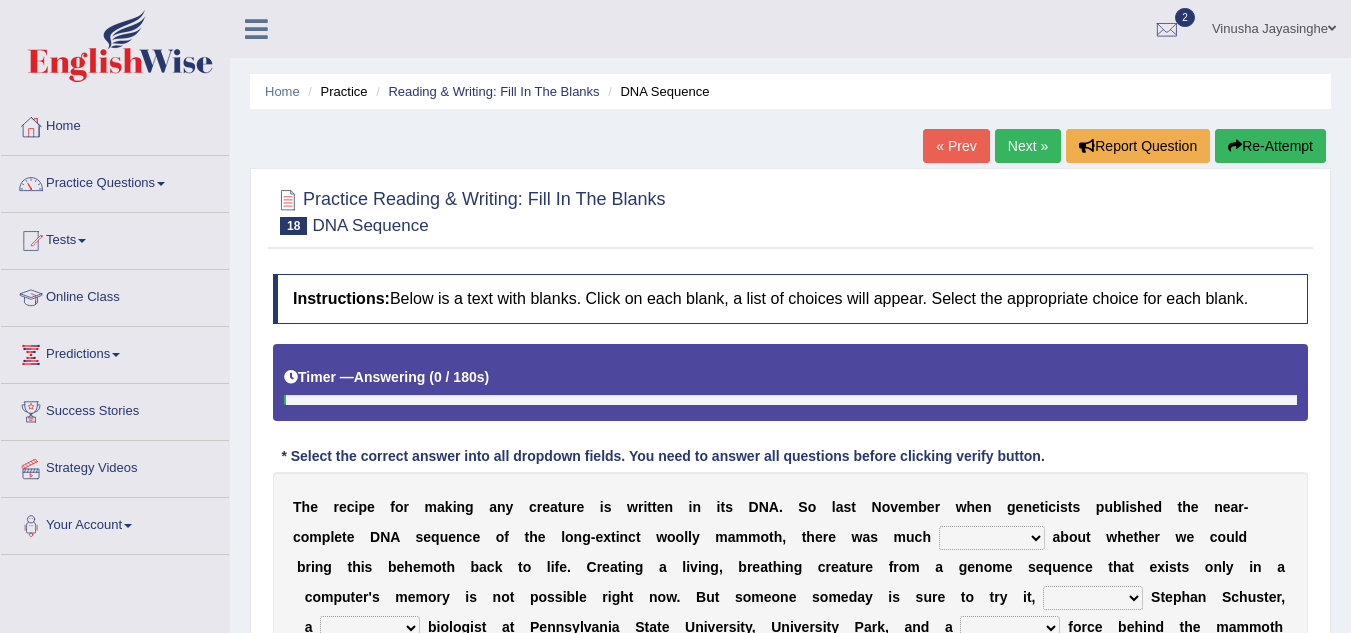scroll, scrollTop: 0, scrollLeft: 0, axis: both 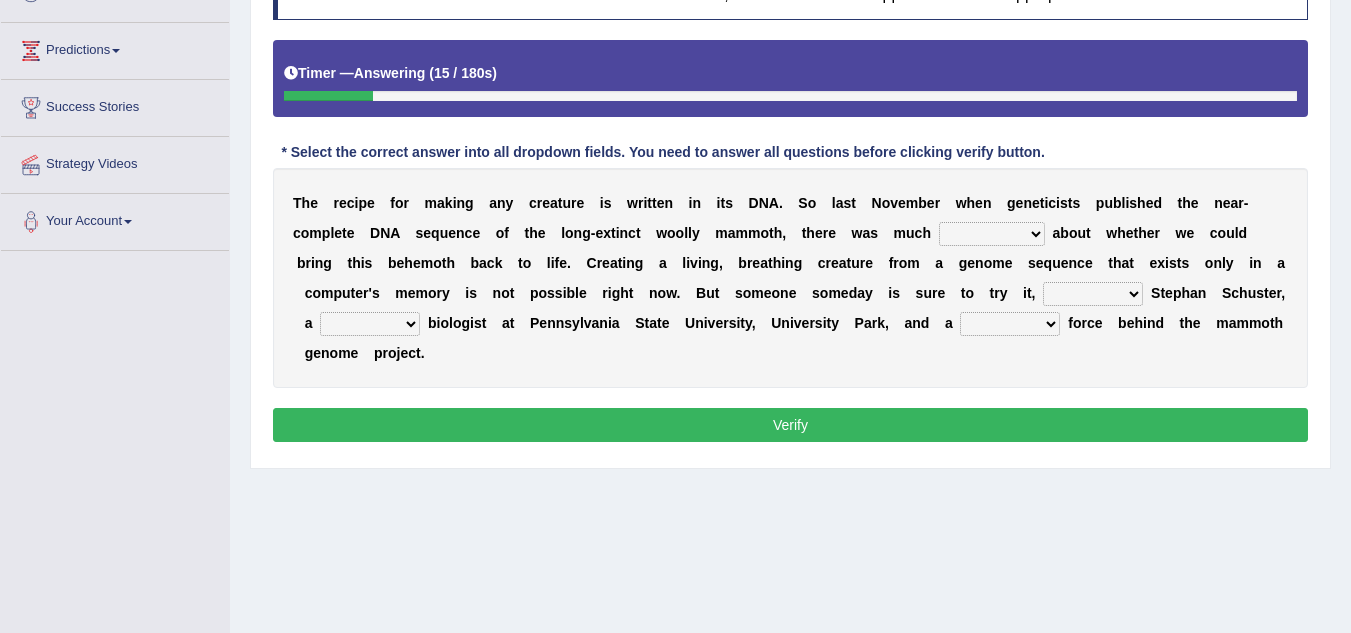 click on "speculation profit ratio worship" at bounding box center (992, 234) 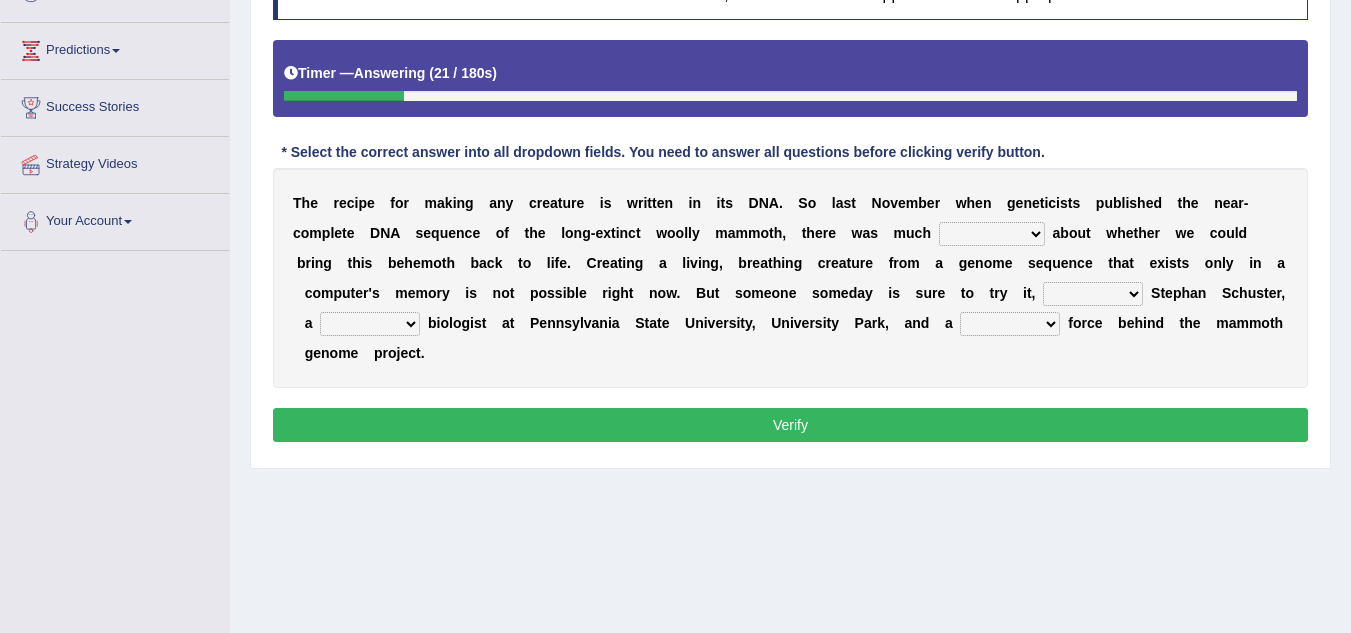select on "speculation" 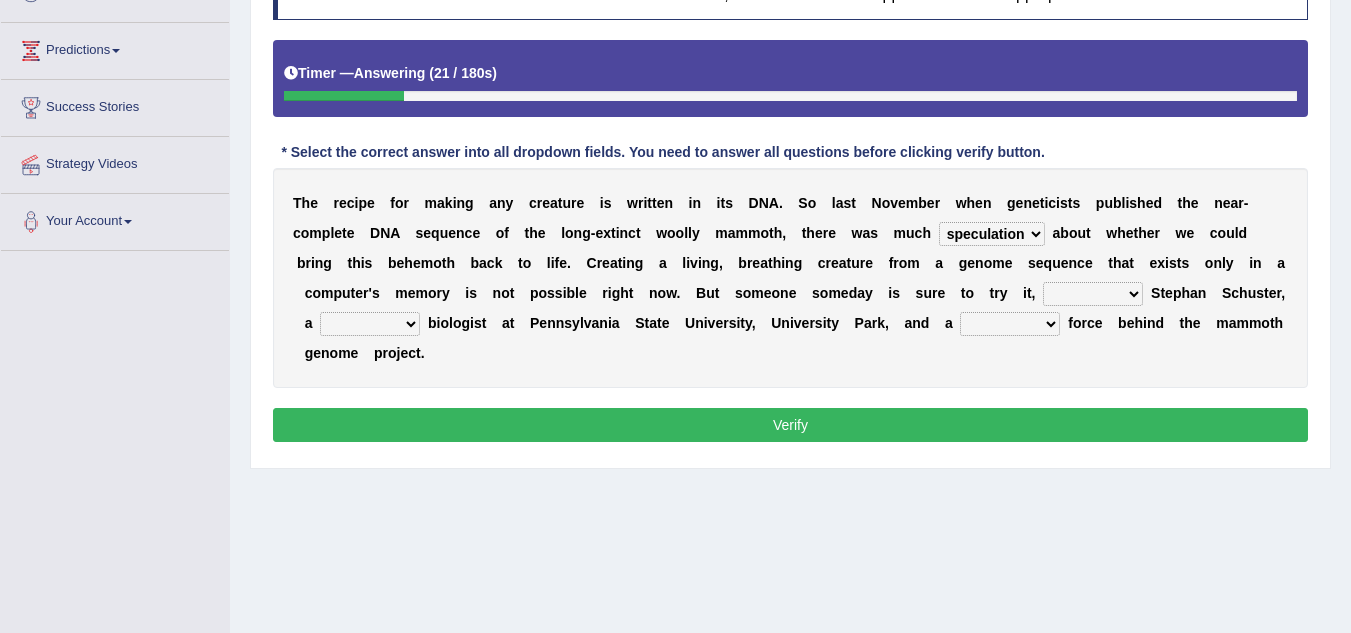 click on "speculation profit ratio worship" at bounding box center (992, 234) 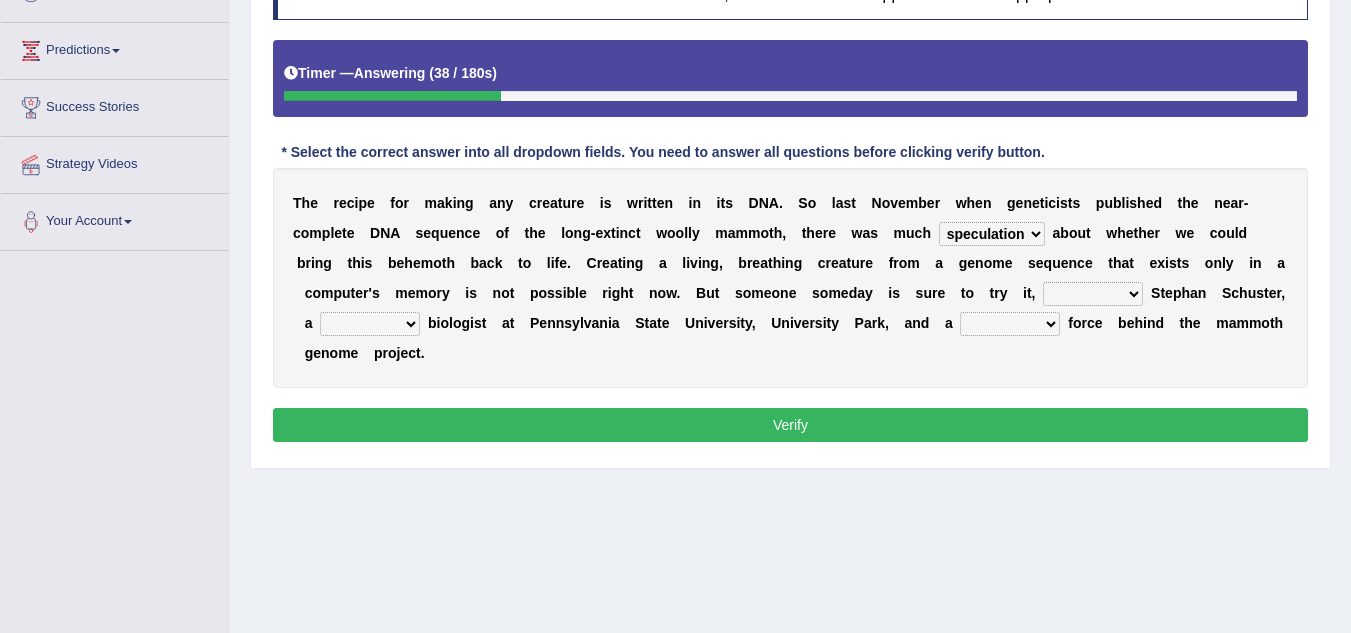 click on "predicts forecast provides censures" at bounding box center (1093, 294) 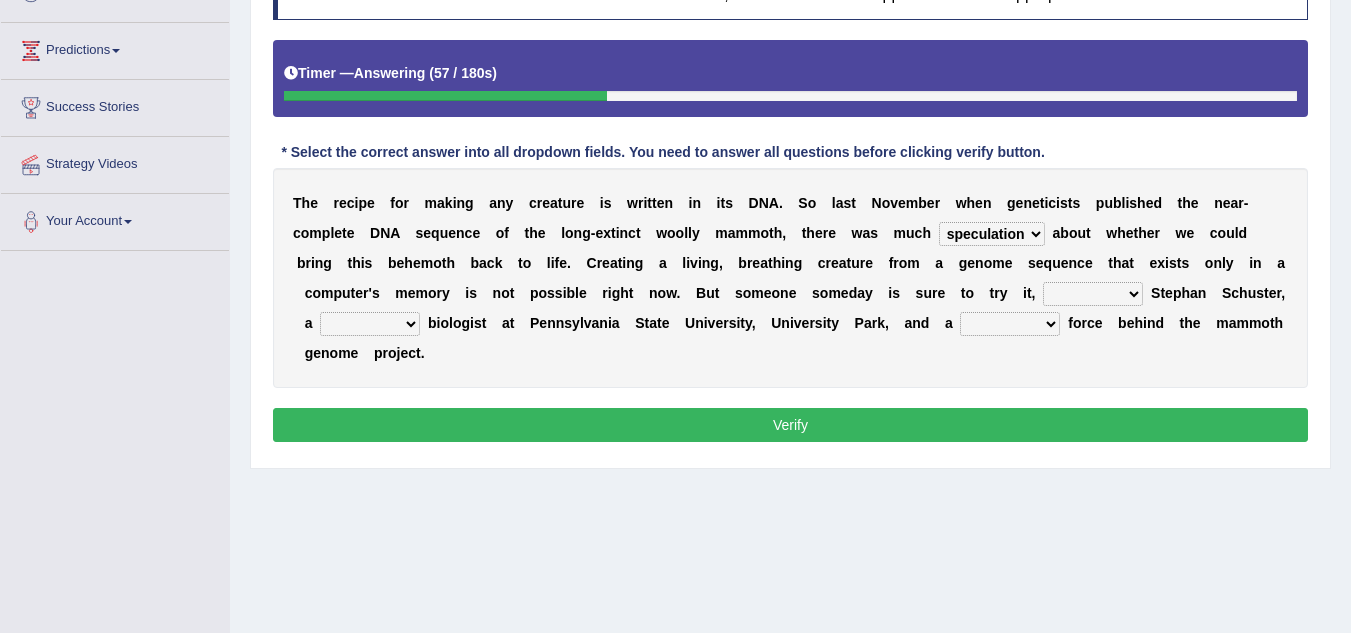 select on "predicts" 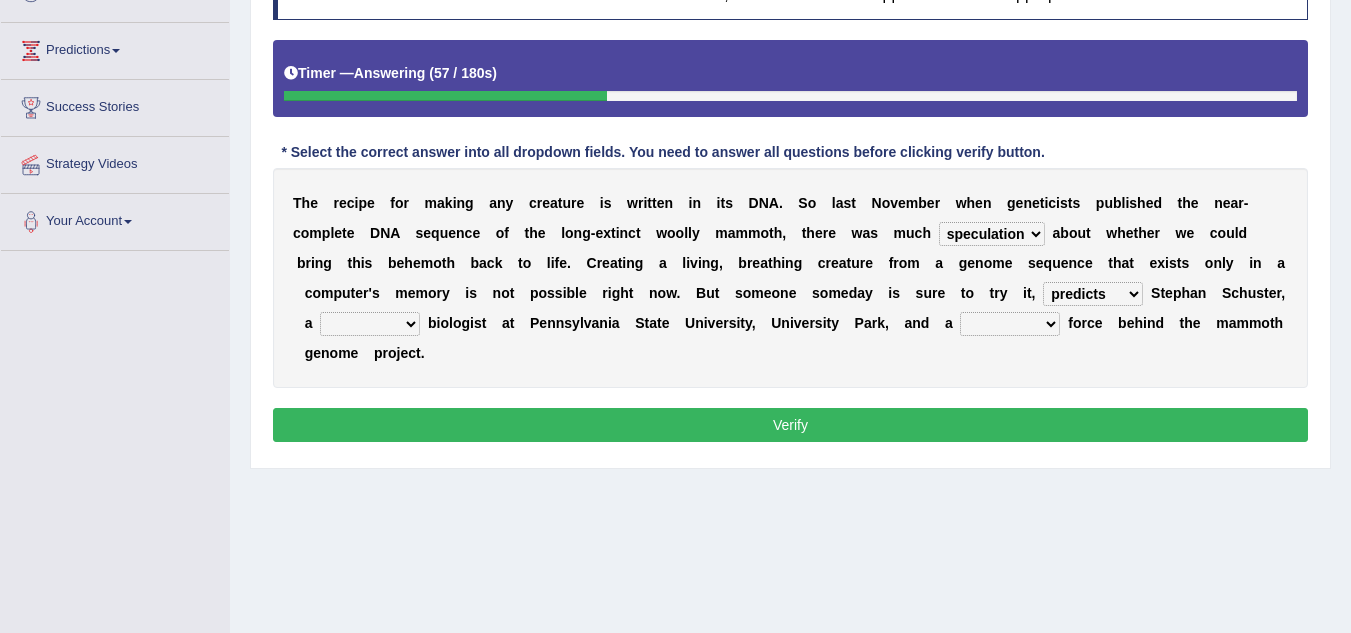 click on "predicts forecast provides censures" at bounding box center [1093, 294] 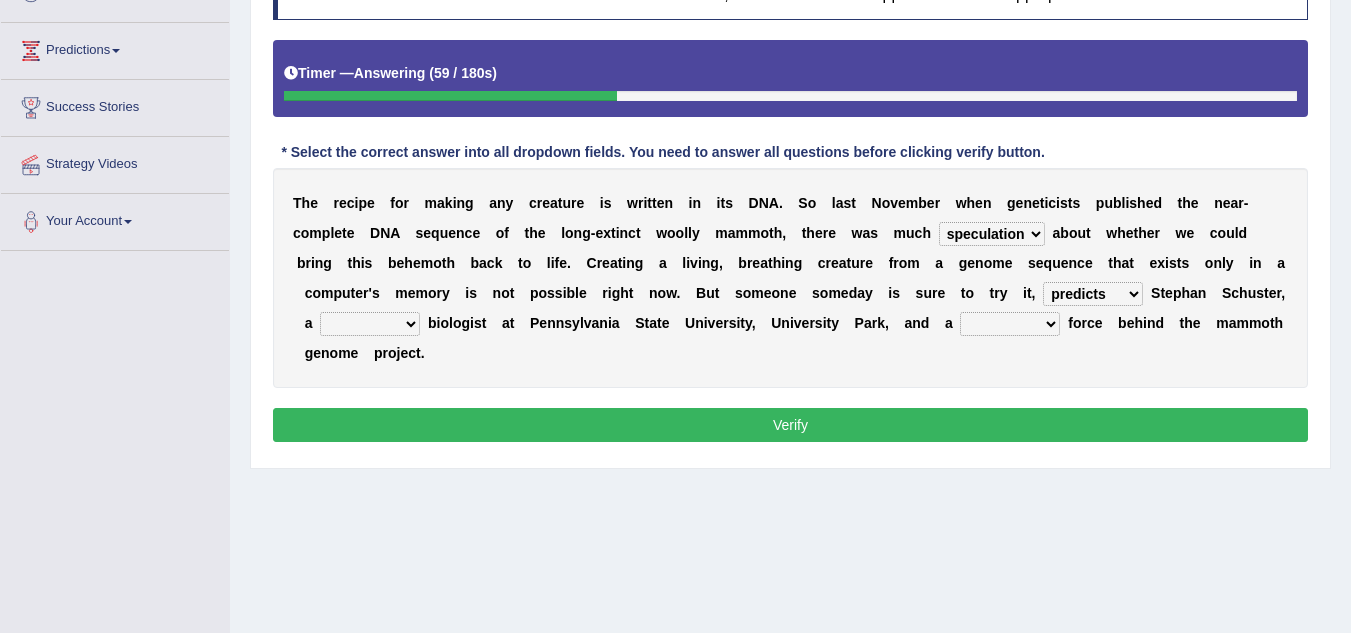 click on "predicts forecast provides censures" at bounding box center (1093, 294) 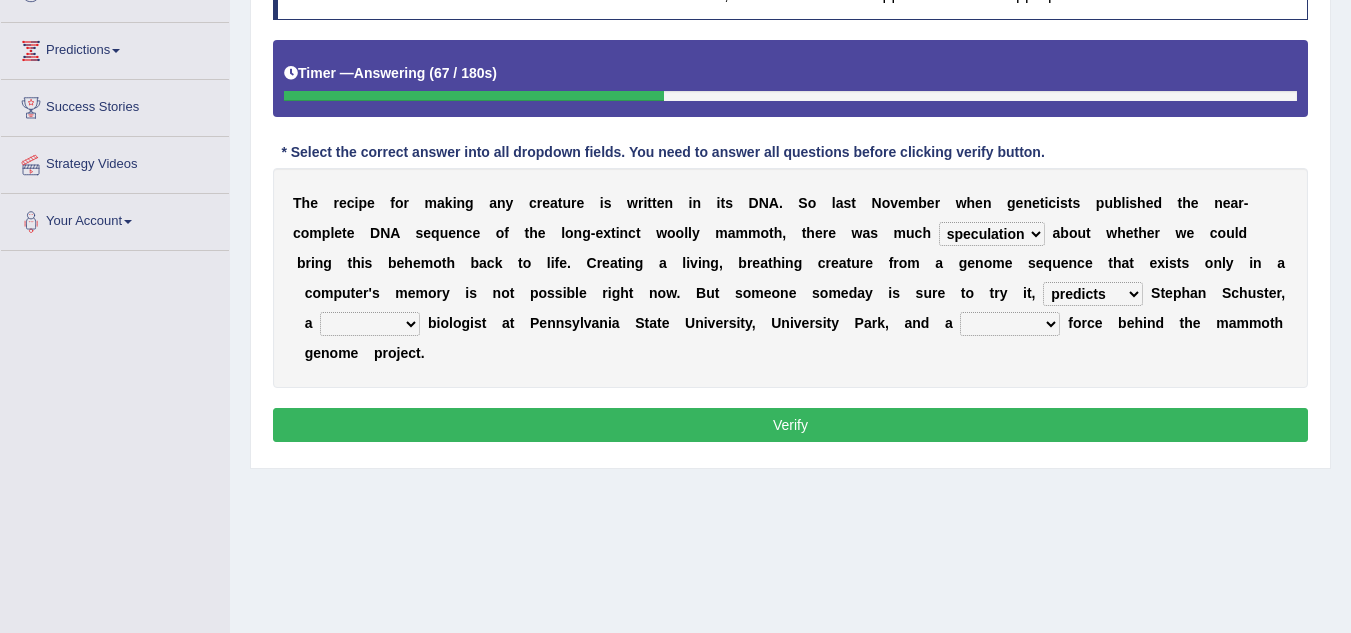 click on "T h e       r e c i p e       f o r       m a k i n g       a n y       c r e a t u r e       i s       w r i t t e n       i n       i t s       D N A .       S o       l a s t       N o v e m b e r       w h e n       g e n e t i c i s t s       p u b l i s h e d       t h e       n e a r - c o m p l e t e       D N A       s e q u e n c e       o f       t h e       l o n g - e x t i n c t       w o o l l y       m a m m o t h ,       t h e r e       w a s       m u c h    speculation profit ratio worship    a b o u t       w h e t h e r       w e       c o u l d       b r i n g       t h i s       b e h e m o t h       b a c k       t o       l i f e .       C r e a t i n g       a       l i v i n g ,       b r e a t h i n g       c r e a t u r e       f r o m       a       g e n o m e       s e q u e n c e       t h a t       e x i s t s       o n l y       i n       a       c o m p u t e r ' s    m" at bounding box center [790, 278] 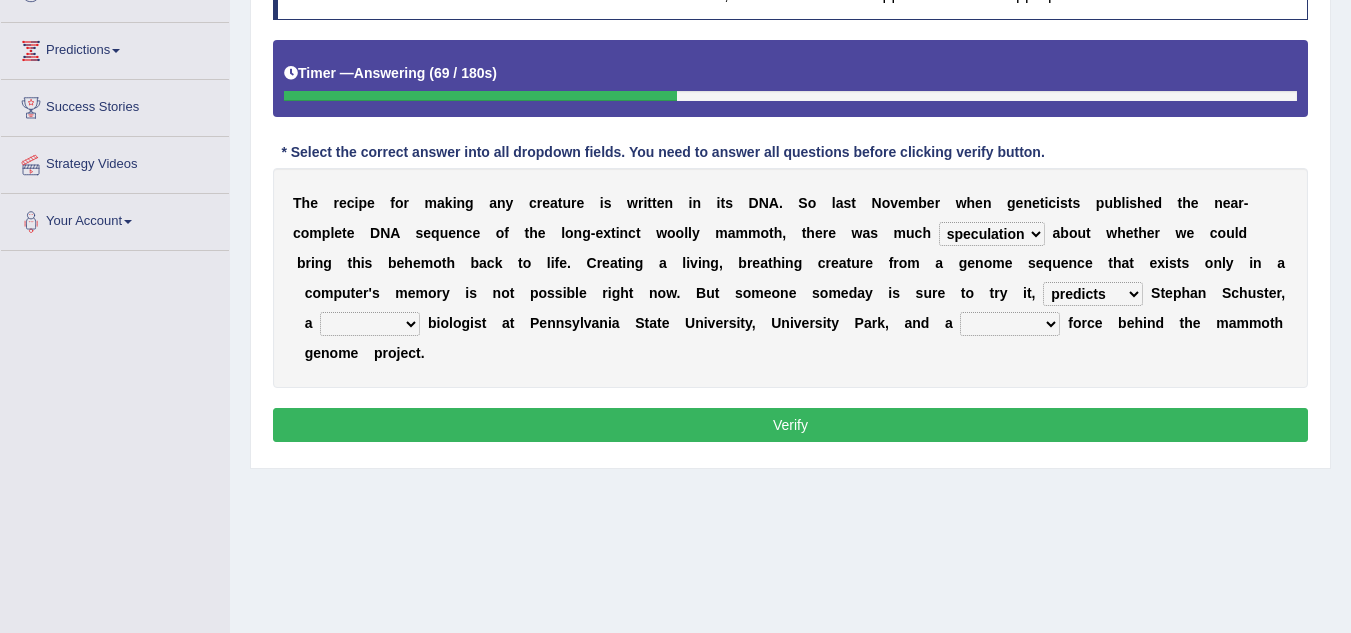 click on "human molecular animal organ" at bounding box center (370, 324) 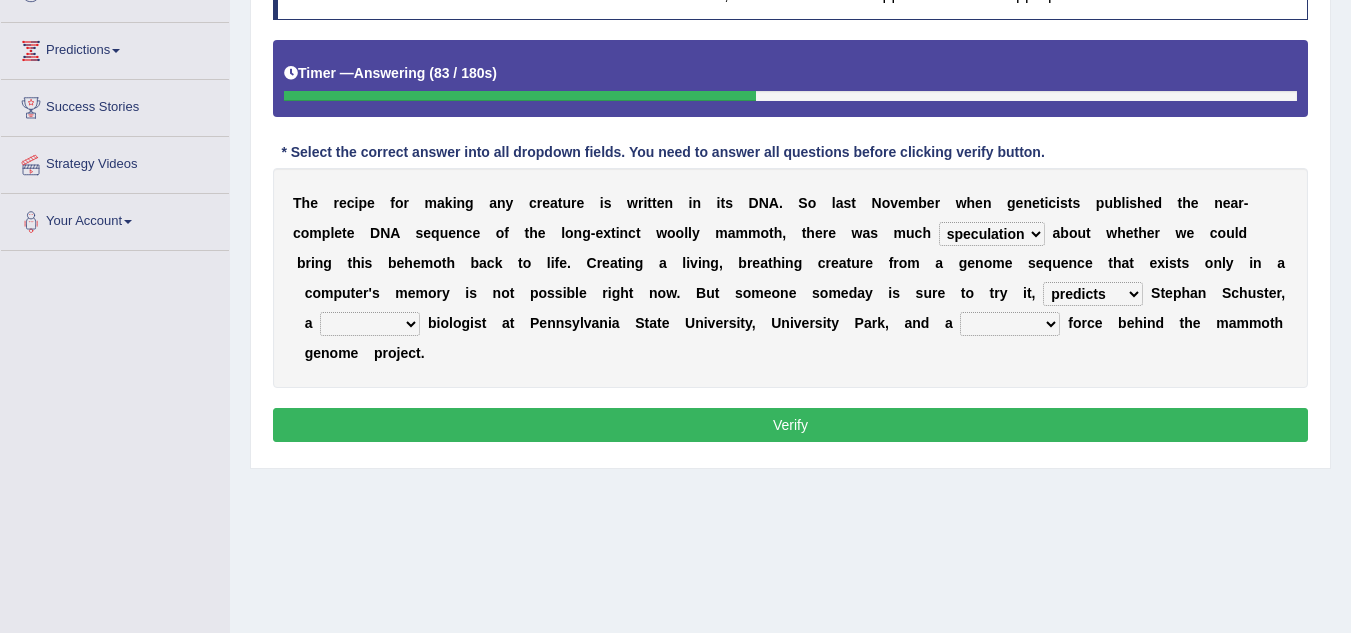 select on "human" 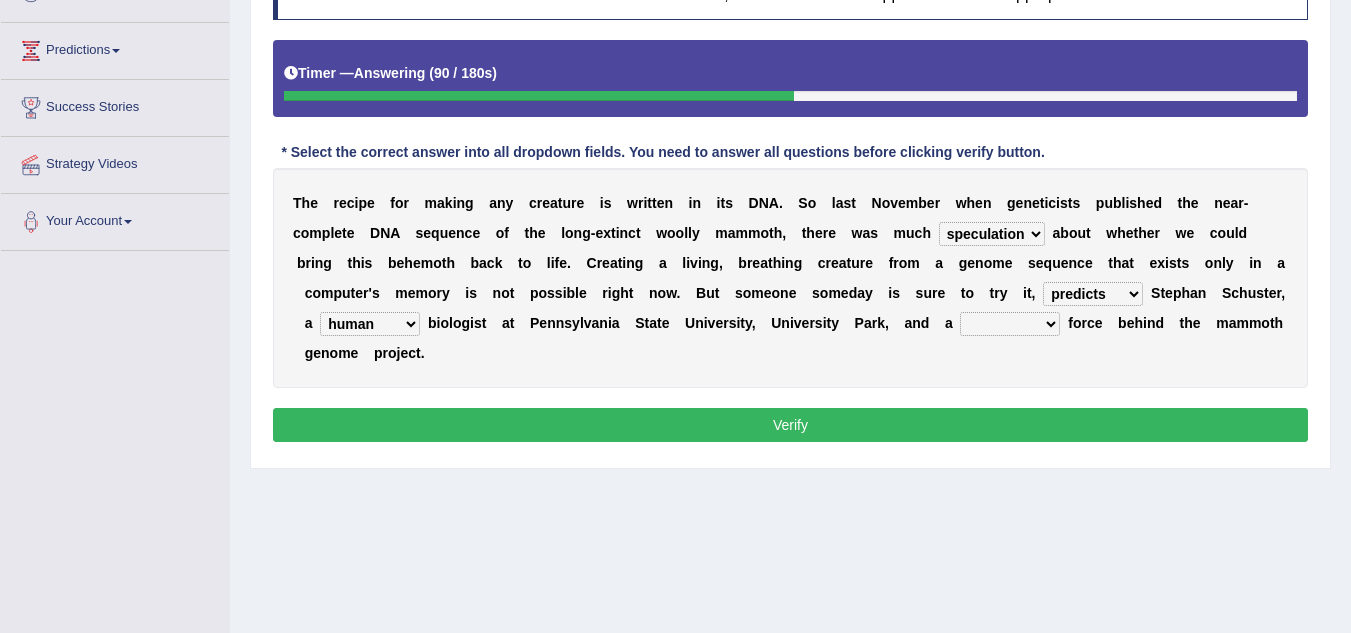 click on "driving army moving carrying" at bounding box center [1010, 324] 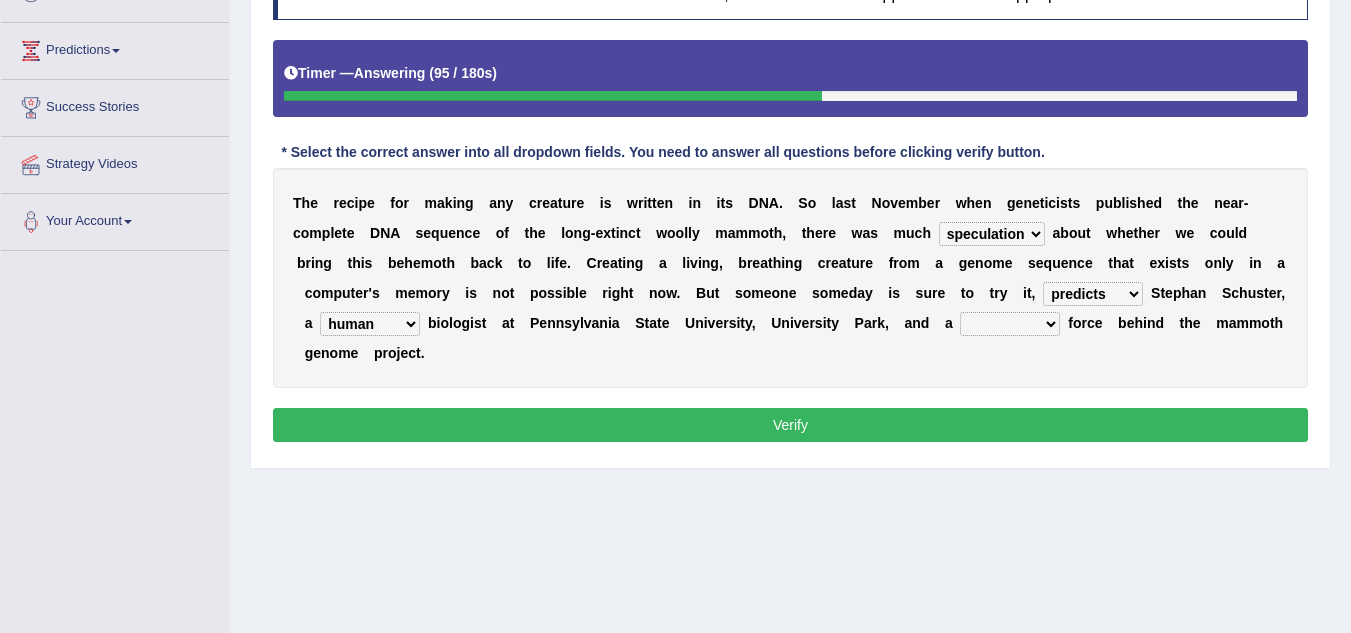 select on "driving" 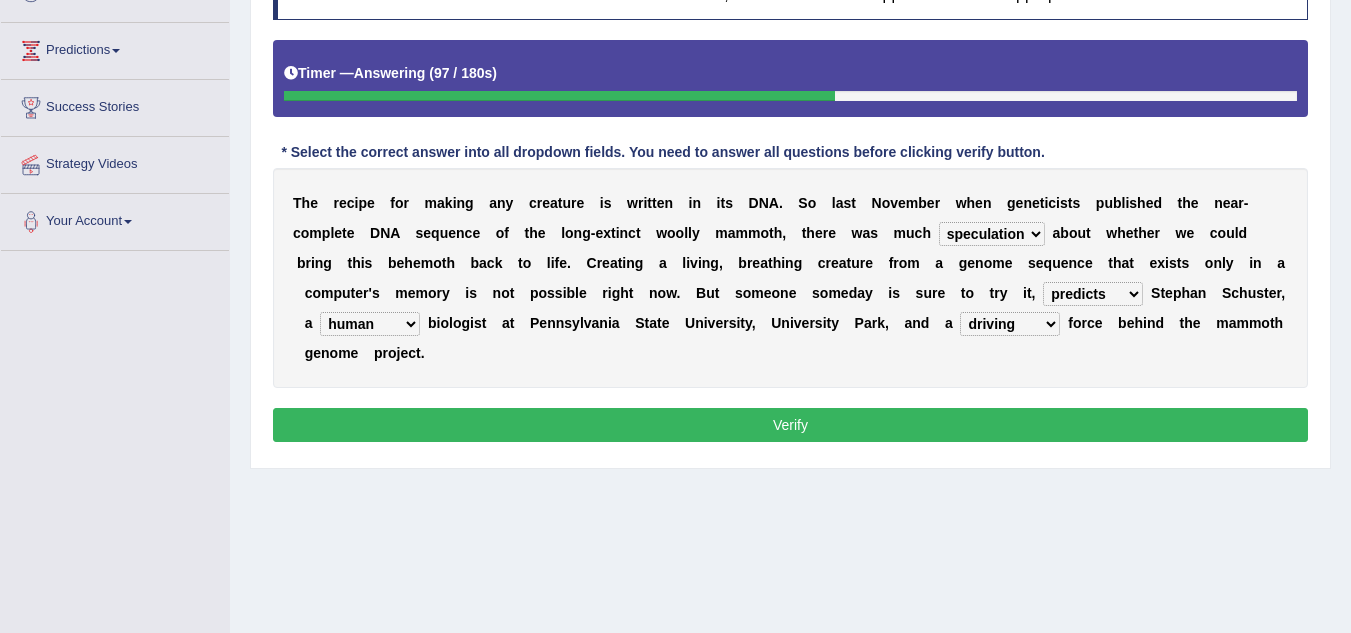 click on "Verify" at bounding box center (790, 425) 